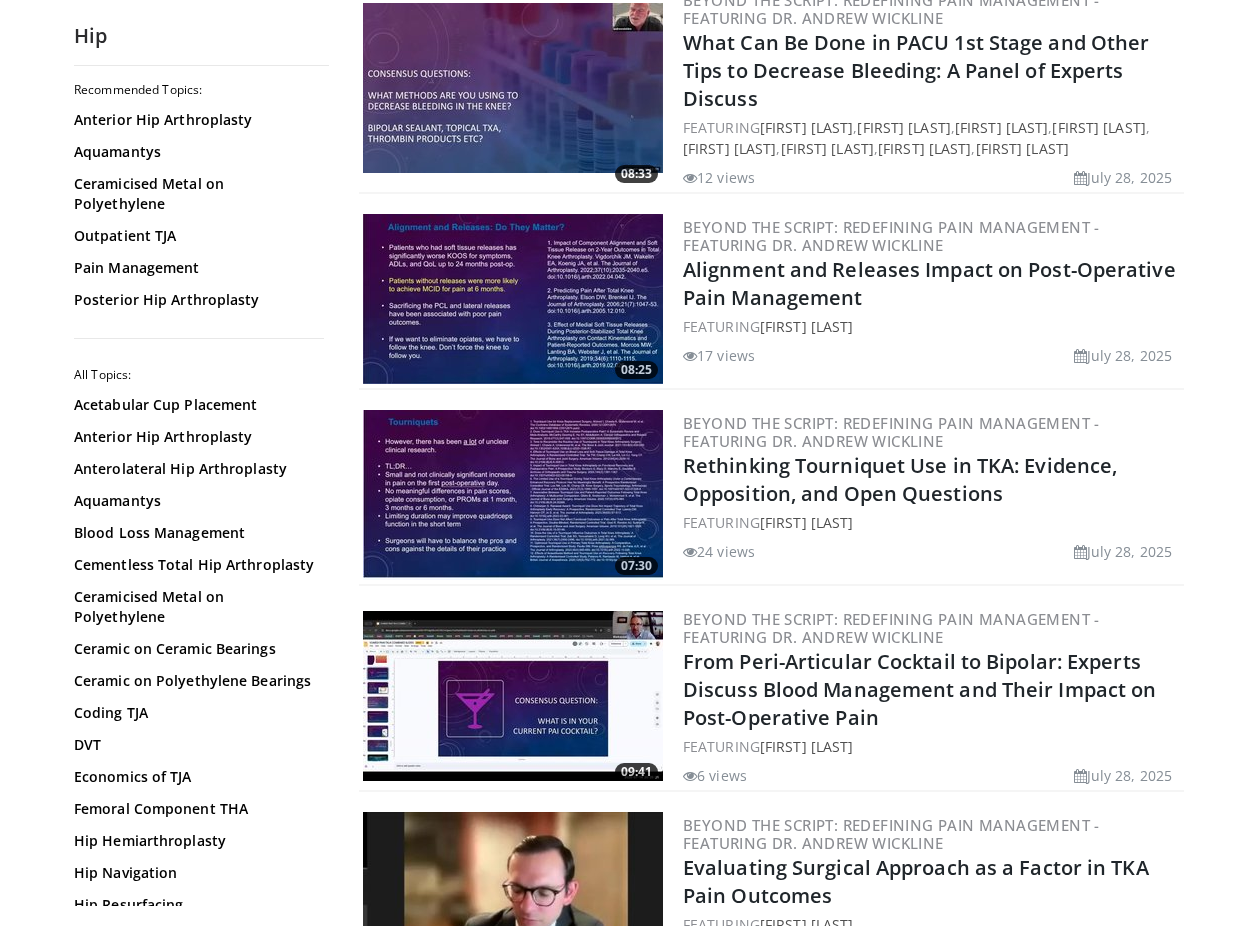 scroll, scrollTop: 2207, scrollLeft: 0, axis: vertical 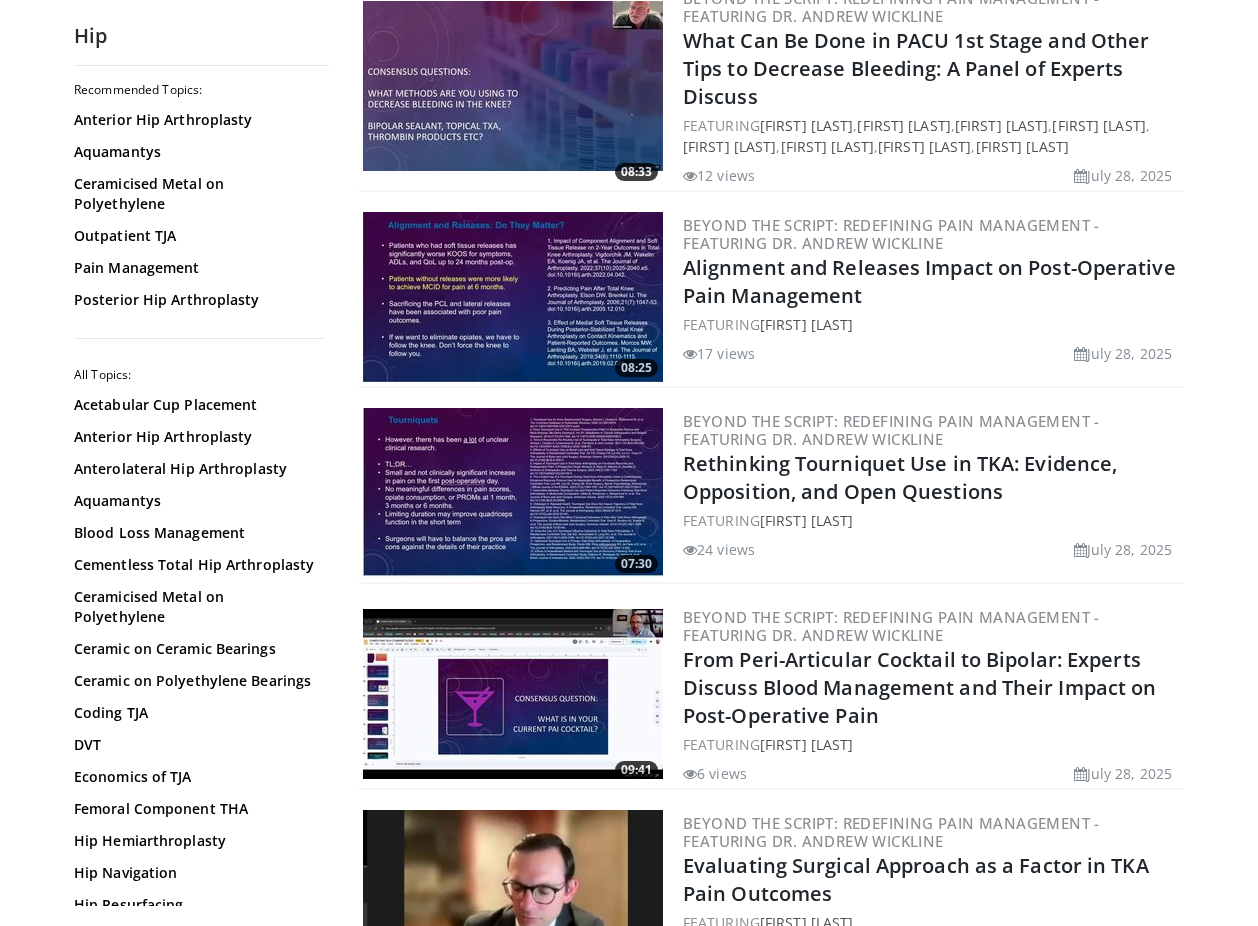 click on "Alignment and Releases Impact on Post-Operative Pain Management" at bounding box center (931, 282) 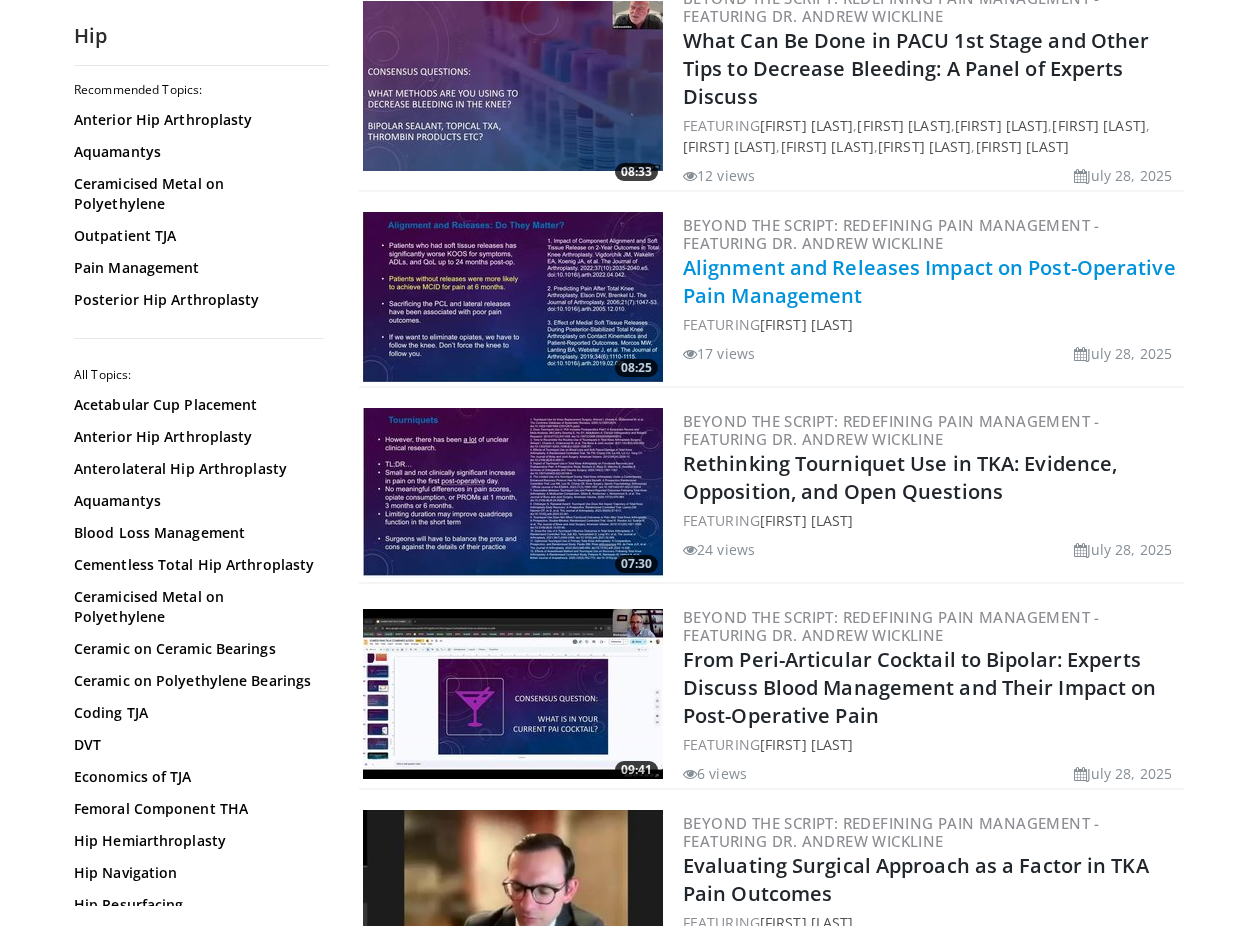 click on "Alignment and Releases Impact on Post-Operative Pain Management" at bounding box center (929, 281) 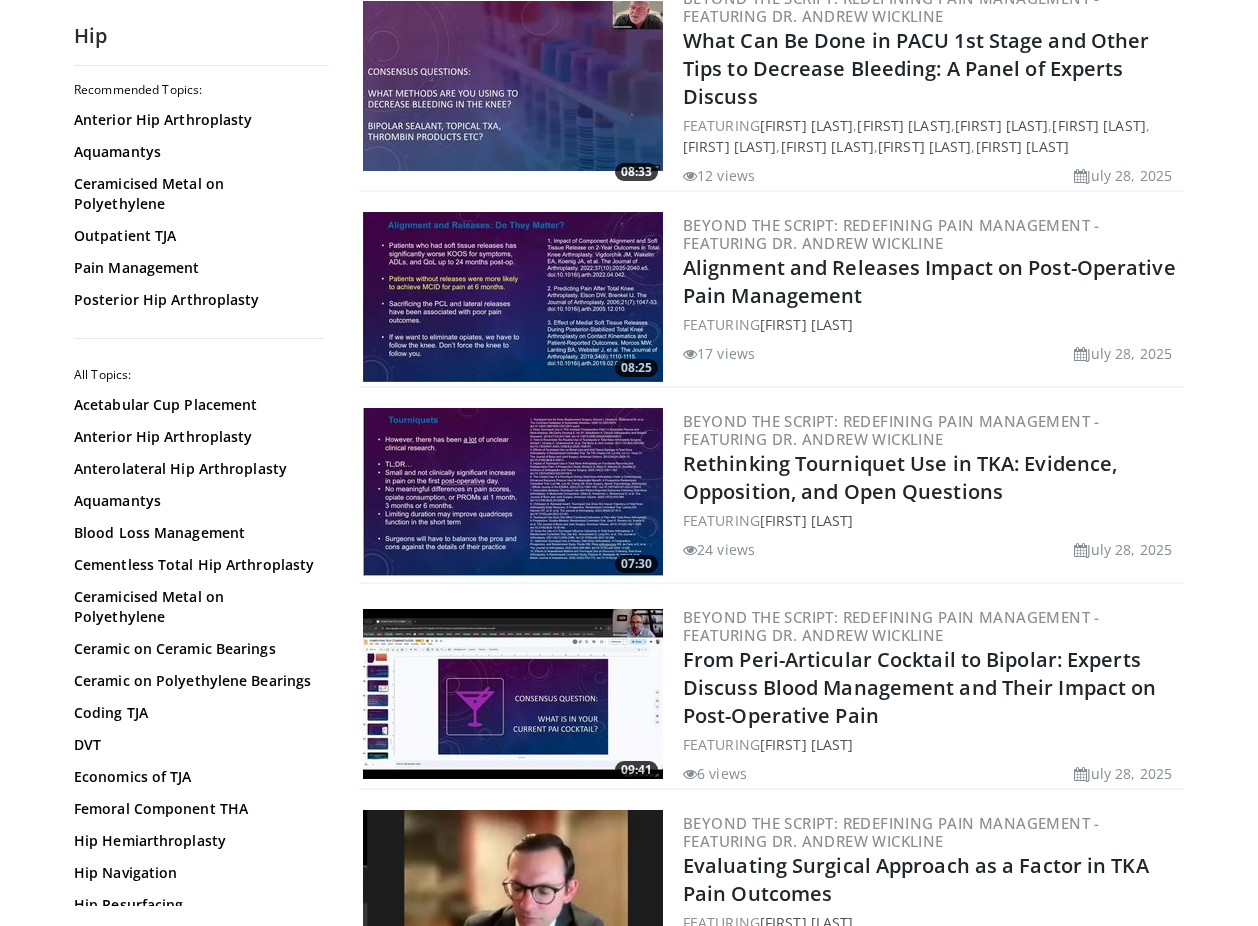 click at bounding box center (513, 493) 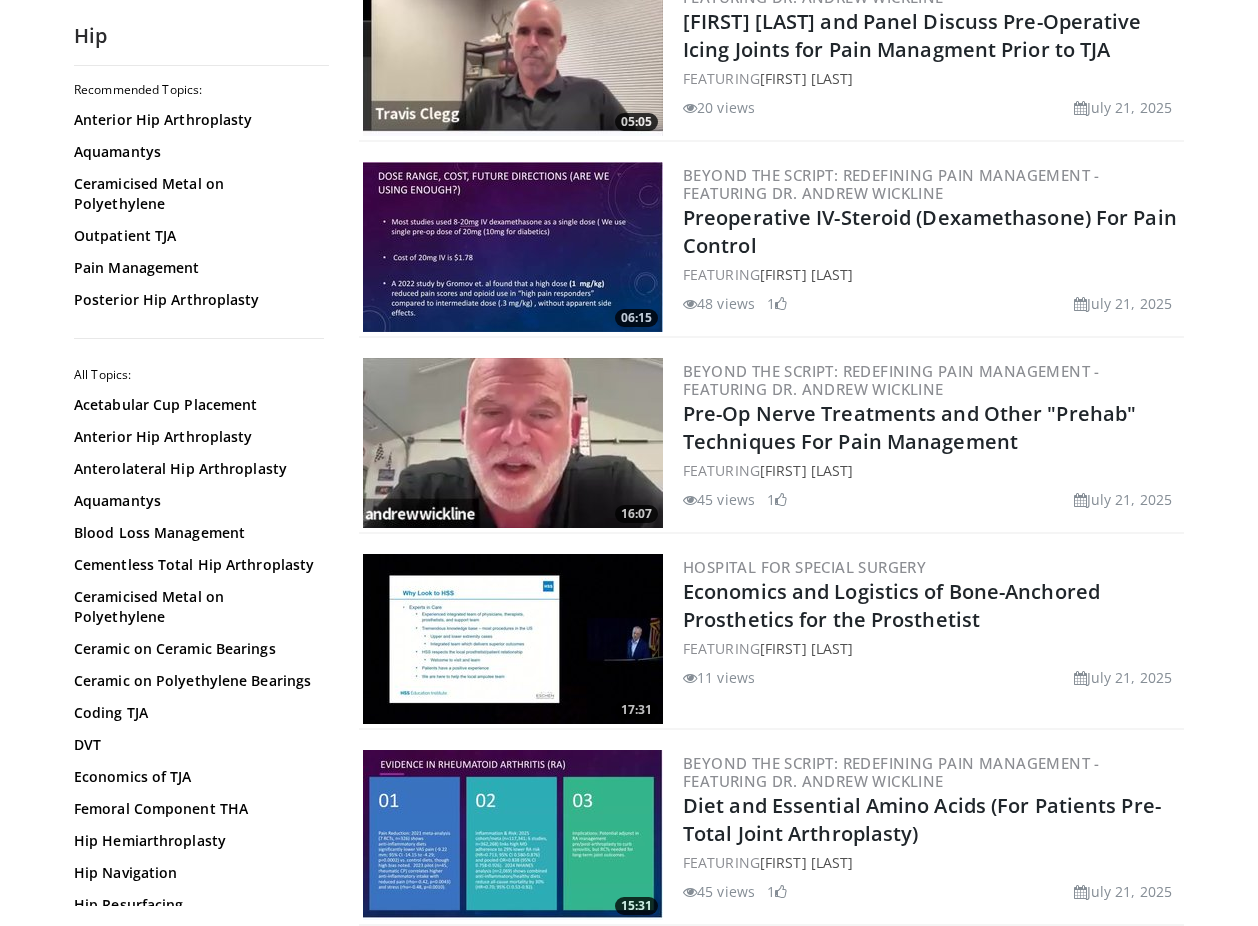 scroll, scrollTop: 4032, scrollLeft: 0, axis: vertical 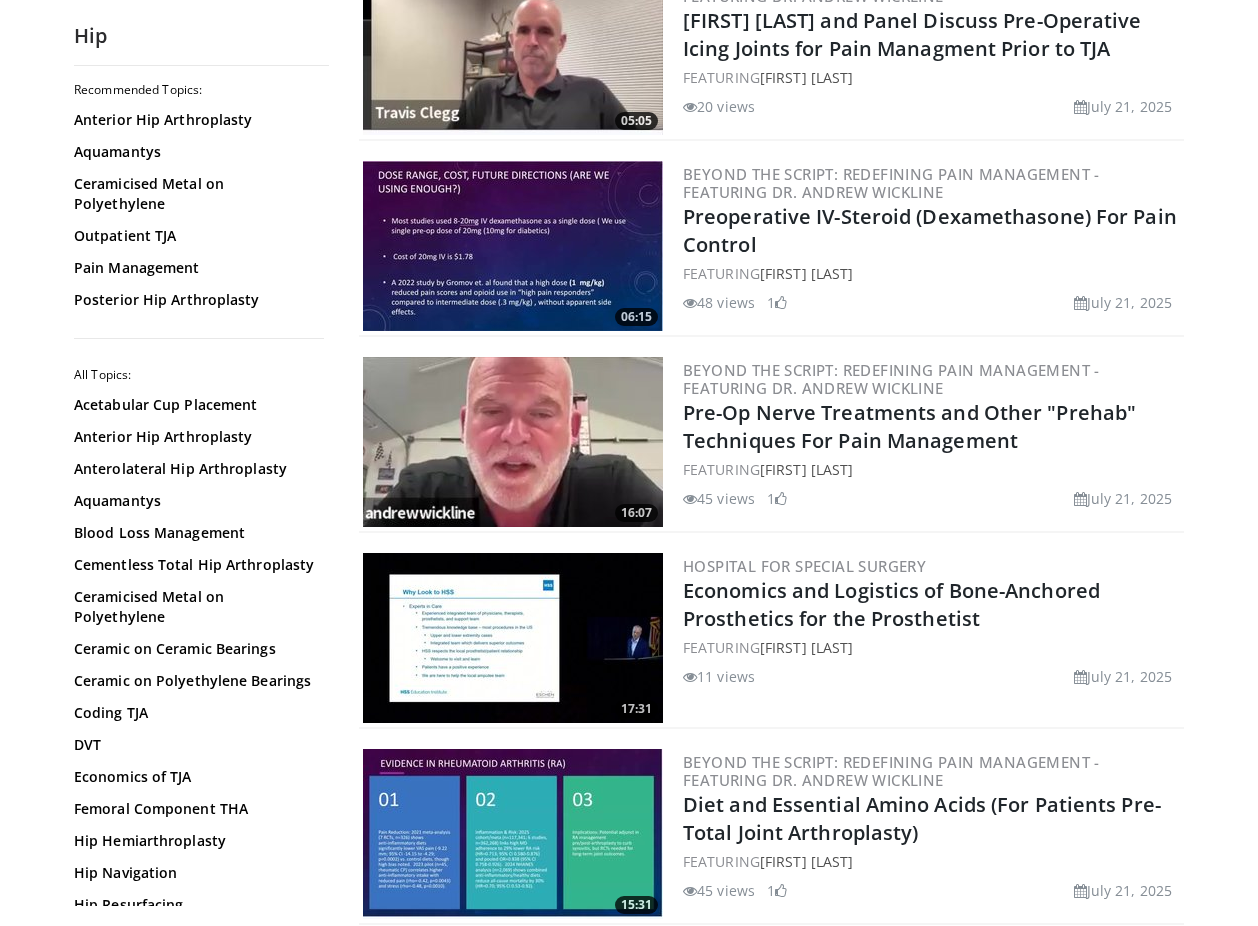 click on "Preoperative IV-Steroid (Dexamethasone) For Pain Control" at bounding box center (931, 231) 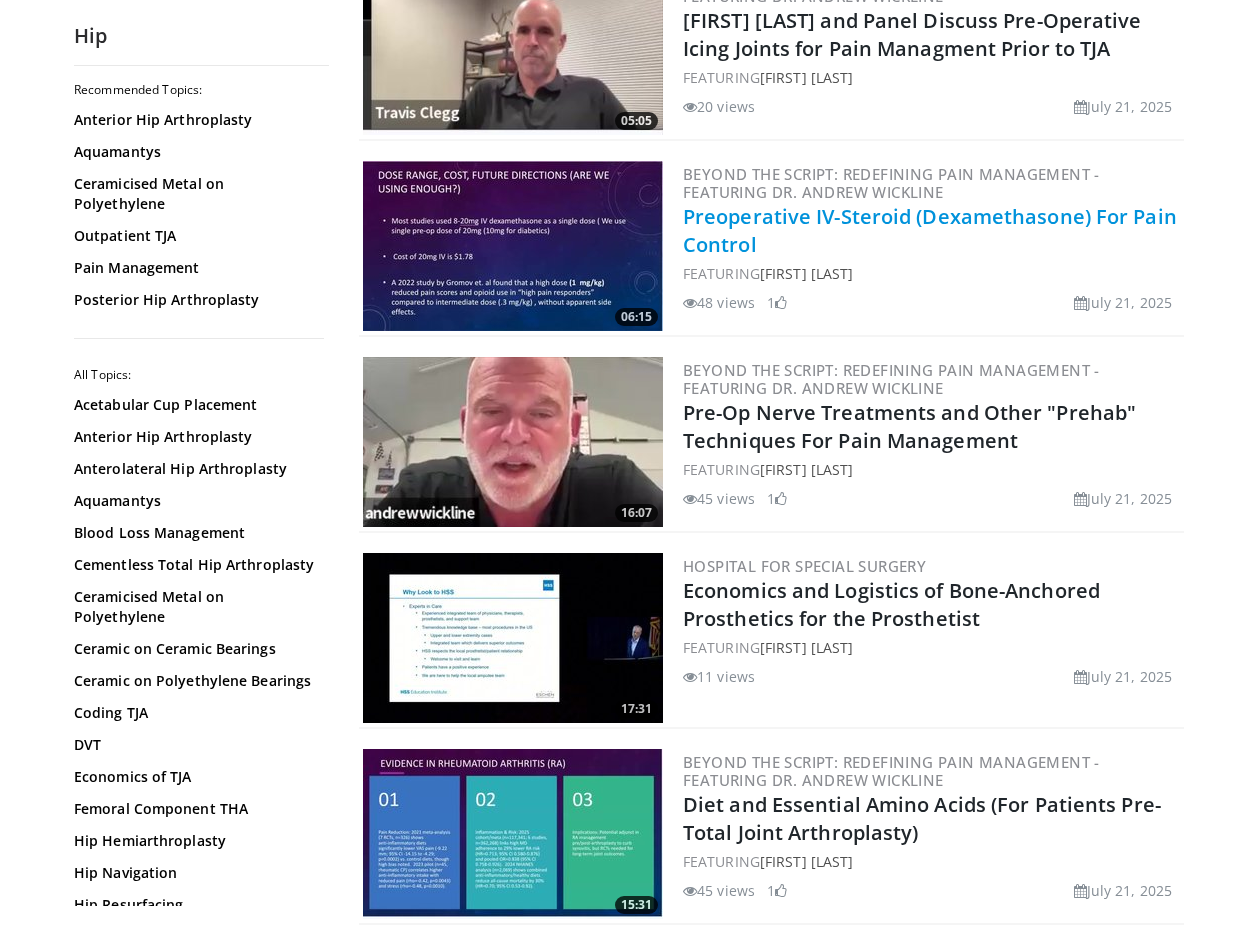 click on "Preoperative IV-Steroid (Dexamethasone) For Pain Control" at bounding box center [930, 230] 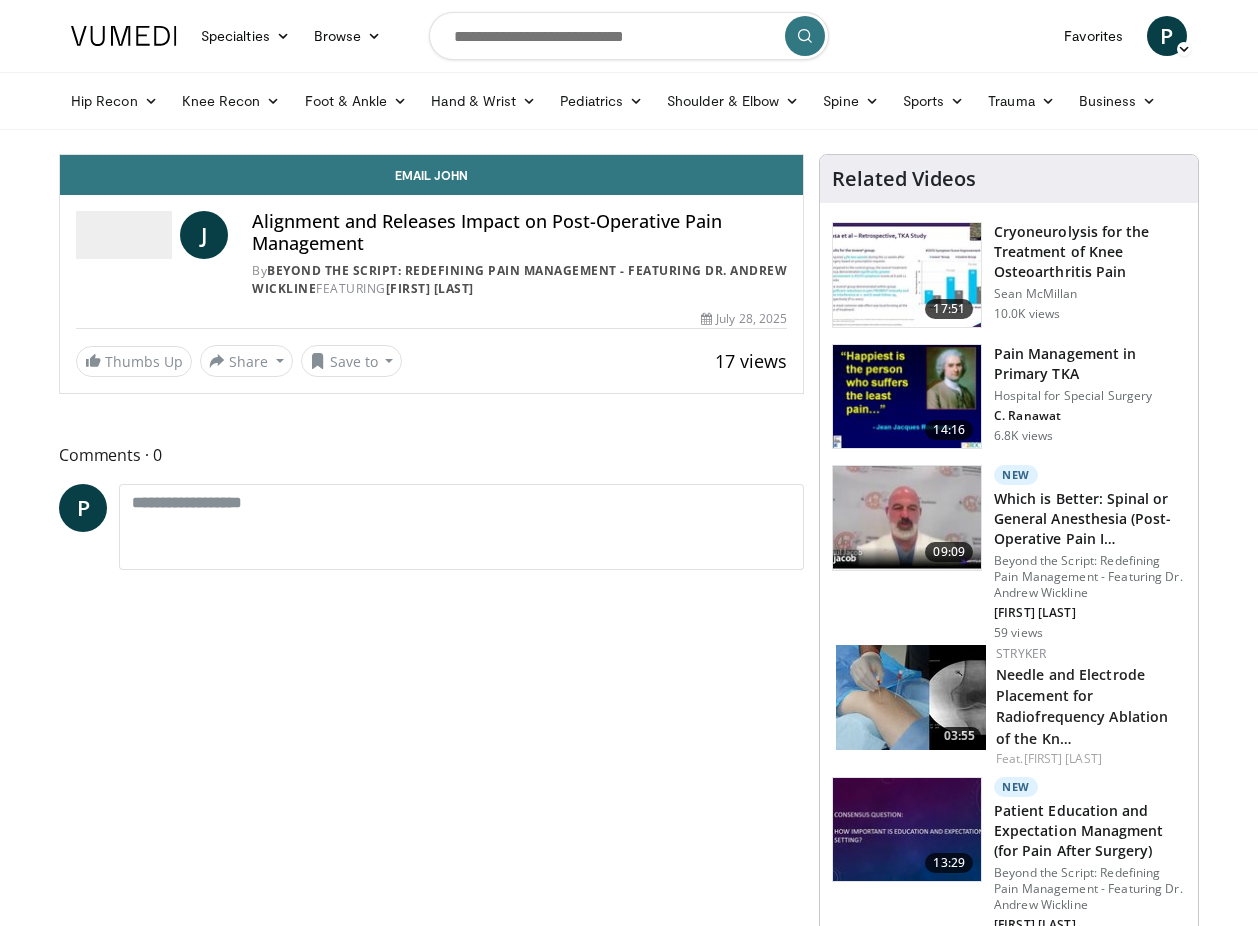 scroll, scrollTop: 0, scrollLeft: 0, axis: both 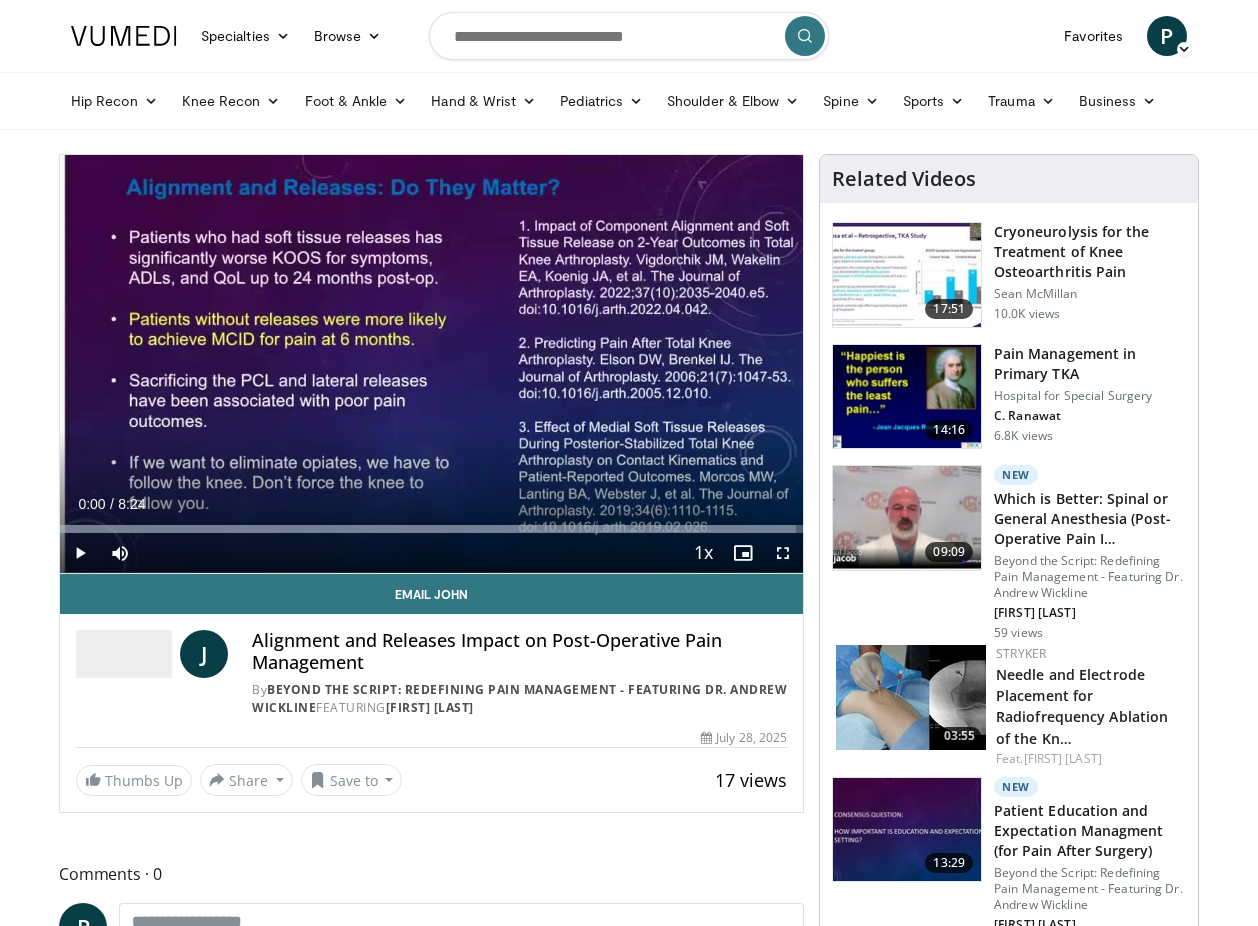 click at bounding box center (80, 553) 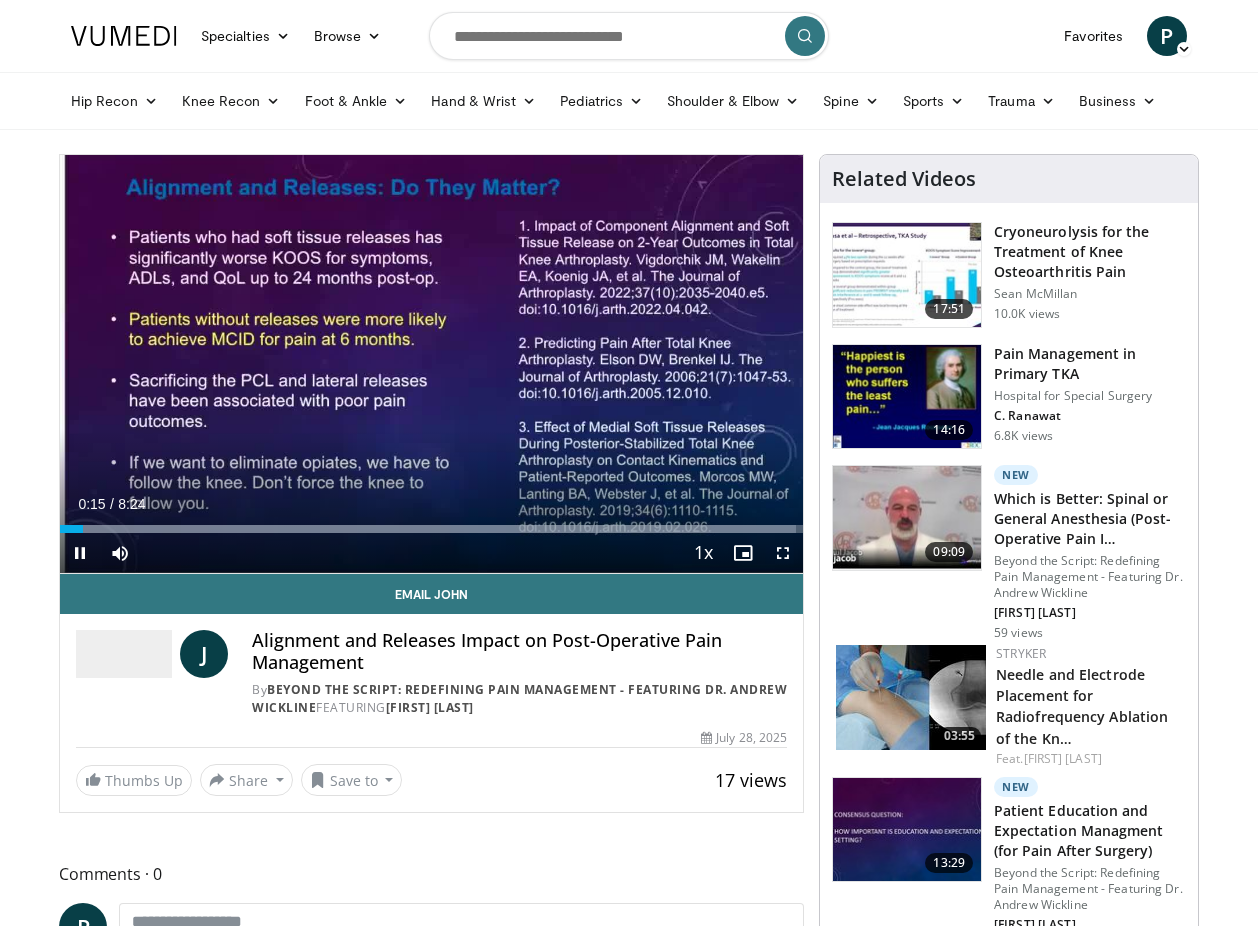 click at bounding box center [783, 553] 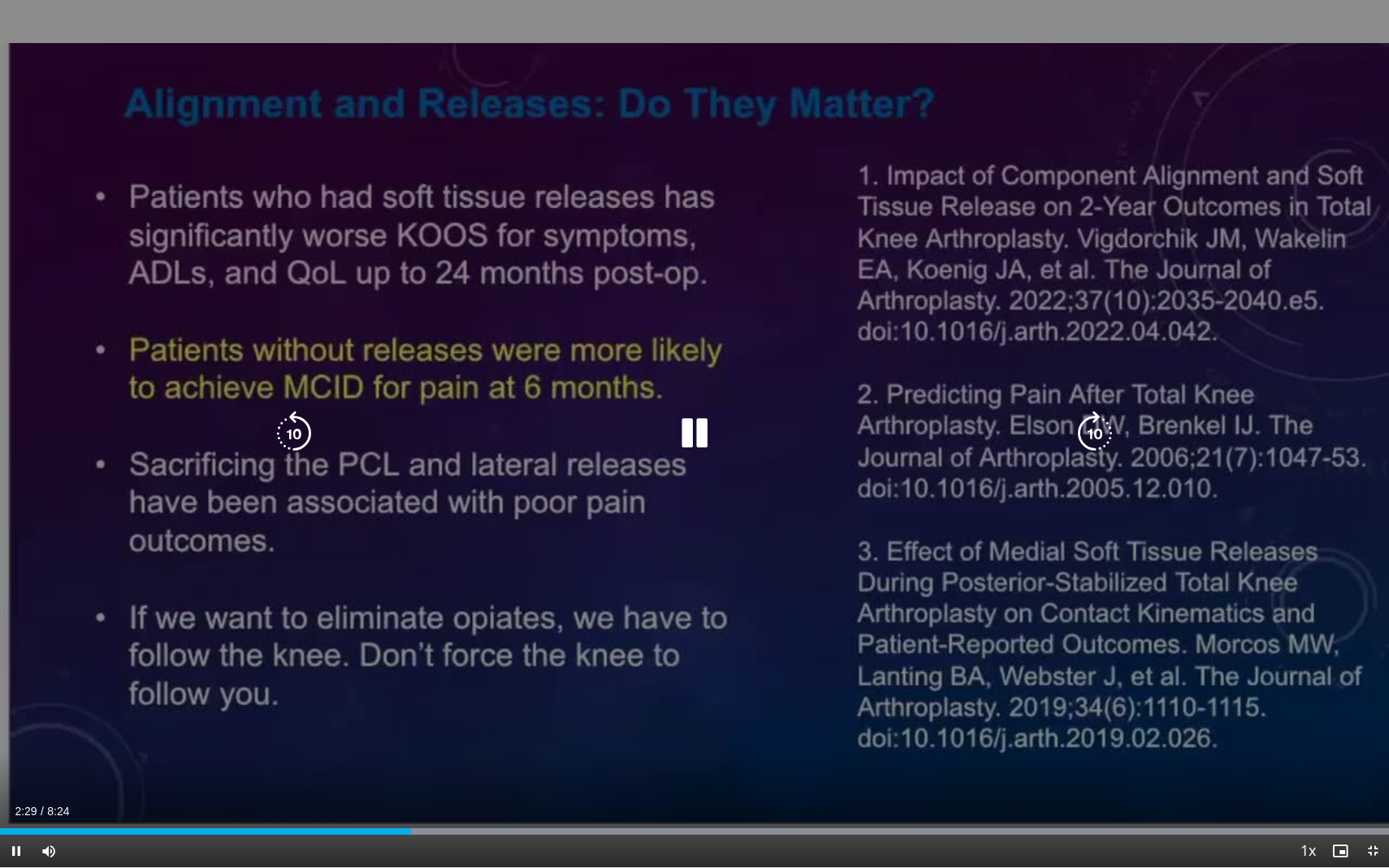 click at bounding box center (694, 434) 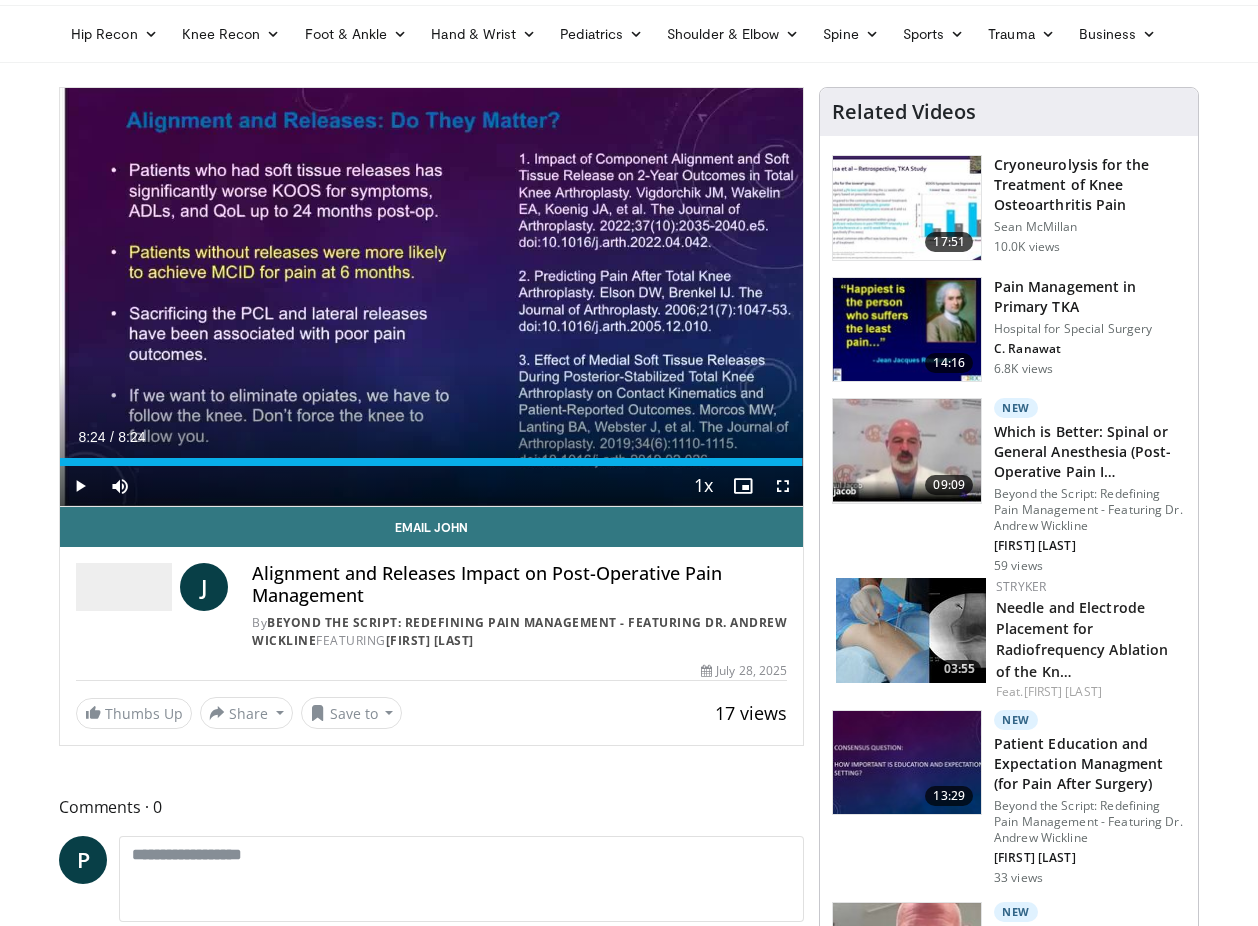 scroll, scrollTop: 67, scrollLeft: 0, axis: vertical 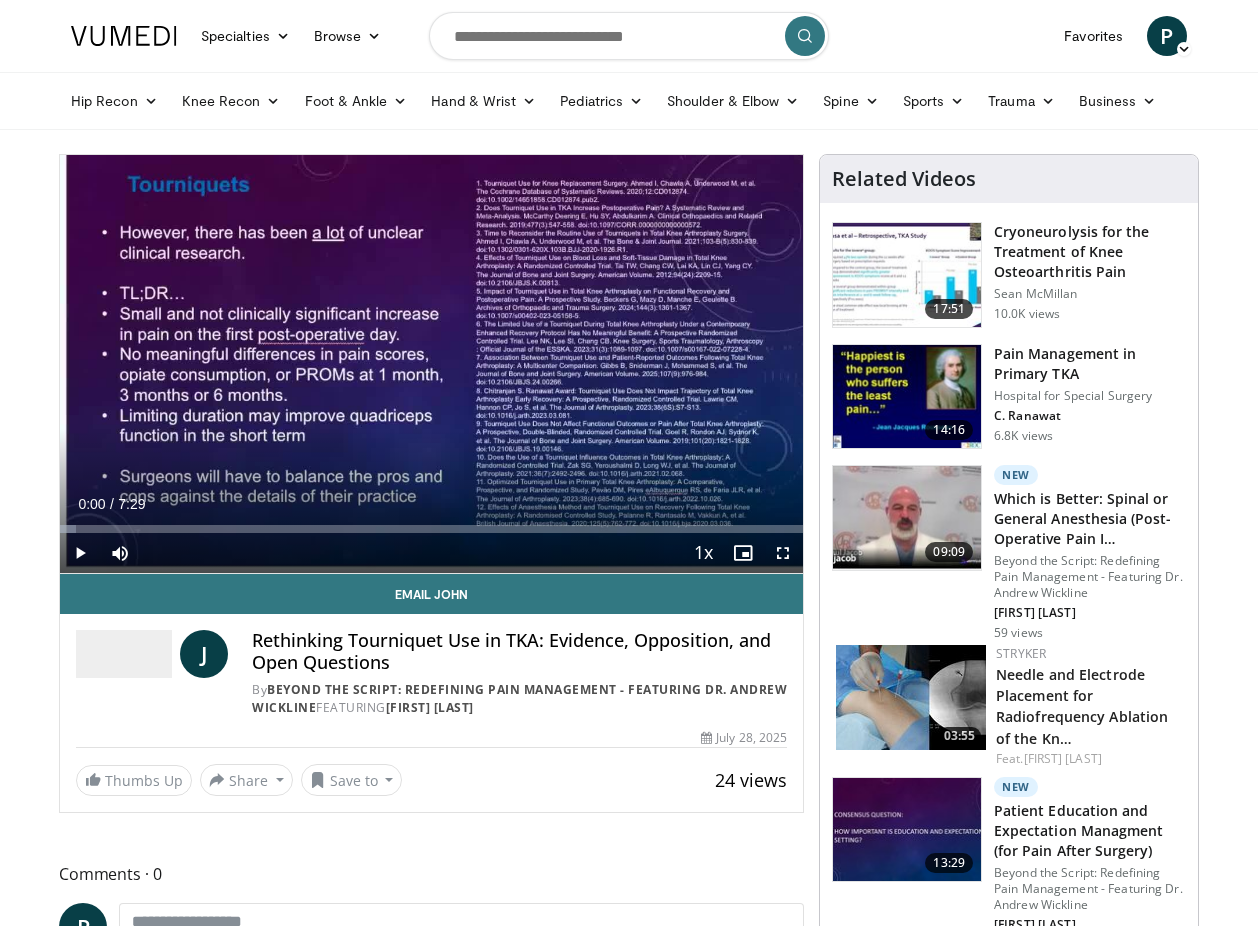 click at bounding box center (783, 553) 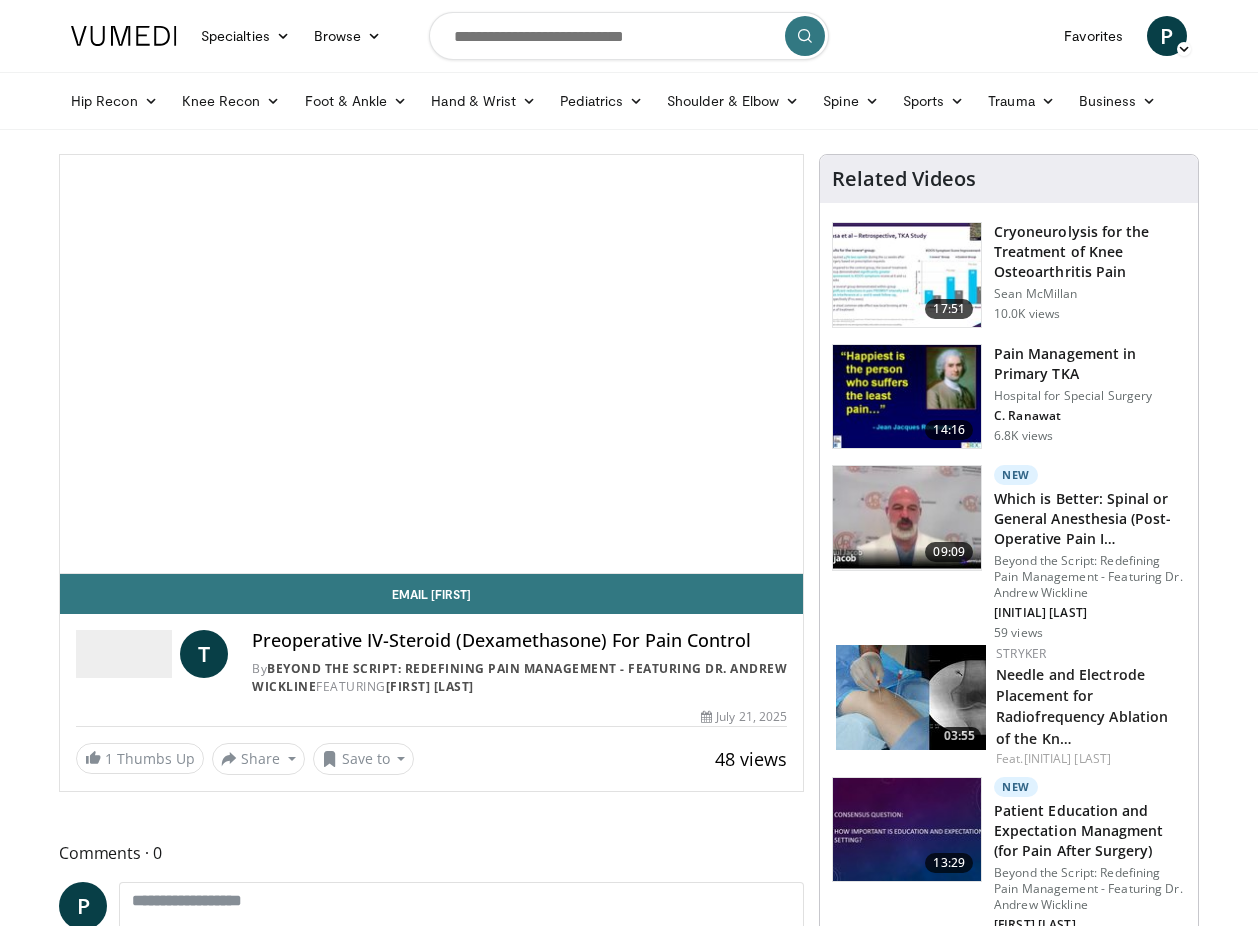 scroll, scrollTop: 0, scrollLeft: 0, axis: both 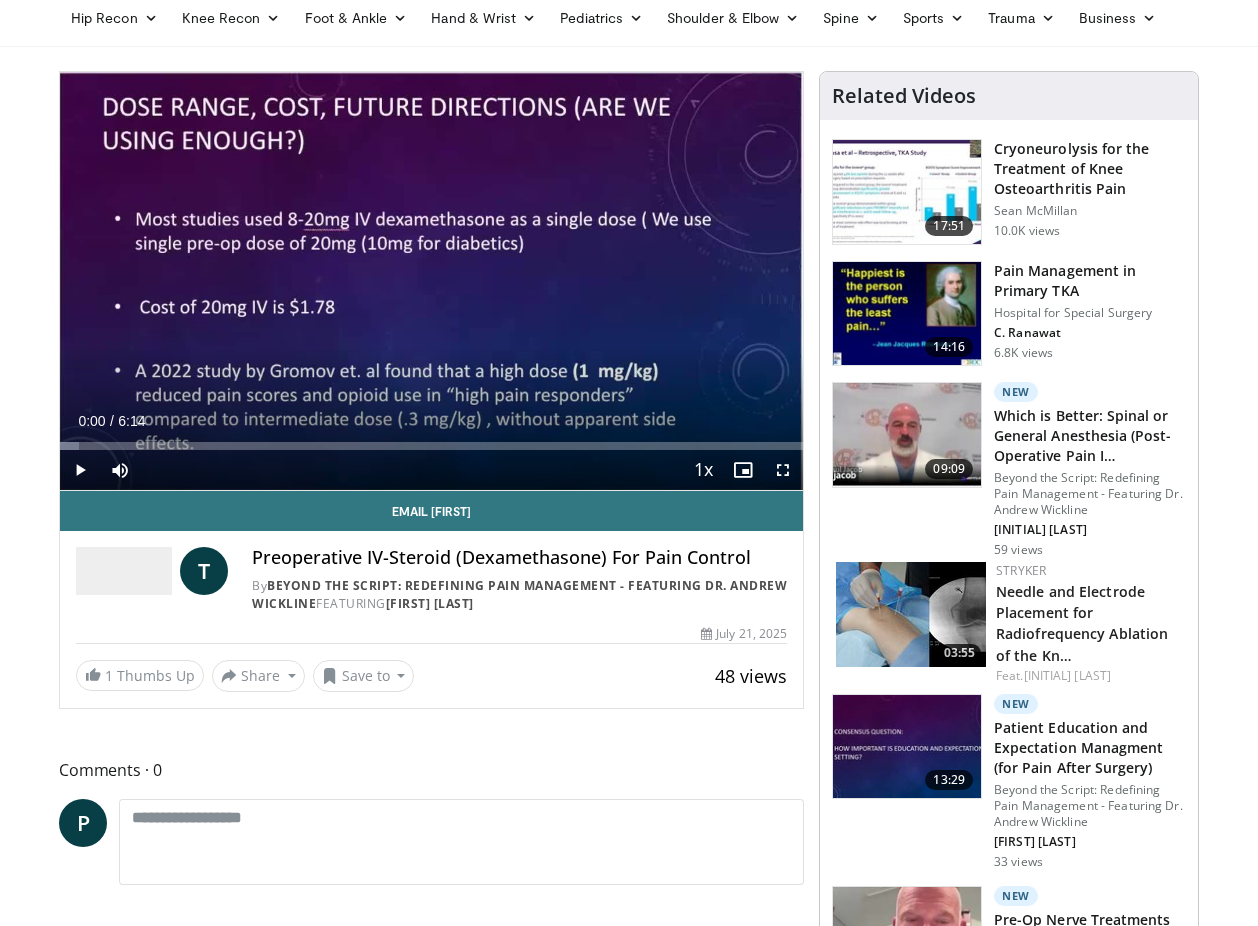 click at bounding box center [80, 470] 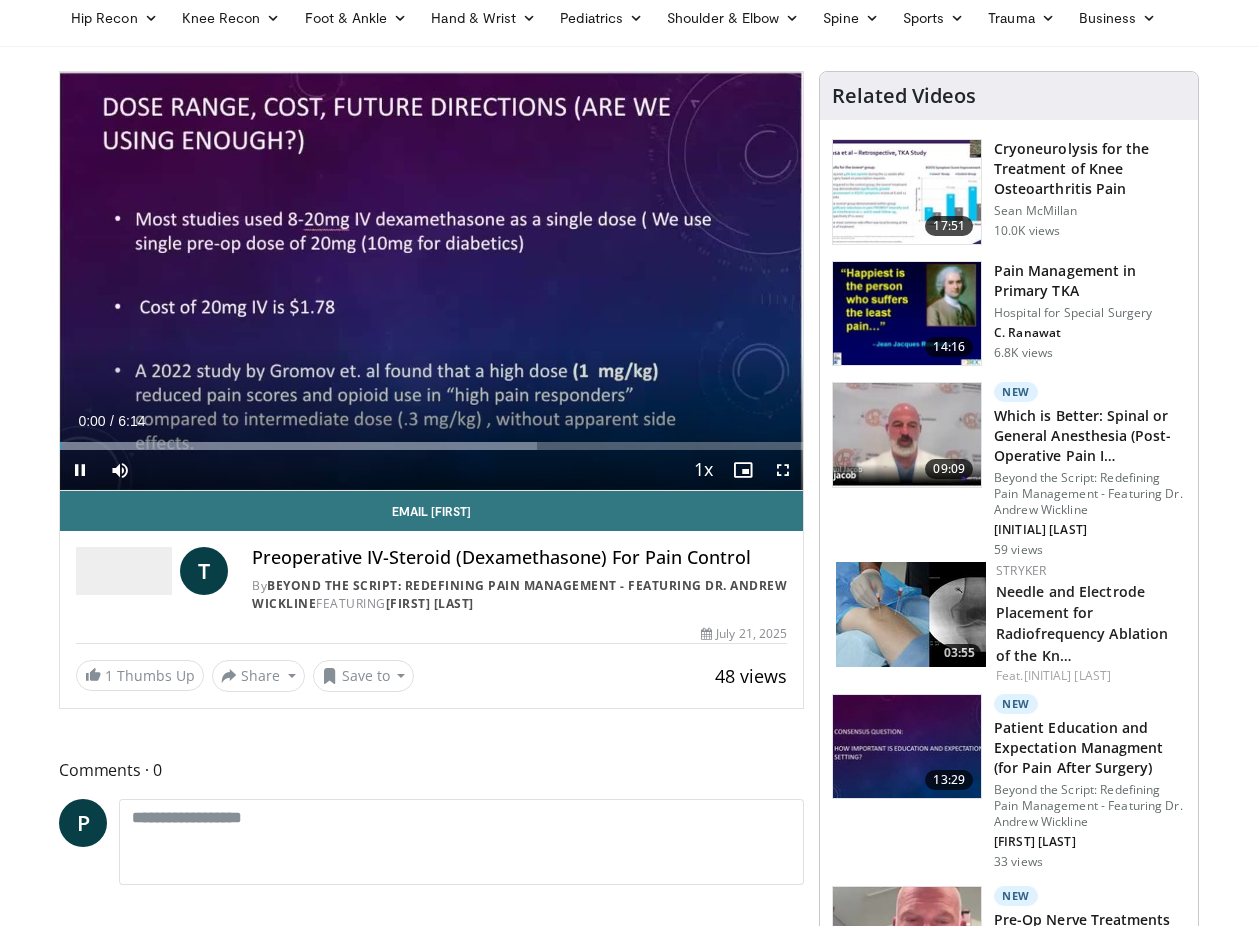 click at bounding box center (783, 470) 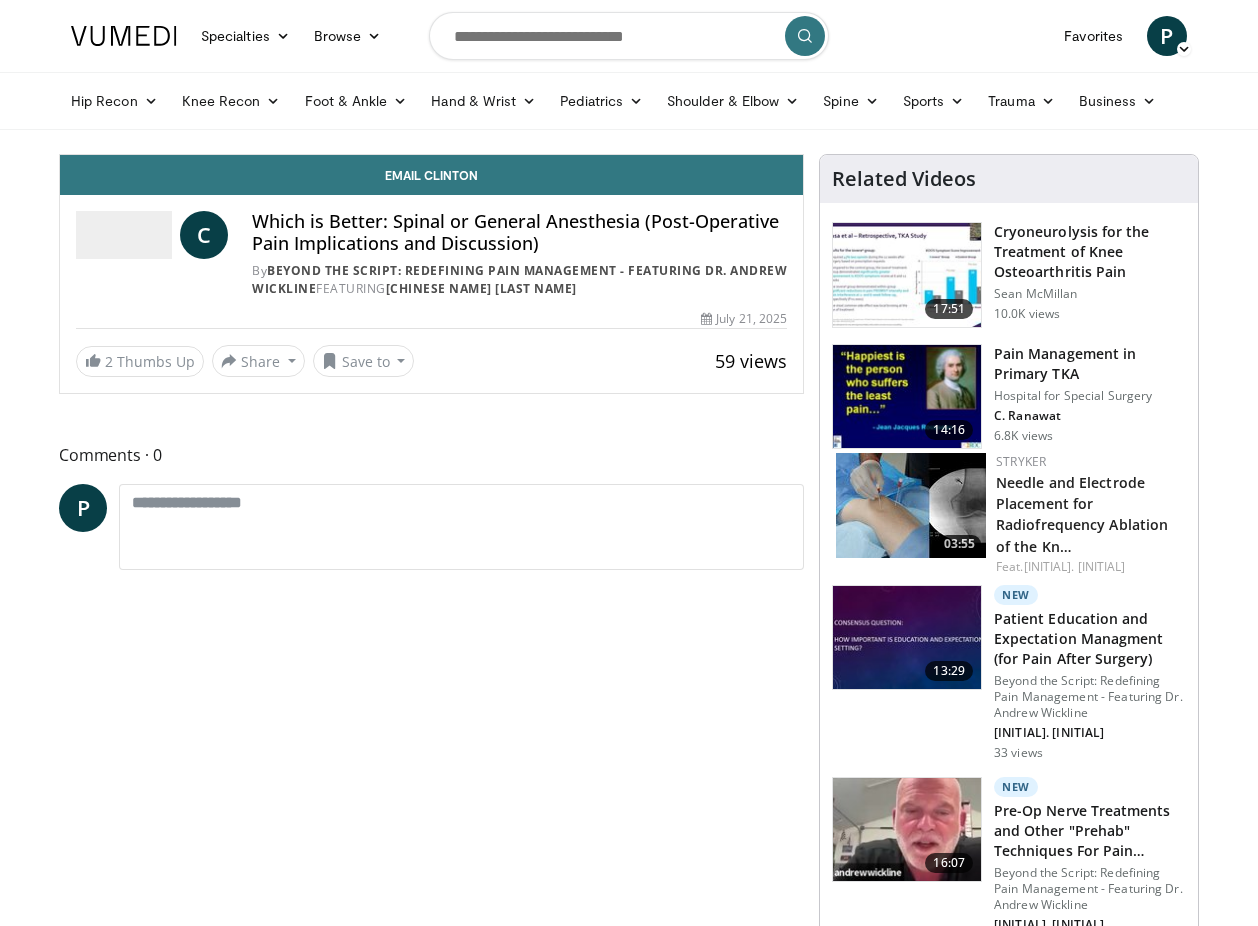 scroll, scrollTop: 0, scrollLeft: 0, axis: both 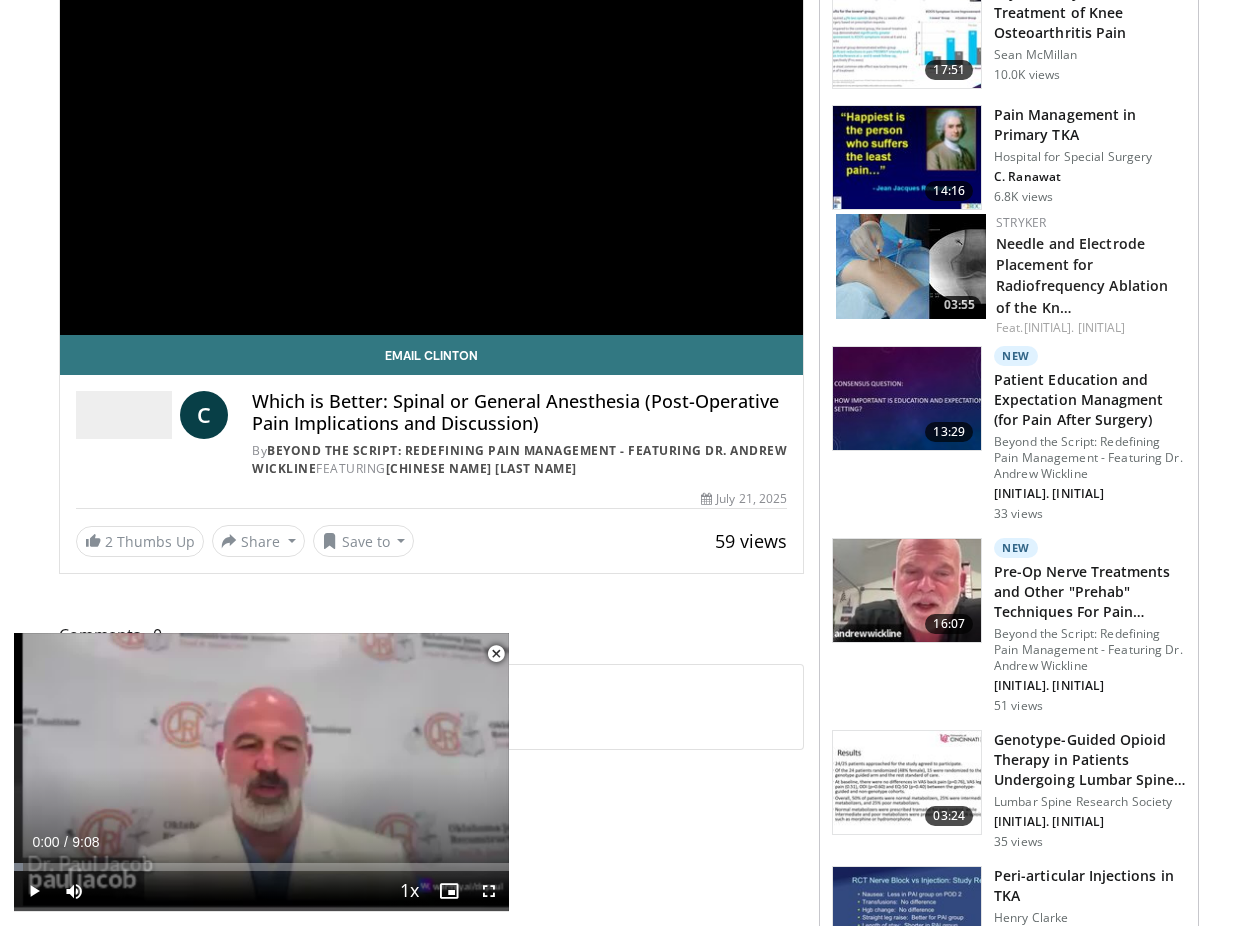click on "Patient Education and Expectation Managment (for Pain After Surgery)" at bounding box center (1090, 400) 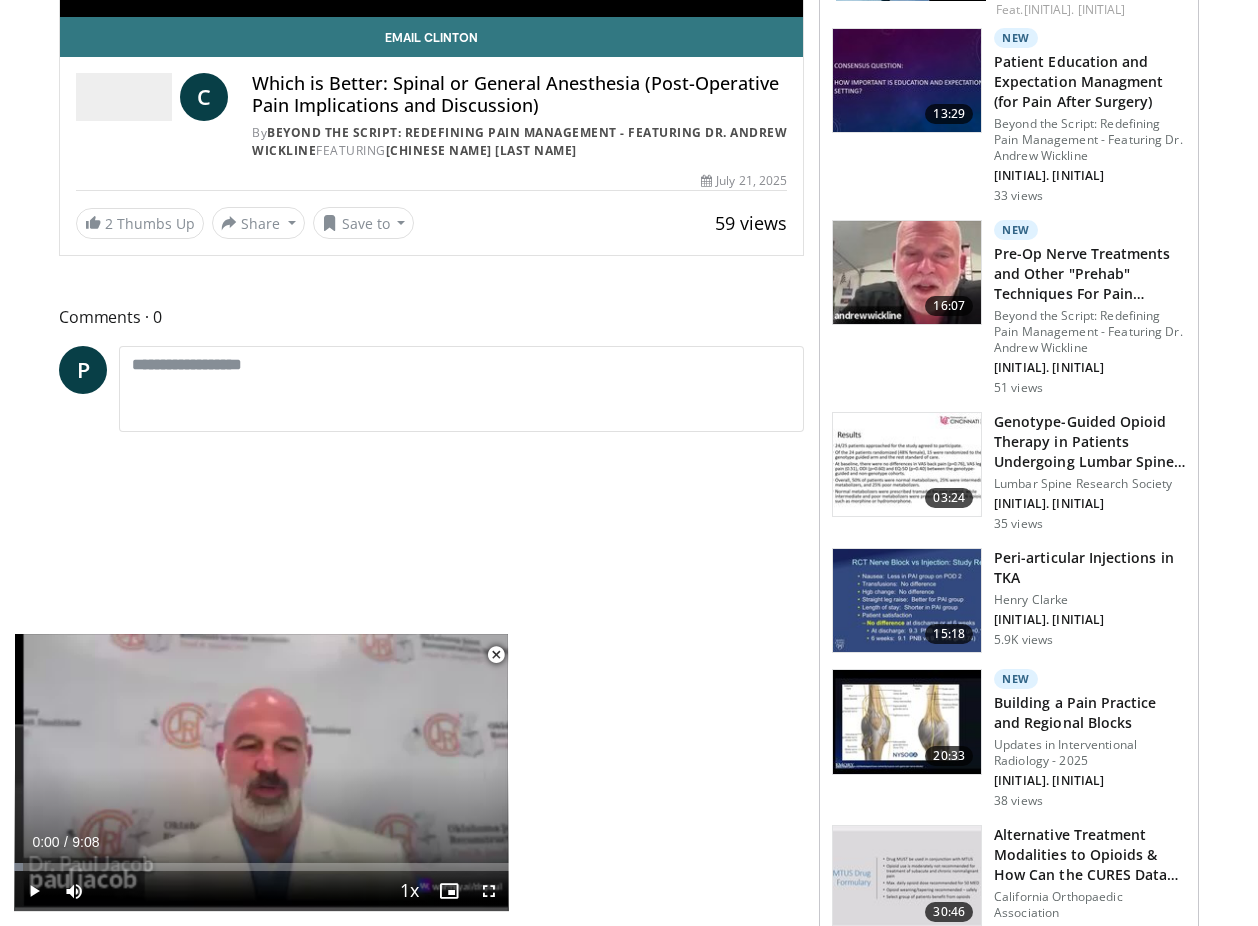 scroll, scrollTop: 564, scrollLeft: 0, axis: vertical 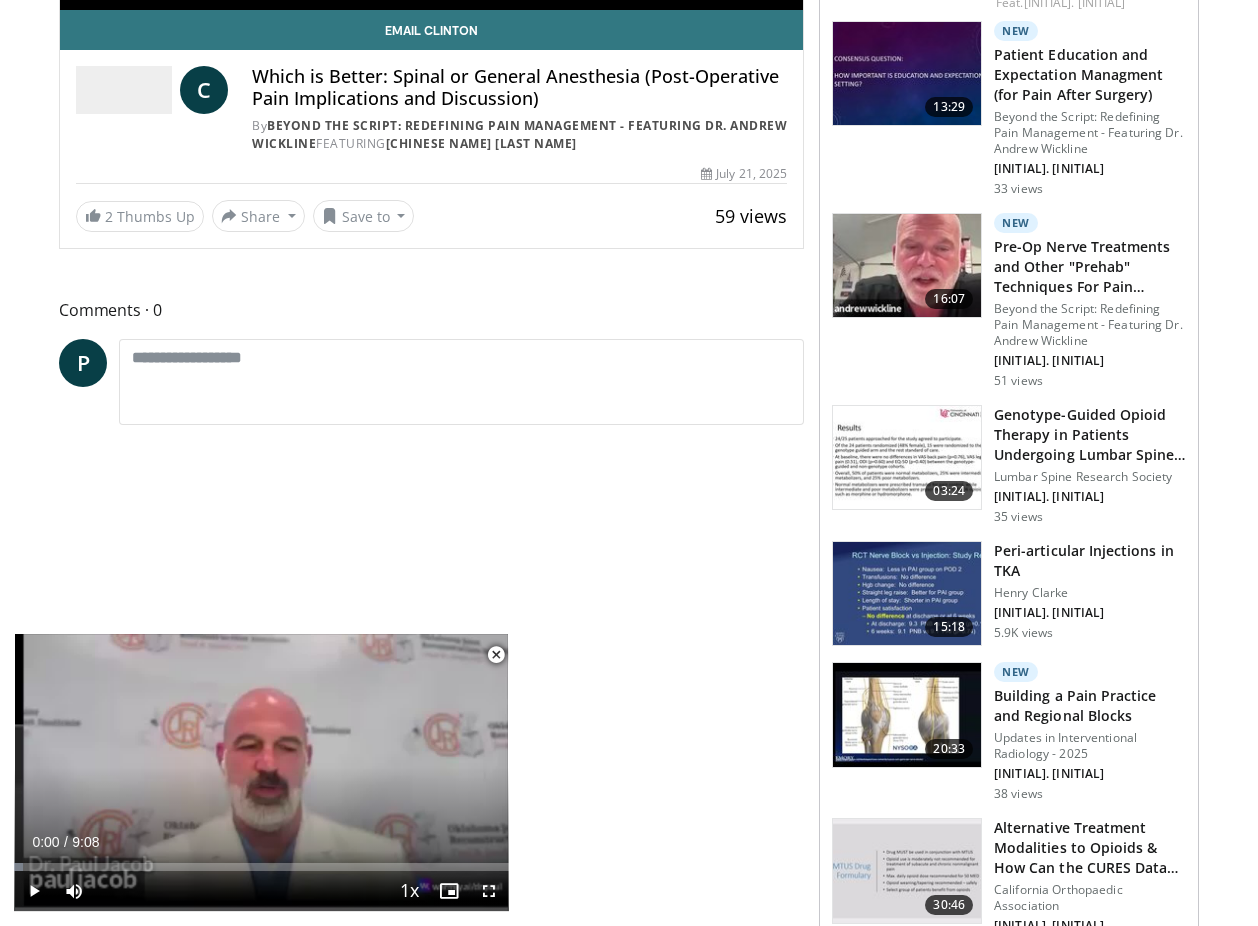 click at bounding box center [907, 594] 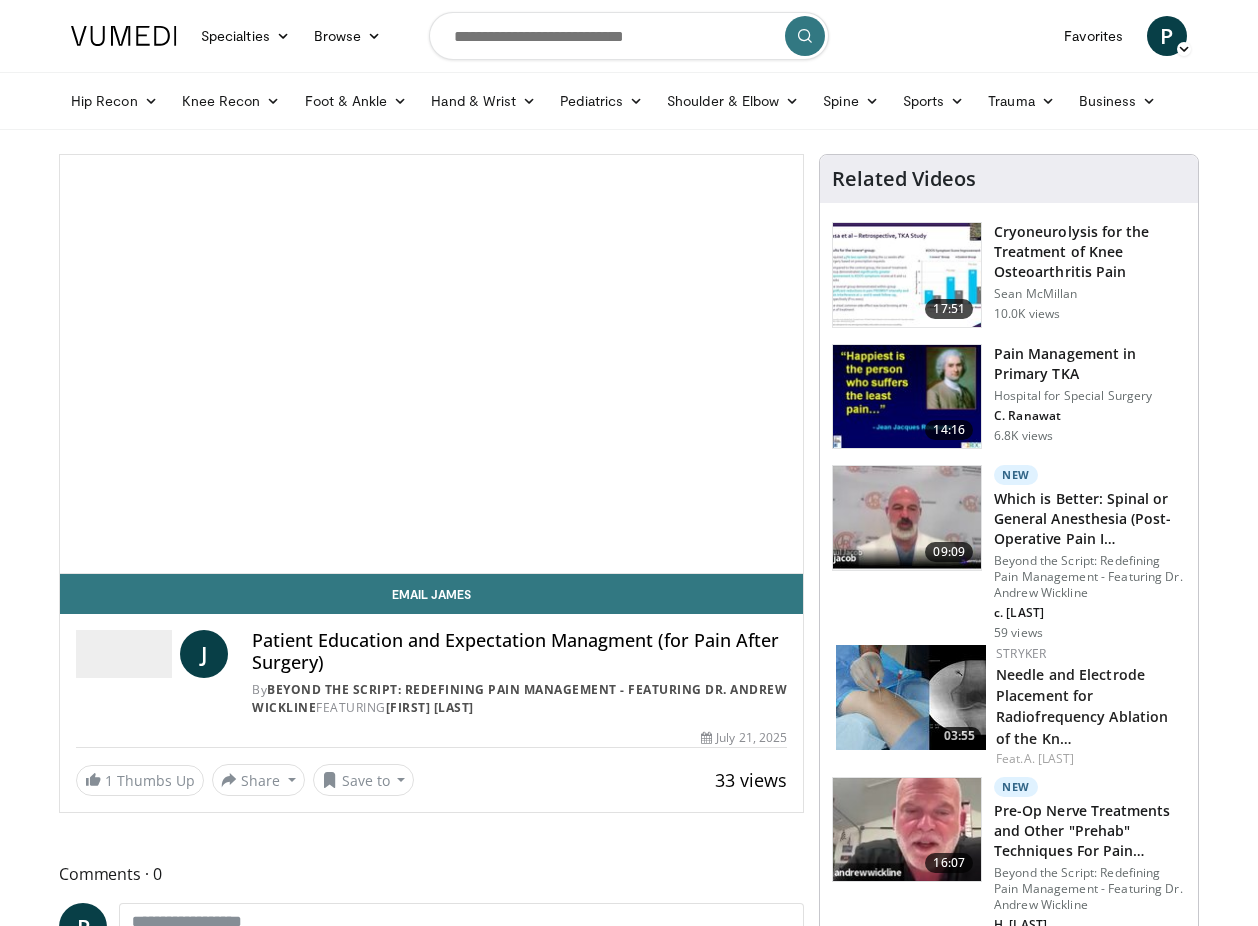 scroll, scrollTop: 0, scrollLeft: 0, axis: both 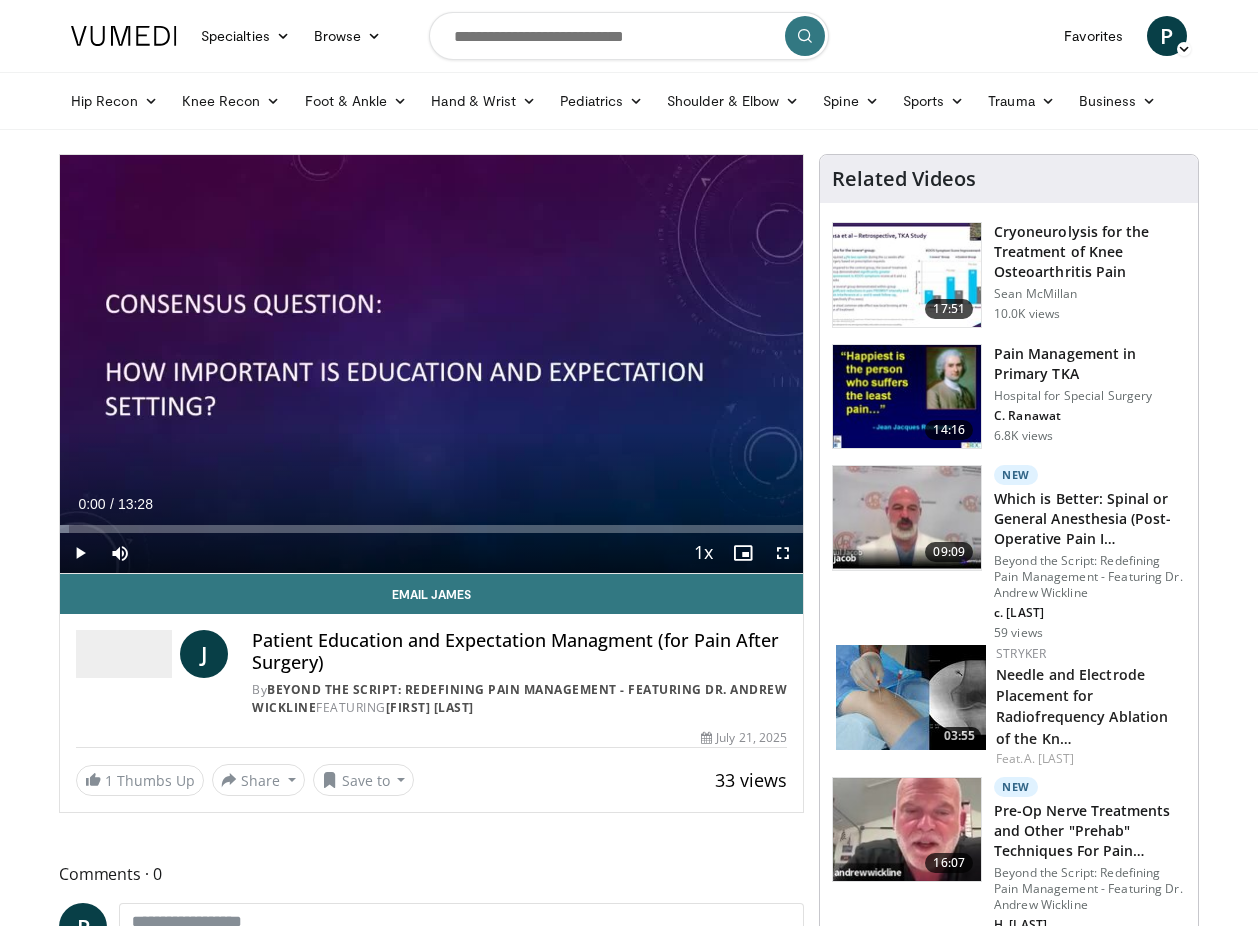 click at bounding box center (783, 553) 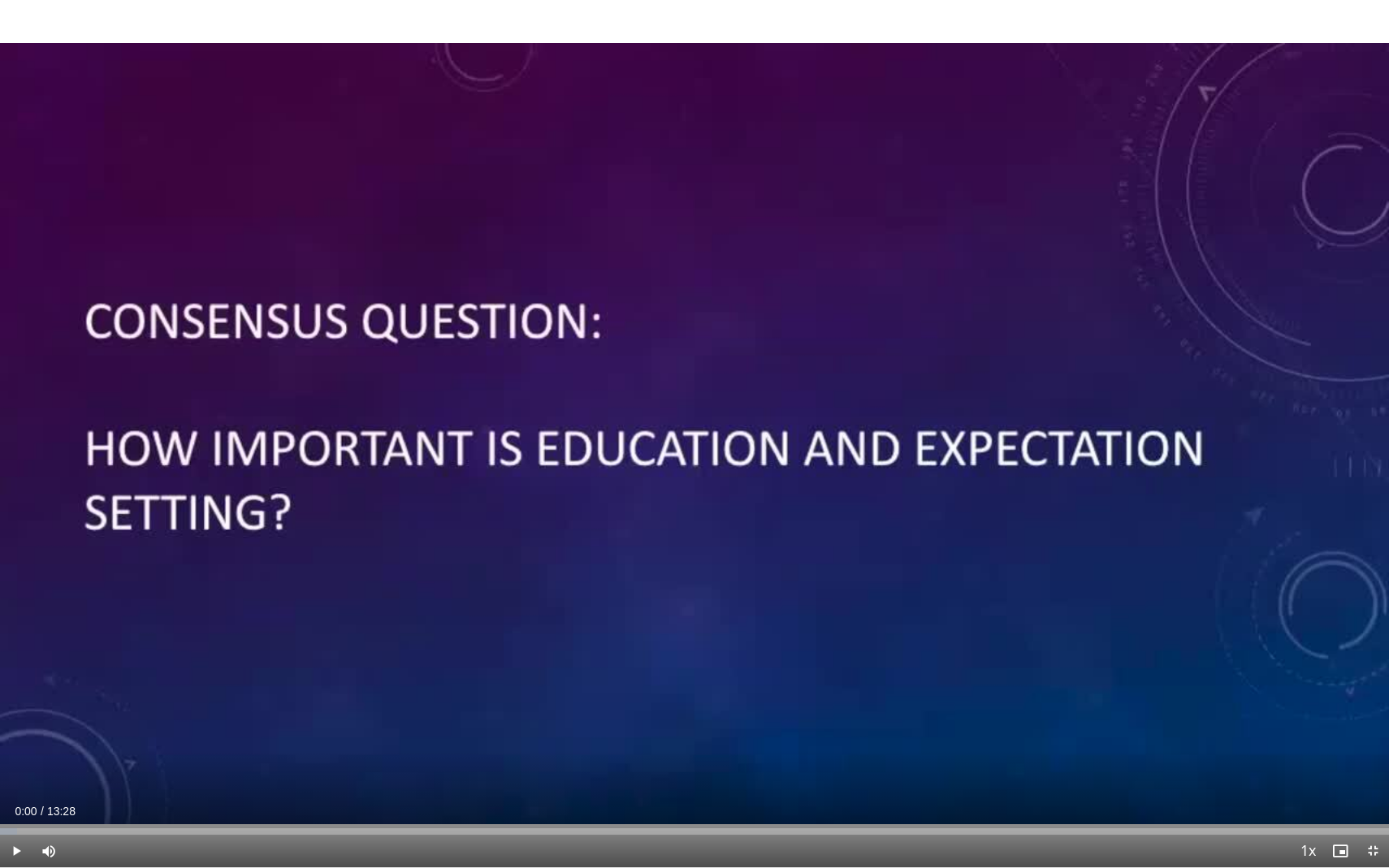 click at bounding box center (16, 851) 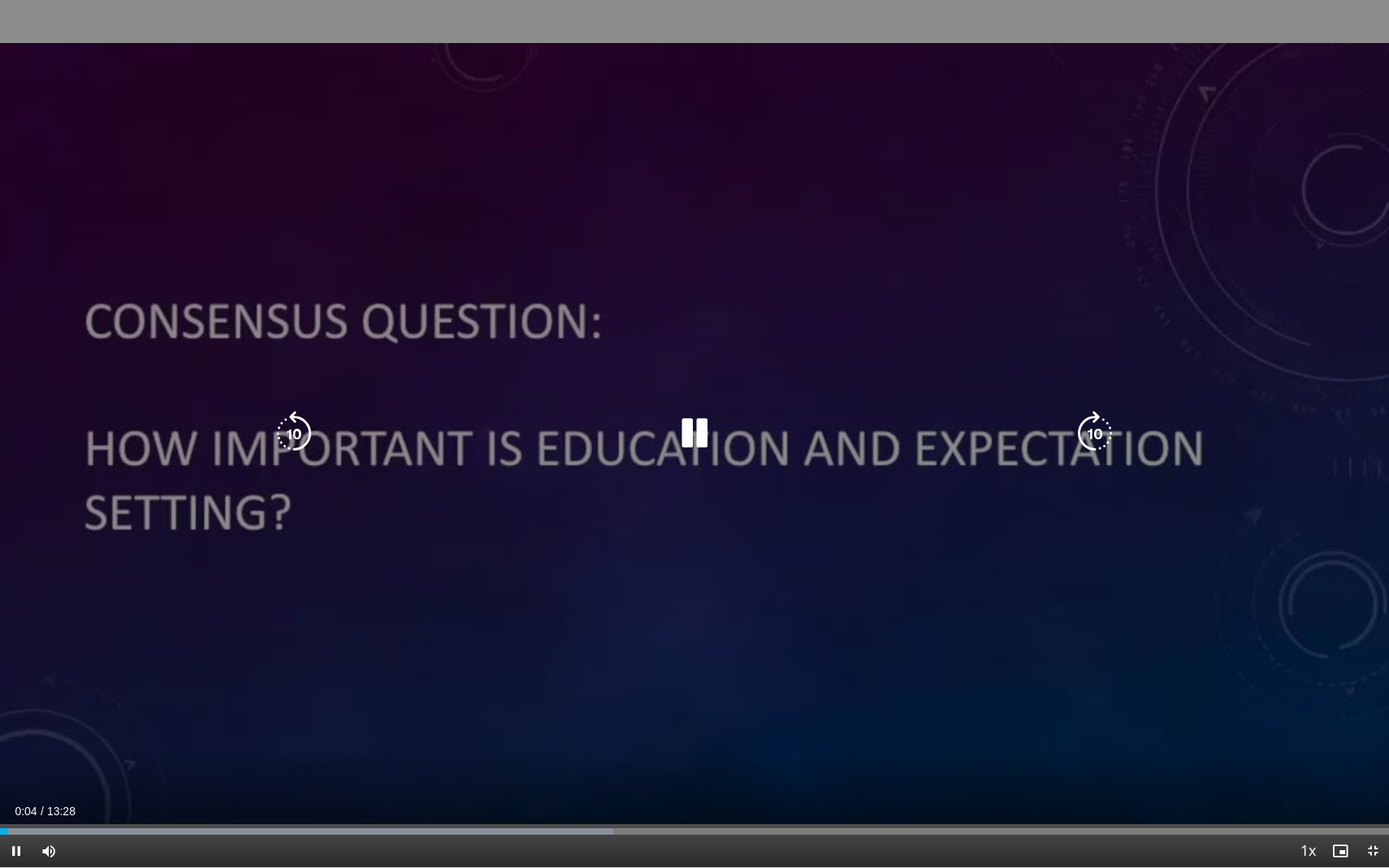 click on "10 seconds
Tap to unmute" at bounding box center (694, 434) 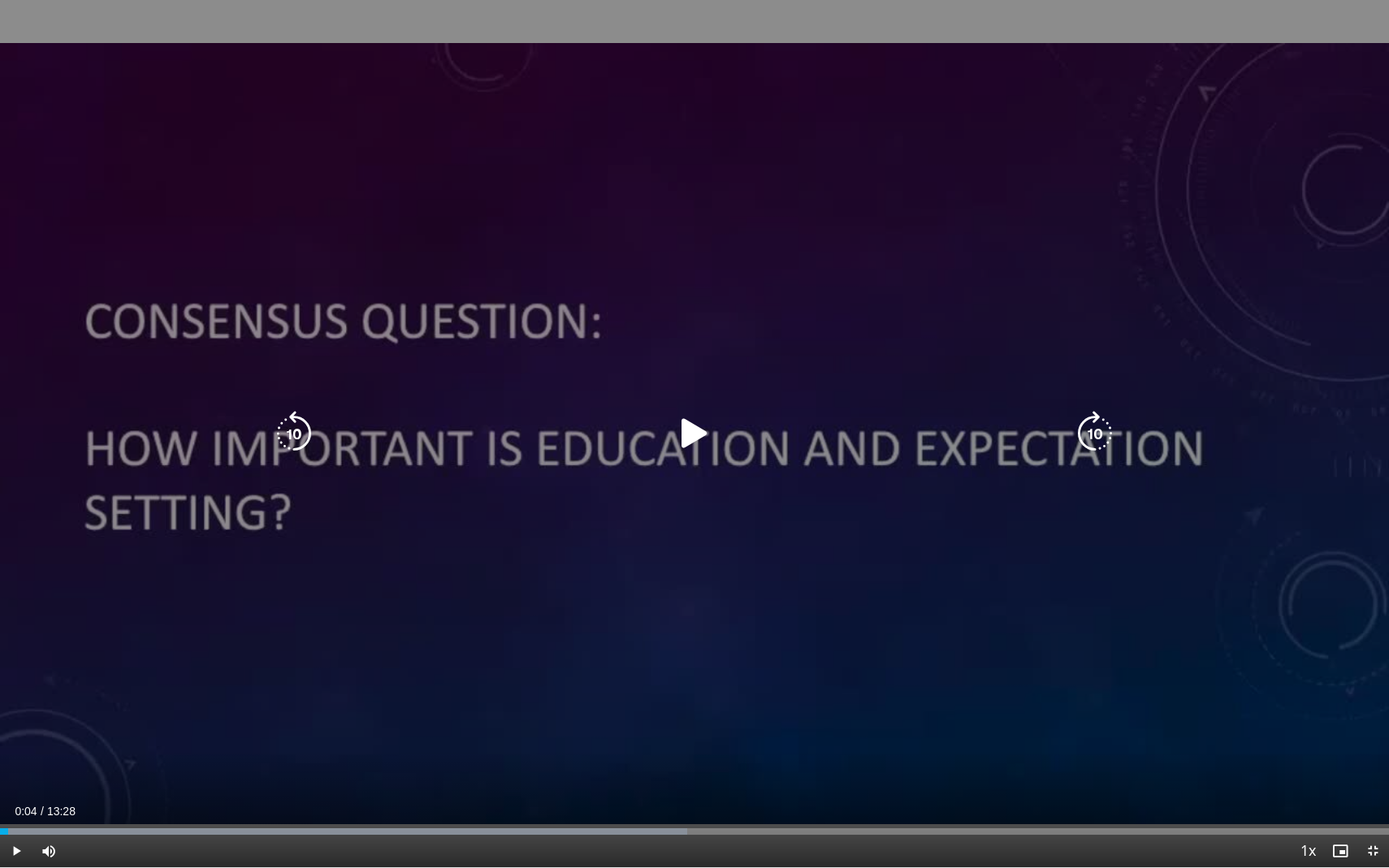 click on "10 seconds
Tap to unmute" at bounding box center [694, 434] 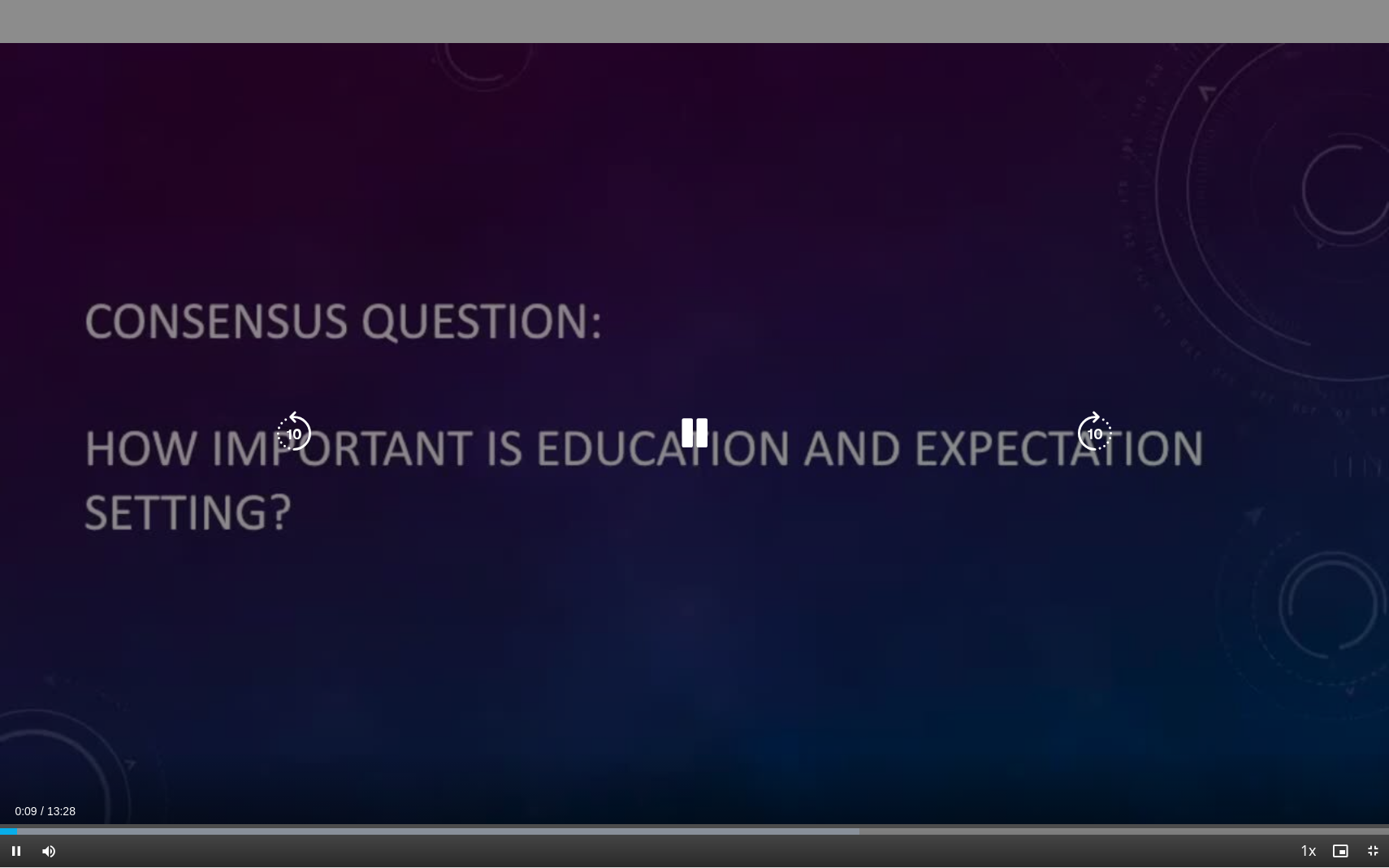 click at bounding box center (1095, 434) 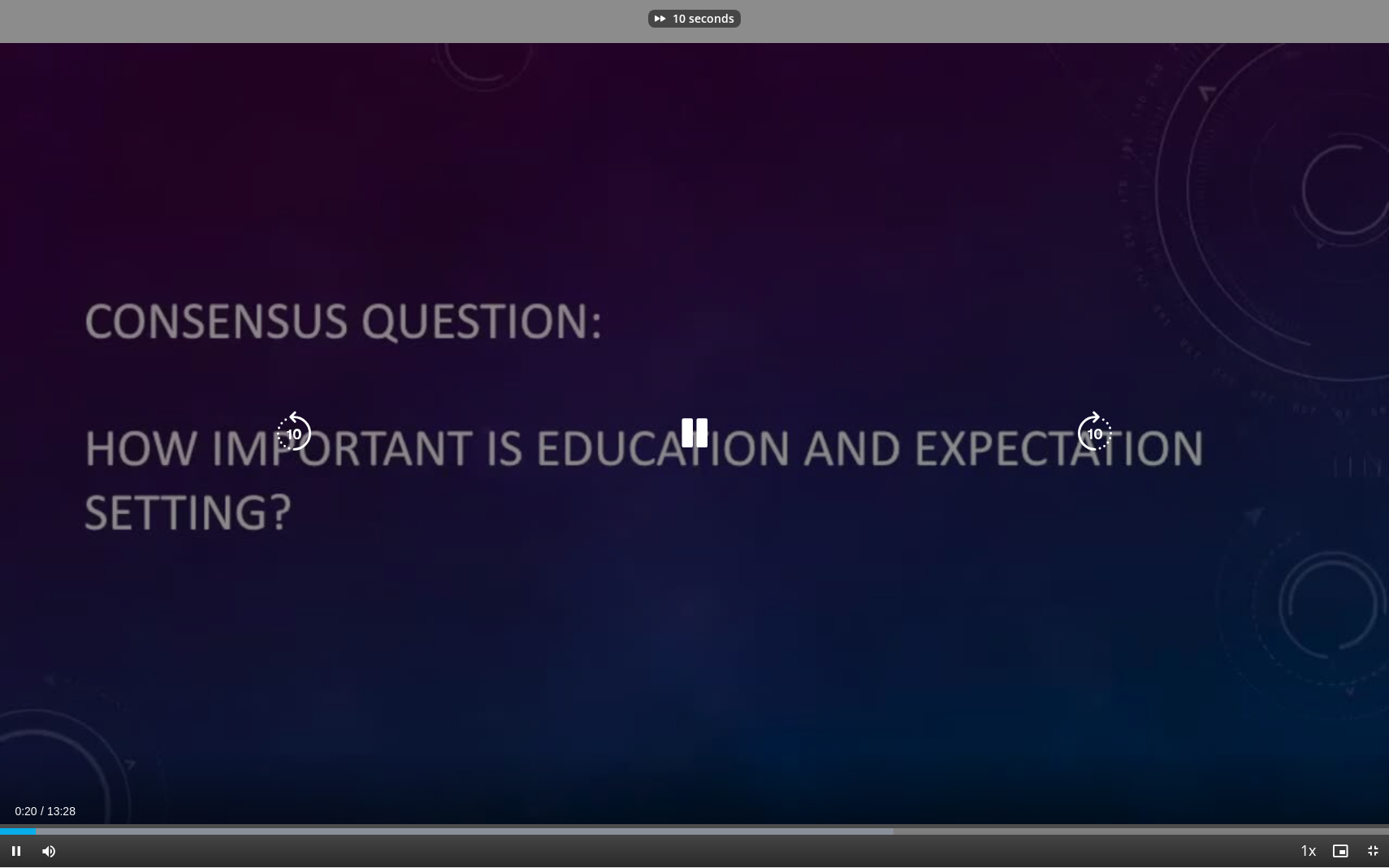 click at bounding box center [1095, 434] 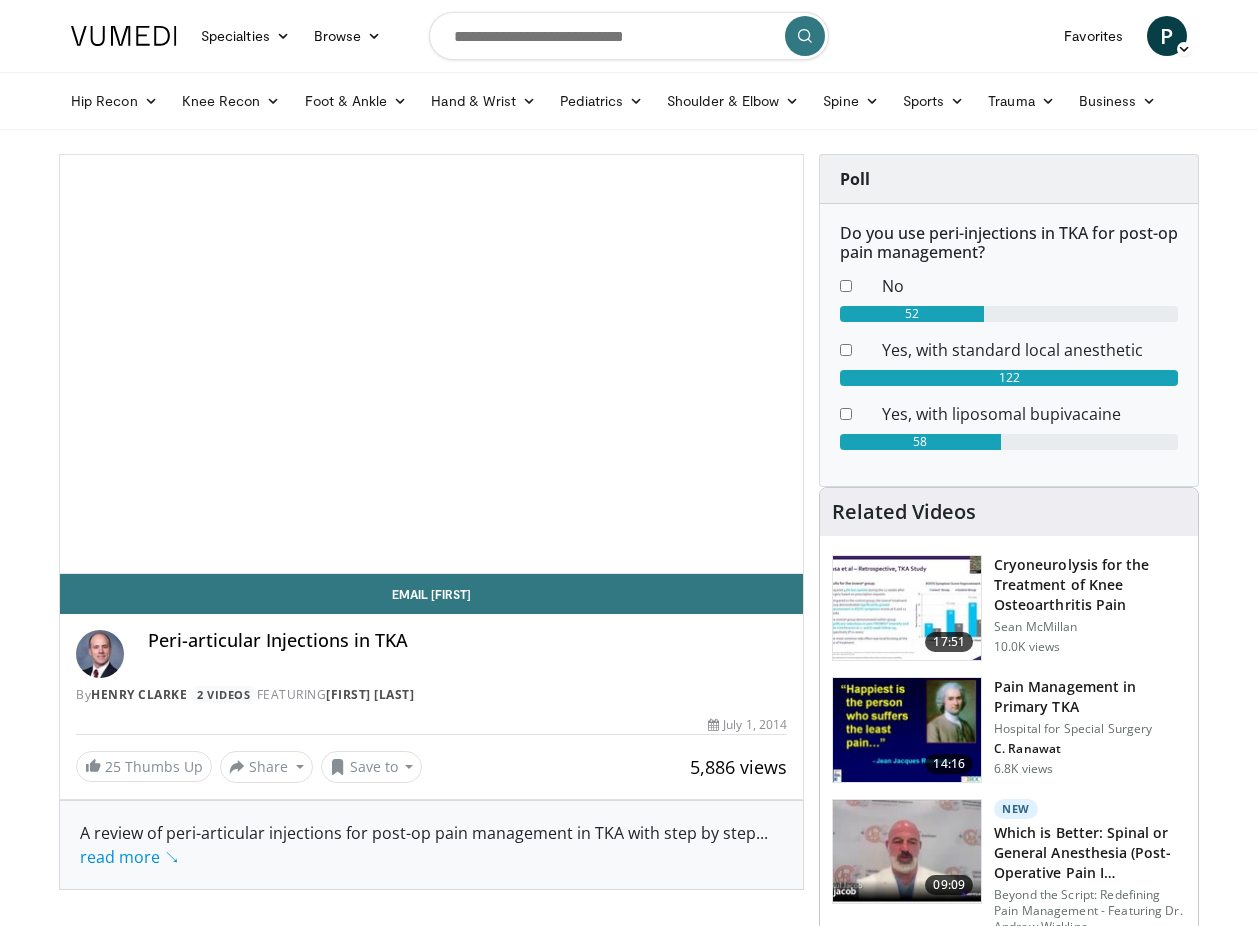 scroll, scrollTop: 0, scrollLeft: 0, axis: both 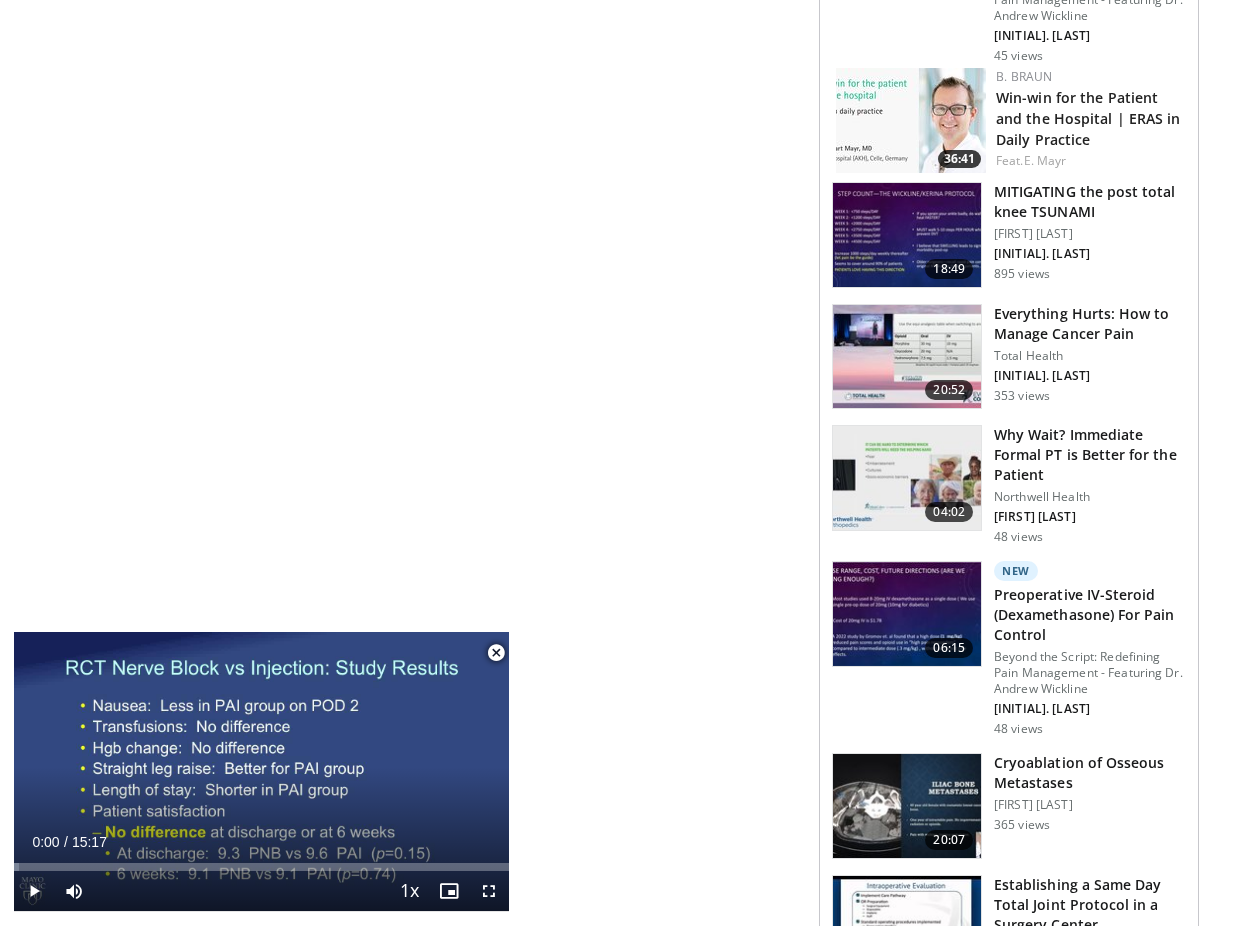 click on "Why Wait? Immediate Formal PT is Better for the Patient" at bounding box center (1090, 455) 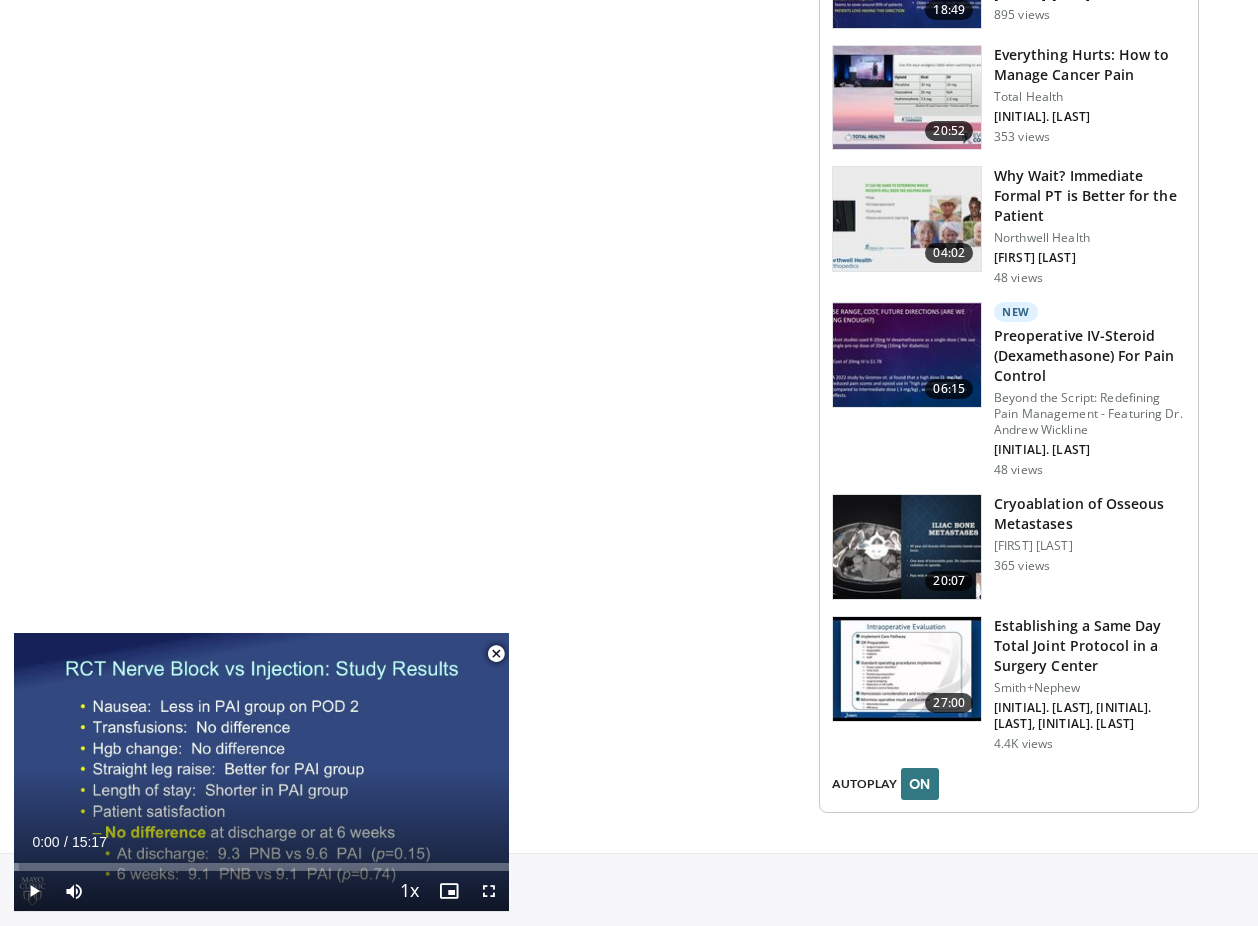scroll, scrollTop: 2705, scrollLeft: 0, axis: vertical 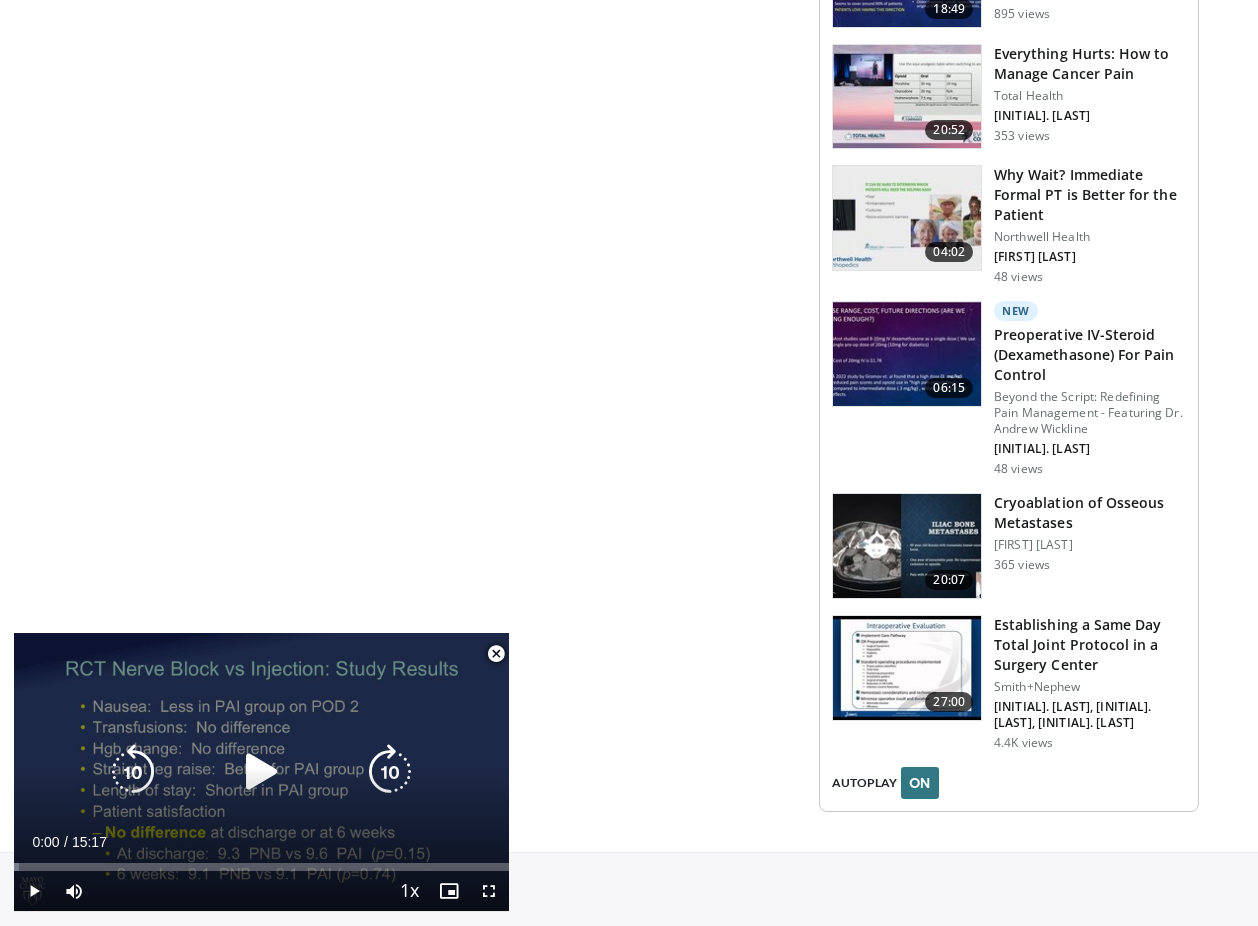click at bounding box center [262, 772] 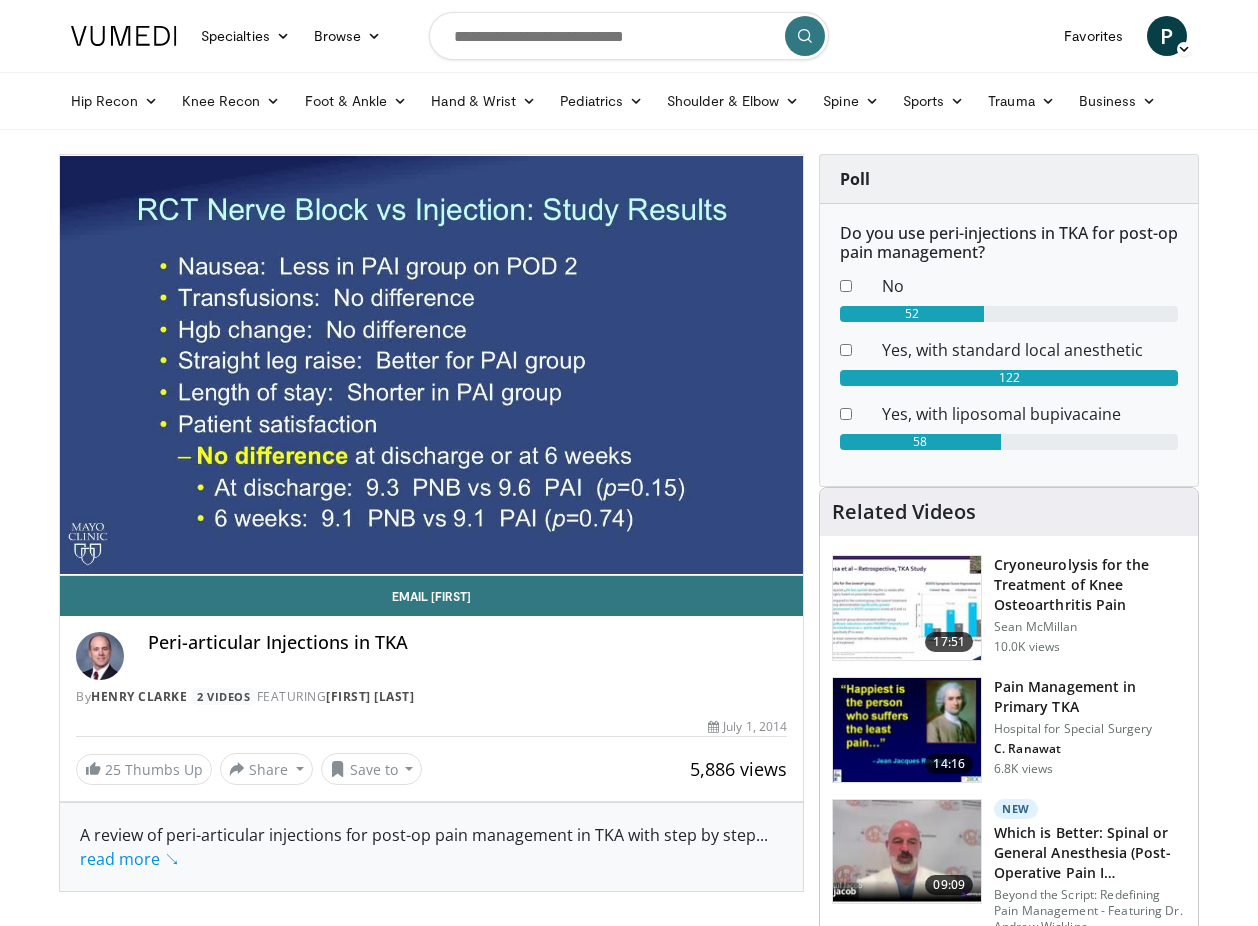 scroll, scrollTop: 0, scrollLeft: 0, axis: both 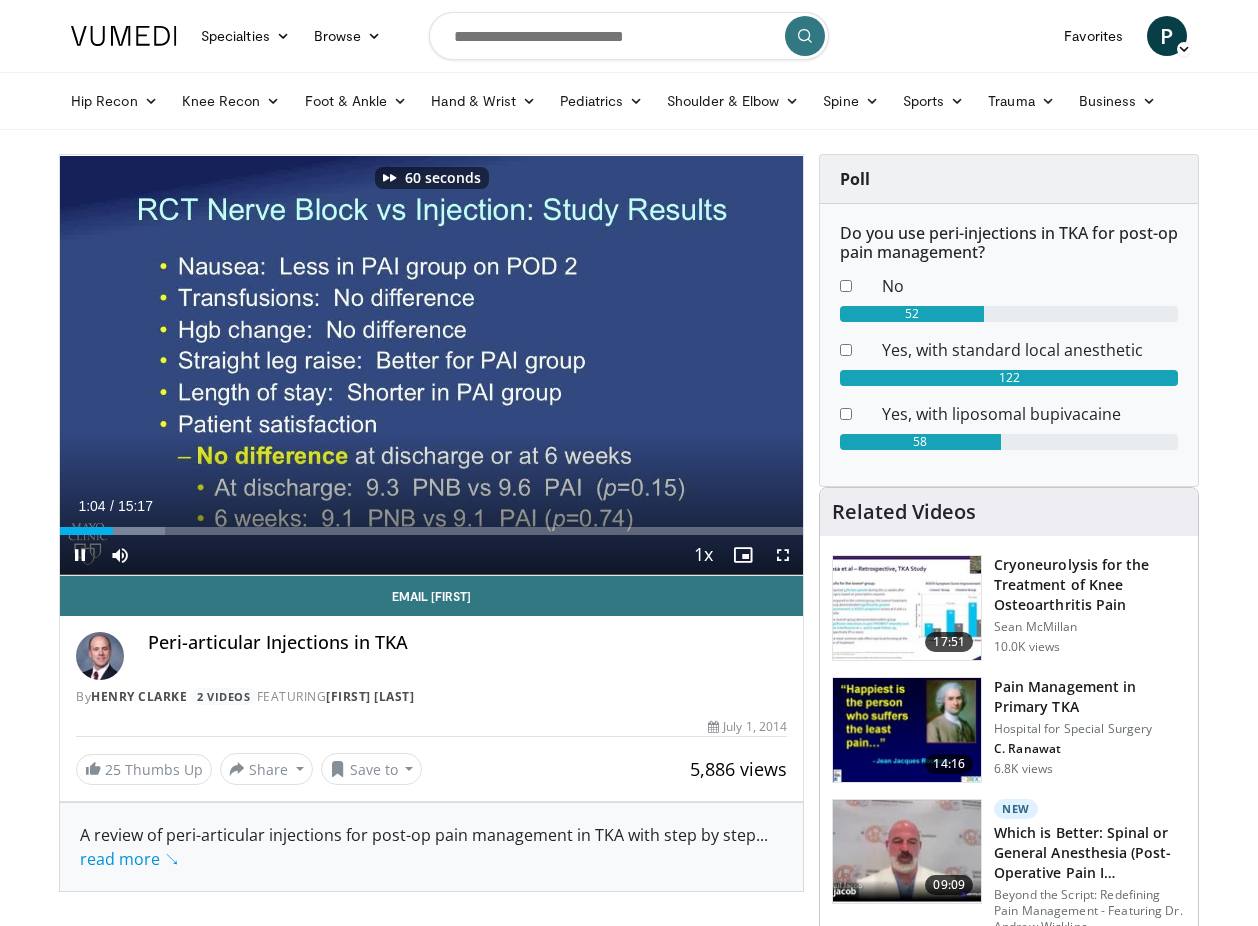 click at bounding box center (783, 555) 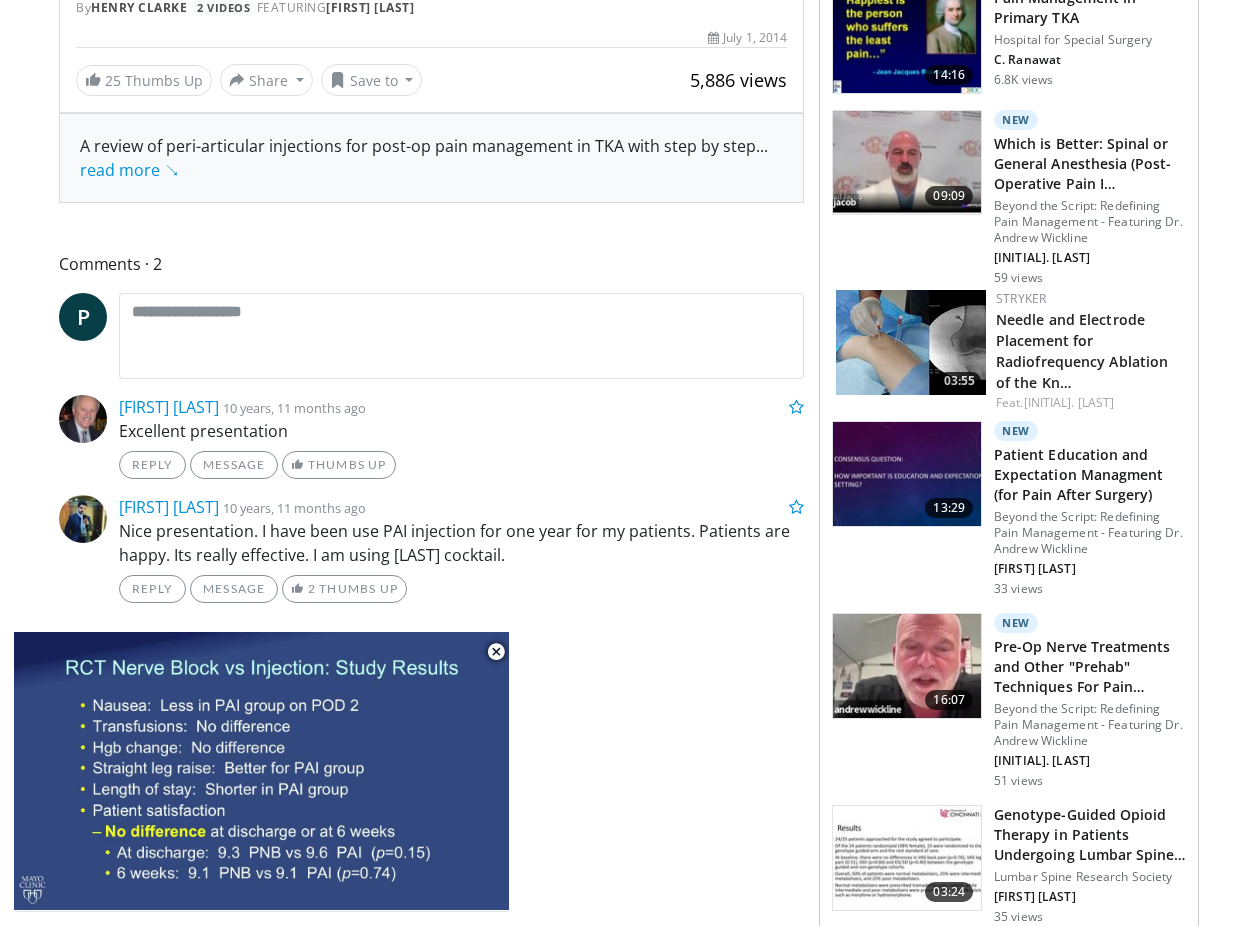 scroll, scrollTop: 690, scrollLeft: 0, axis: vertical 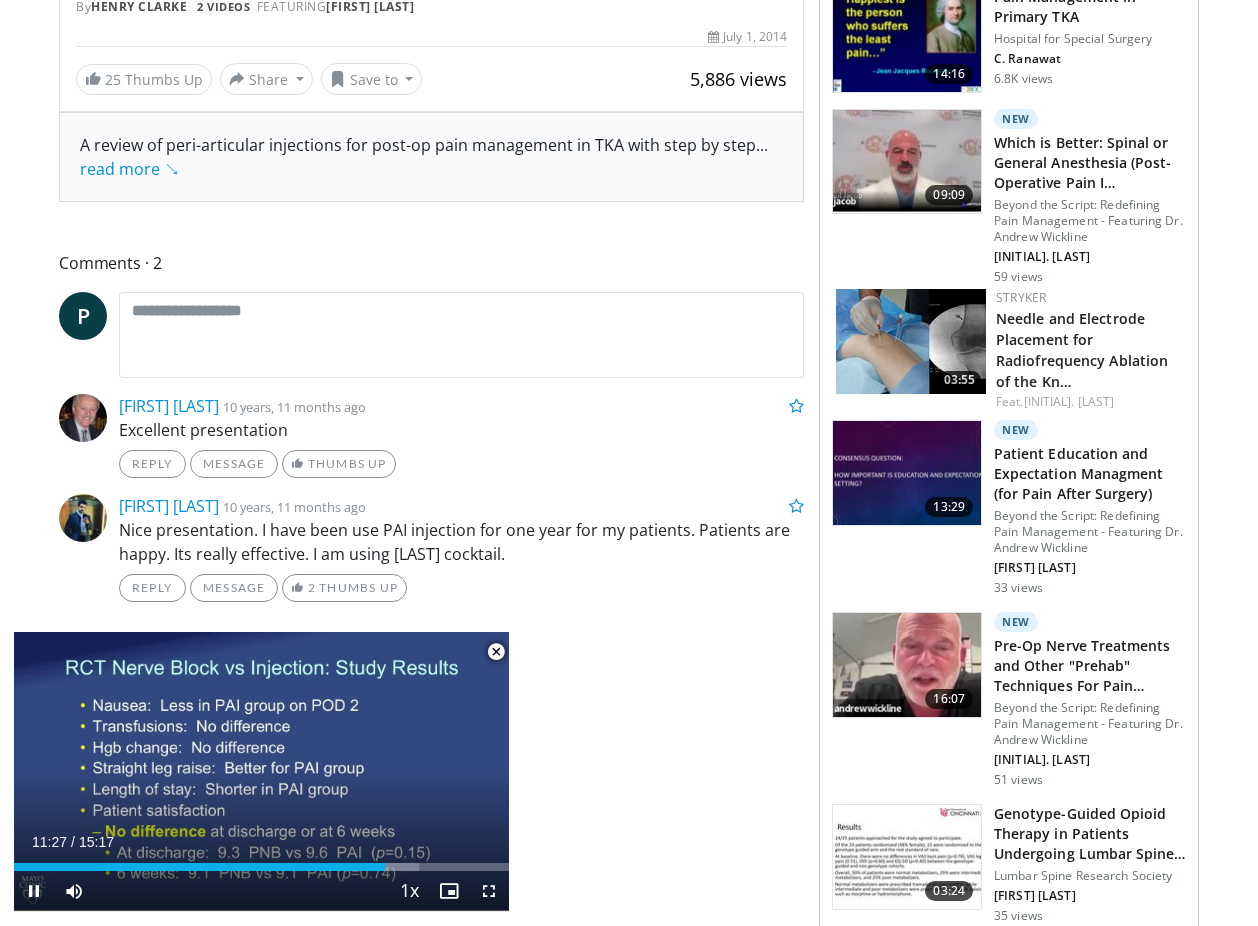 click at bounding box center (496, 652) 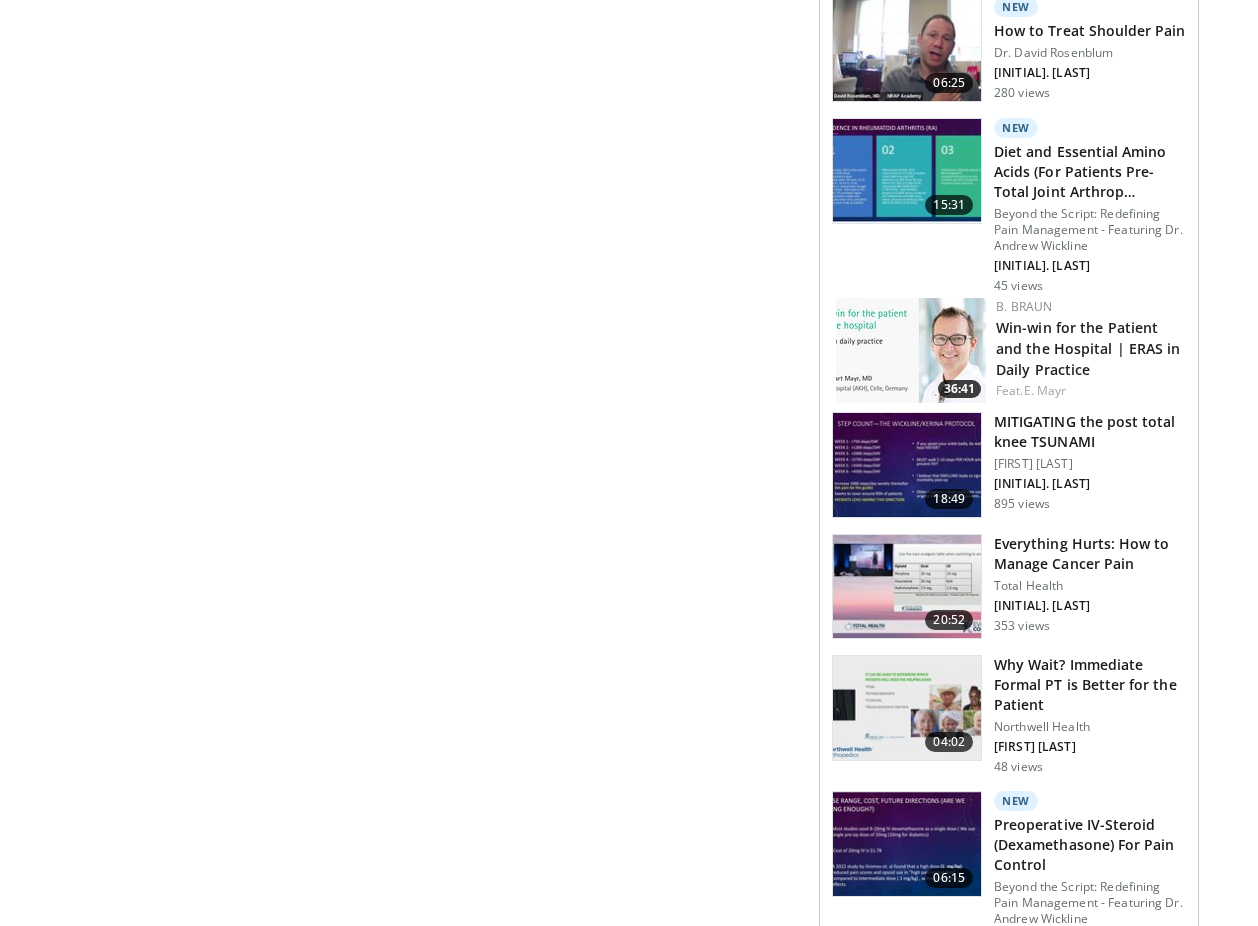 scroll, scrollTop: 2216, scrollLeft: 0, axis: vertical 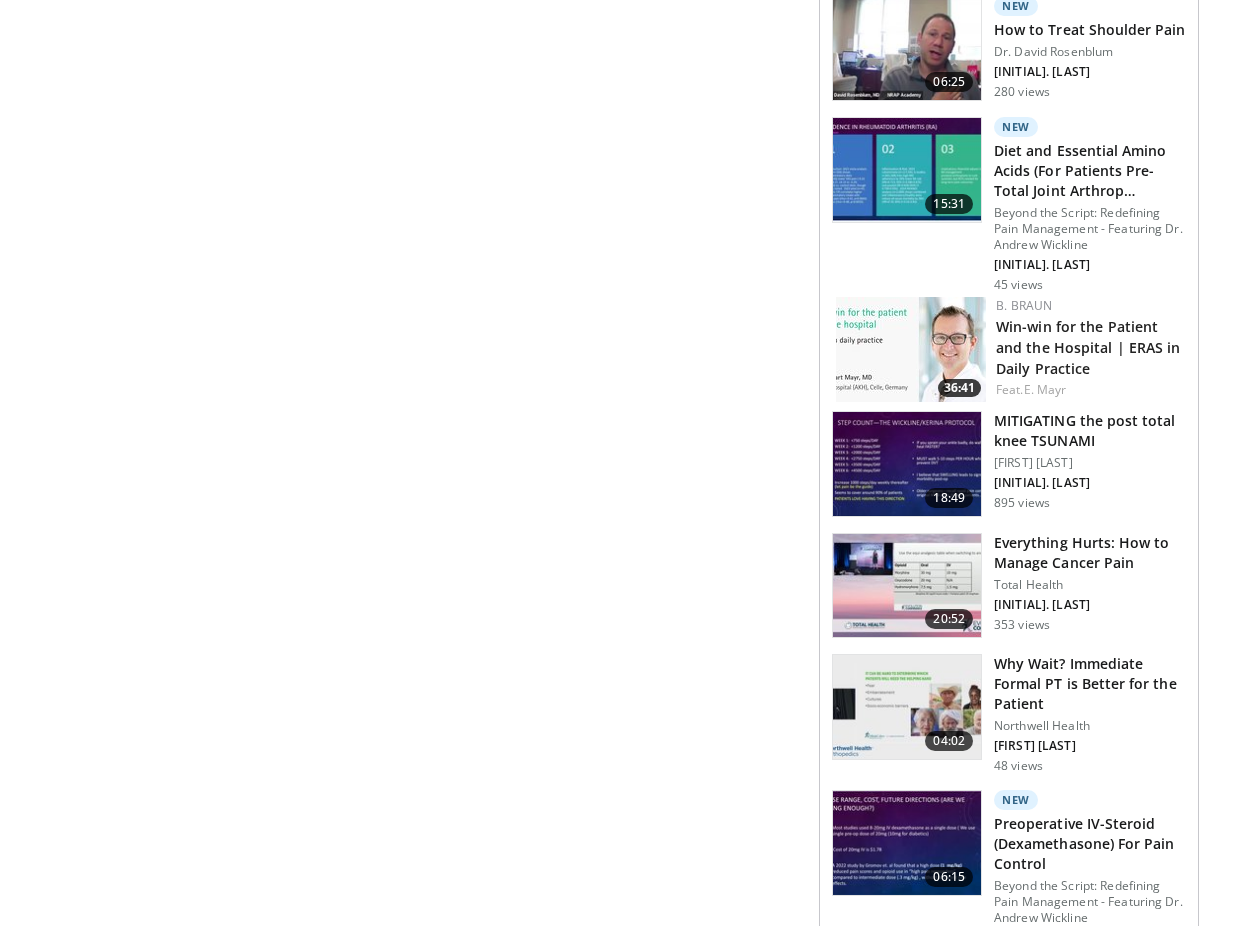 click at bounding box center (907, 464) 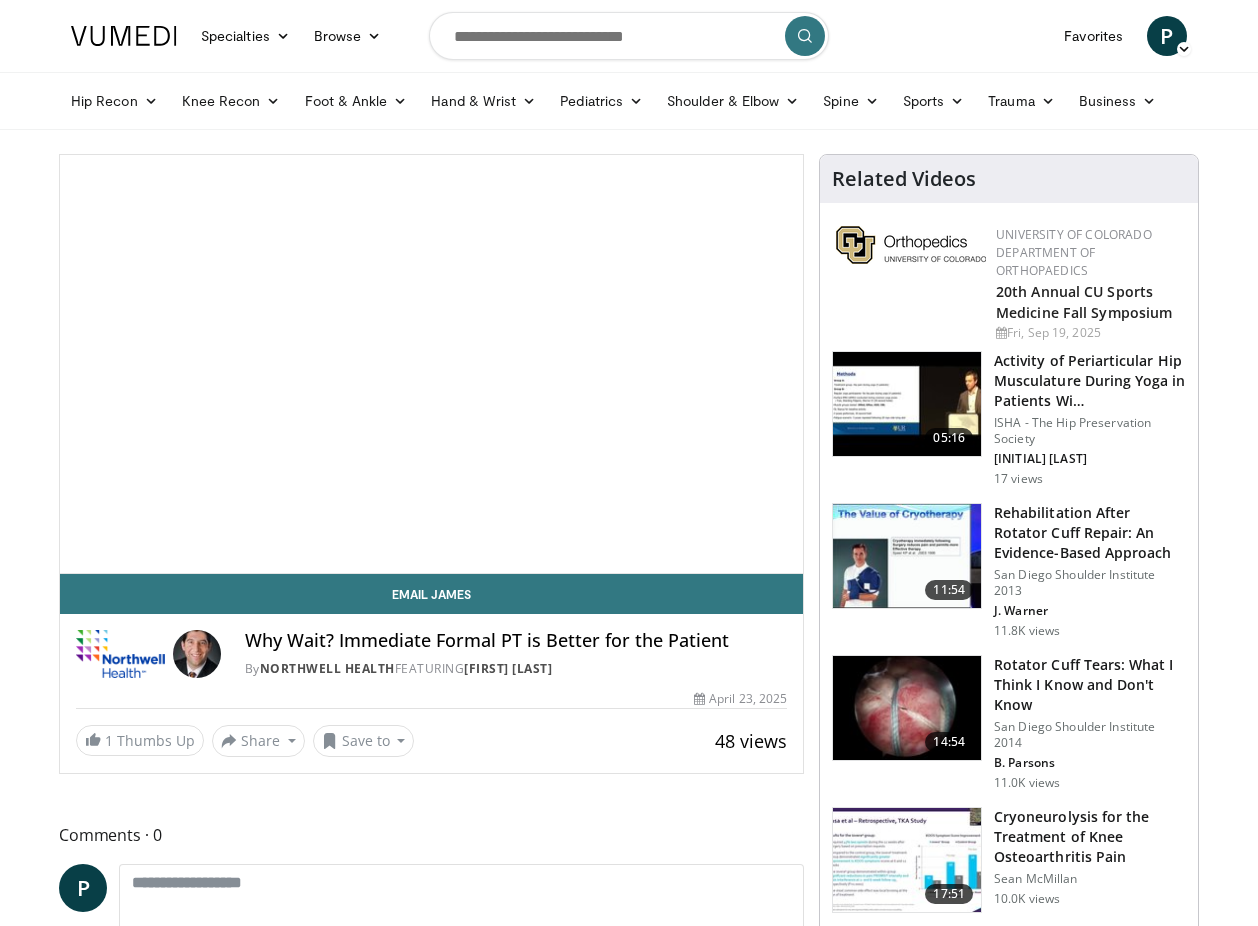 scroll, scrollTop: 0, scrollLeft: 0, axis: both 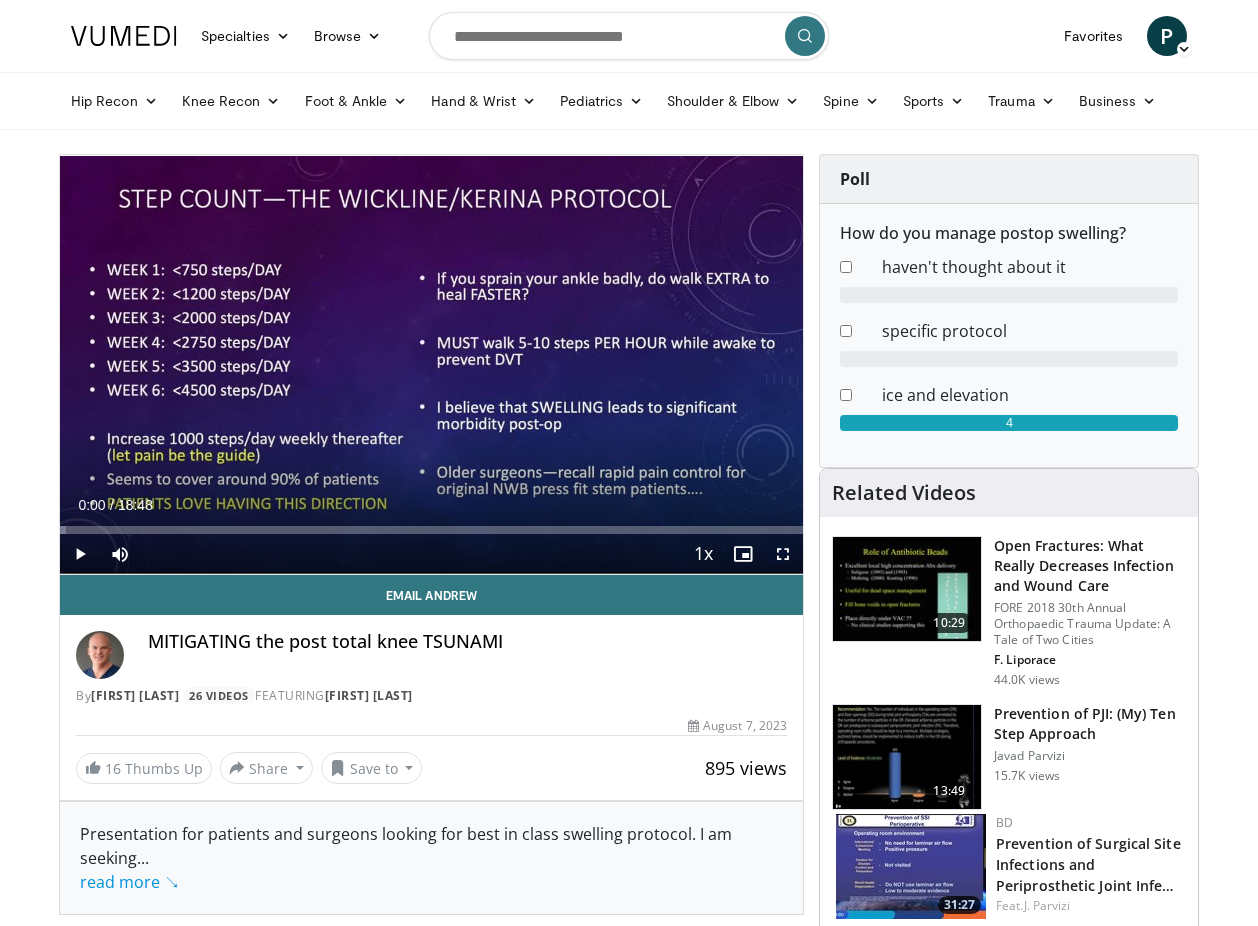 click at bounding box center (80, 554) 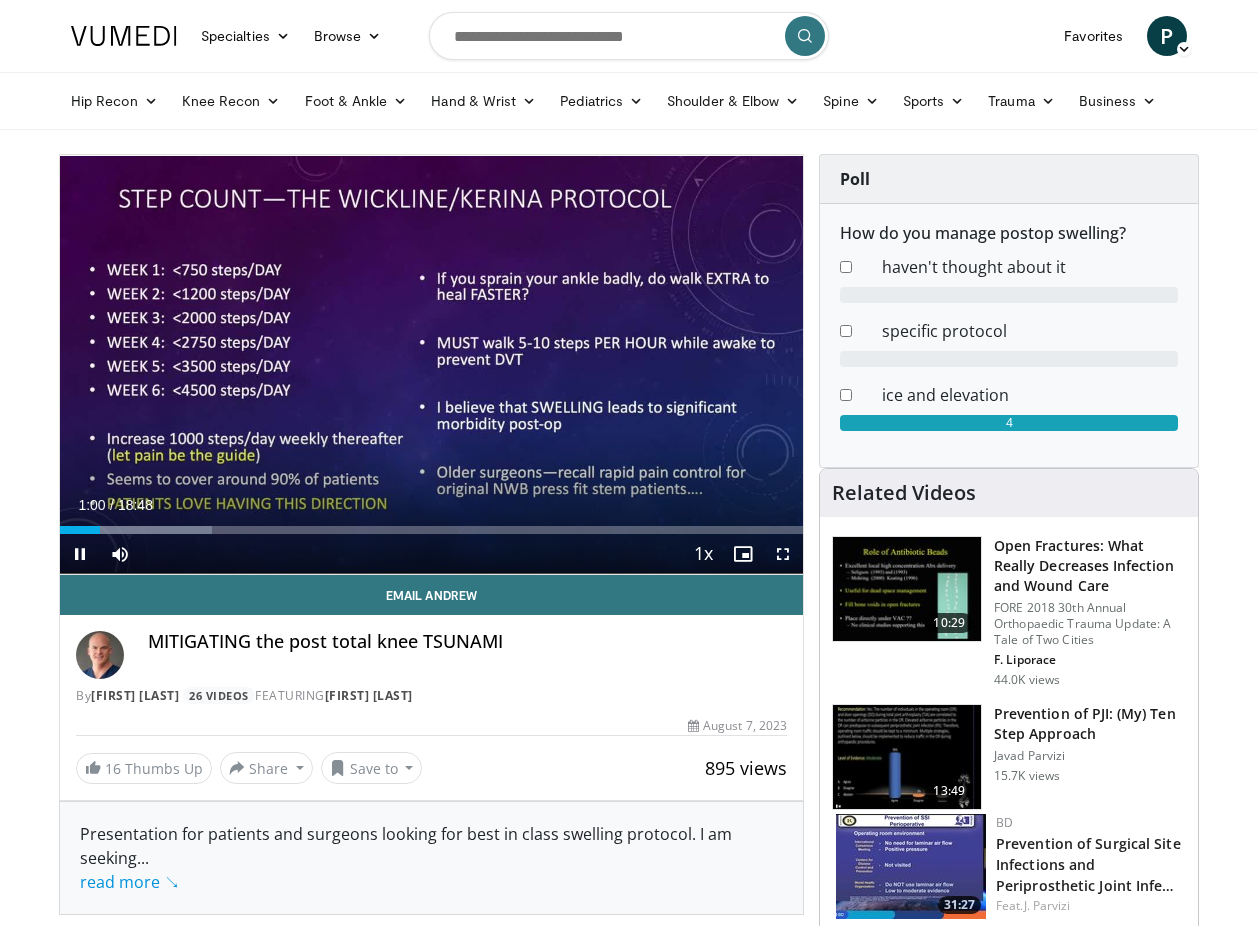 click at bounding box center [80, 554] 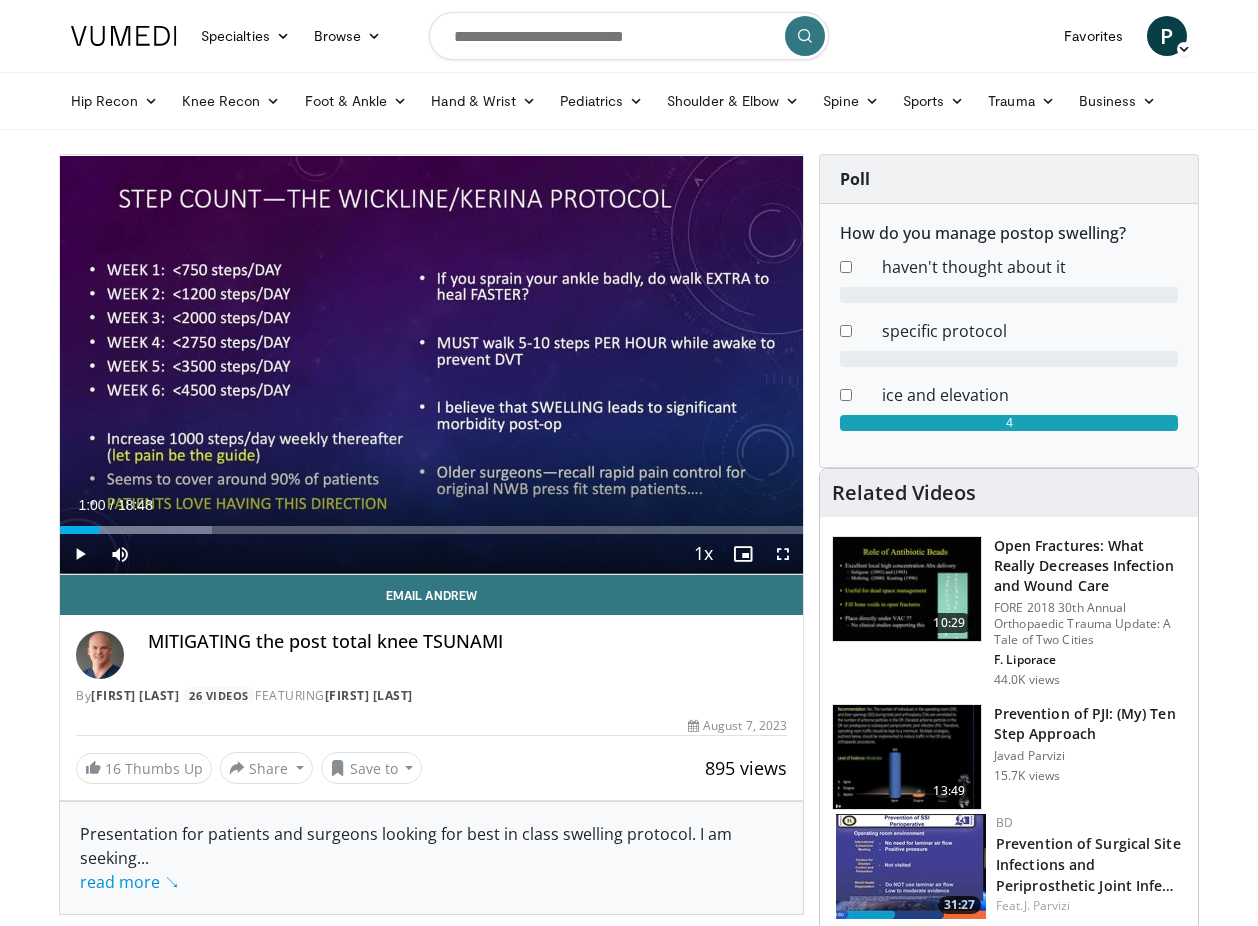 click at bounding box center [80, 554] 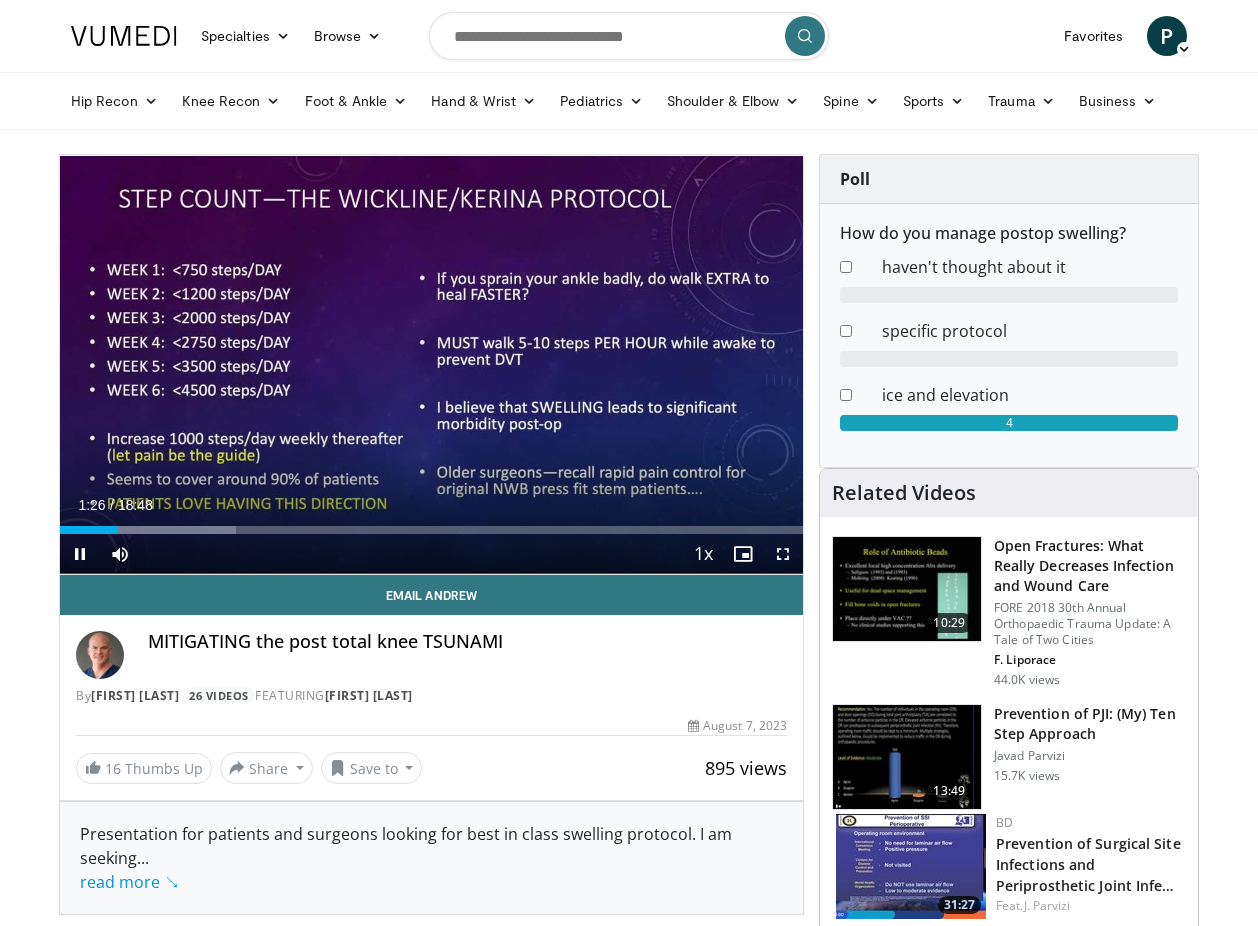 click at bounding box center [783, 554] 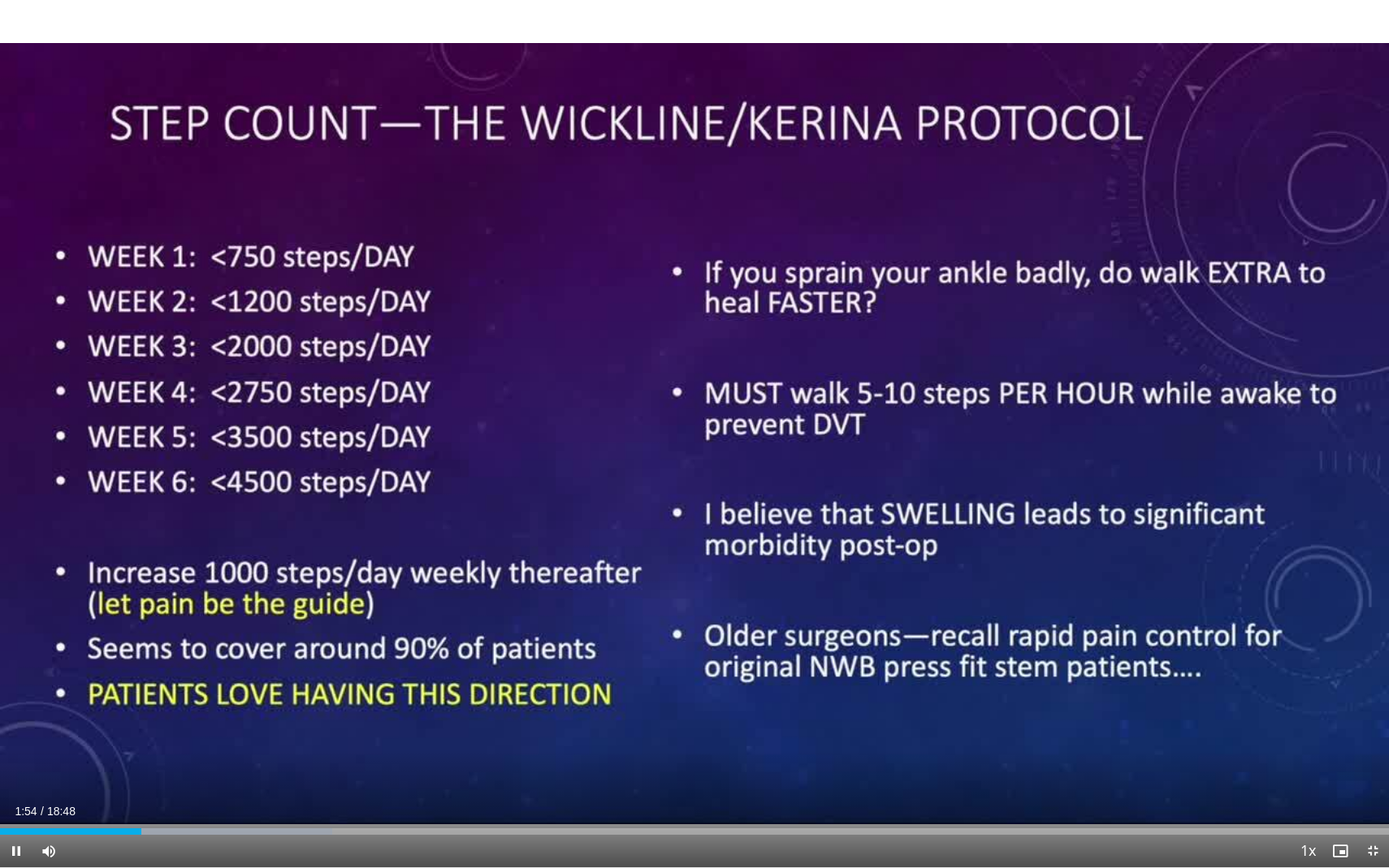 click at bounding box center (16, 851) 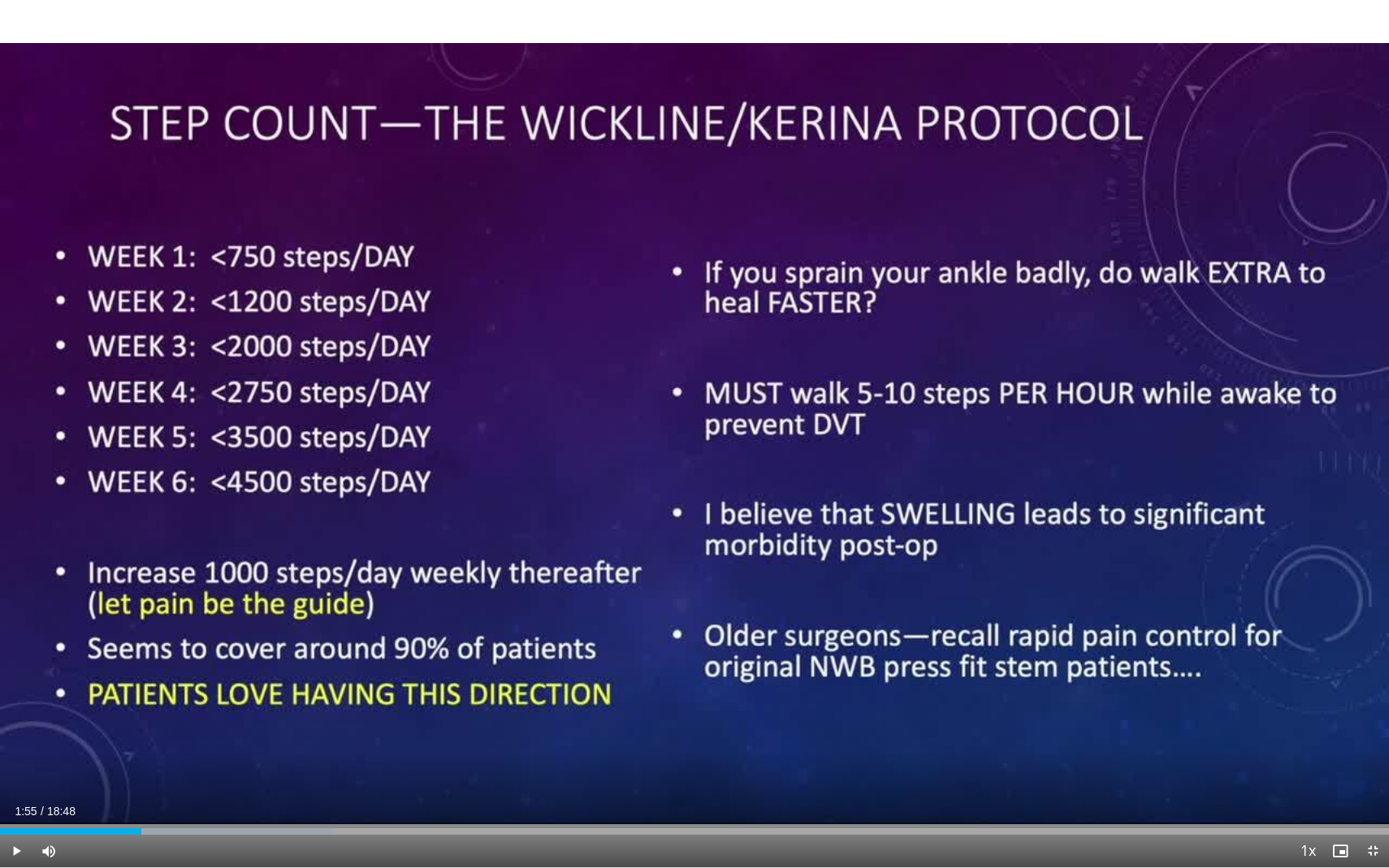 click at bounding box center [16, 851] 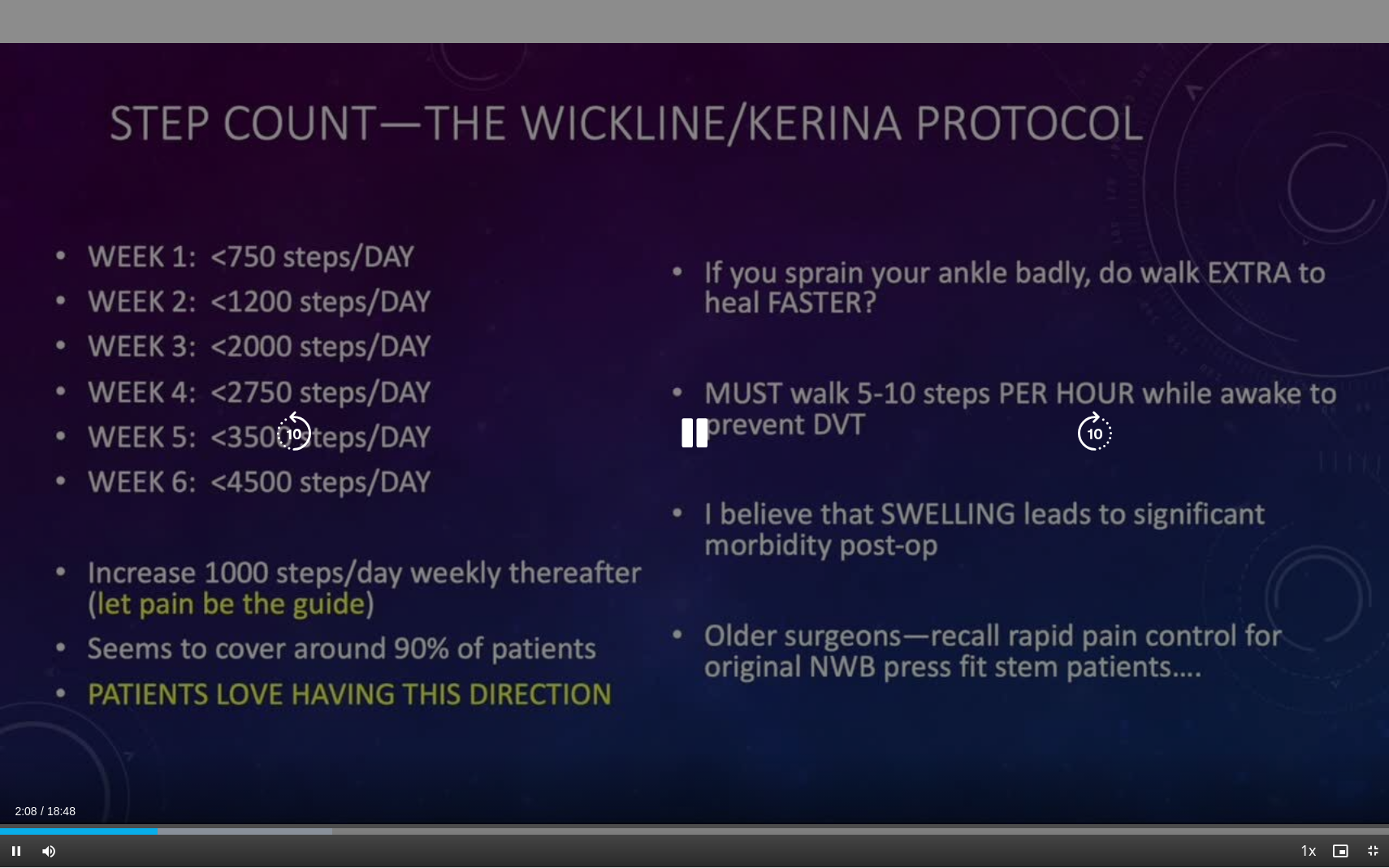 click at bounding box center [294, 434] 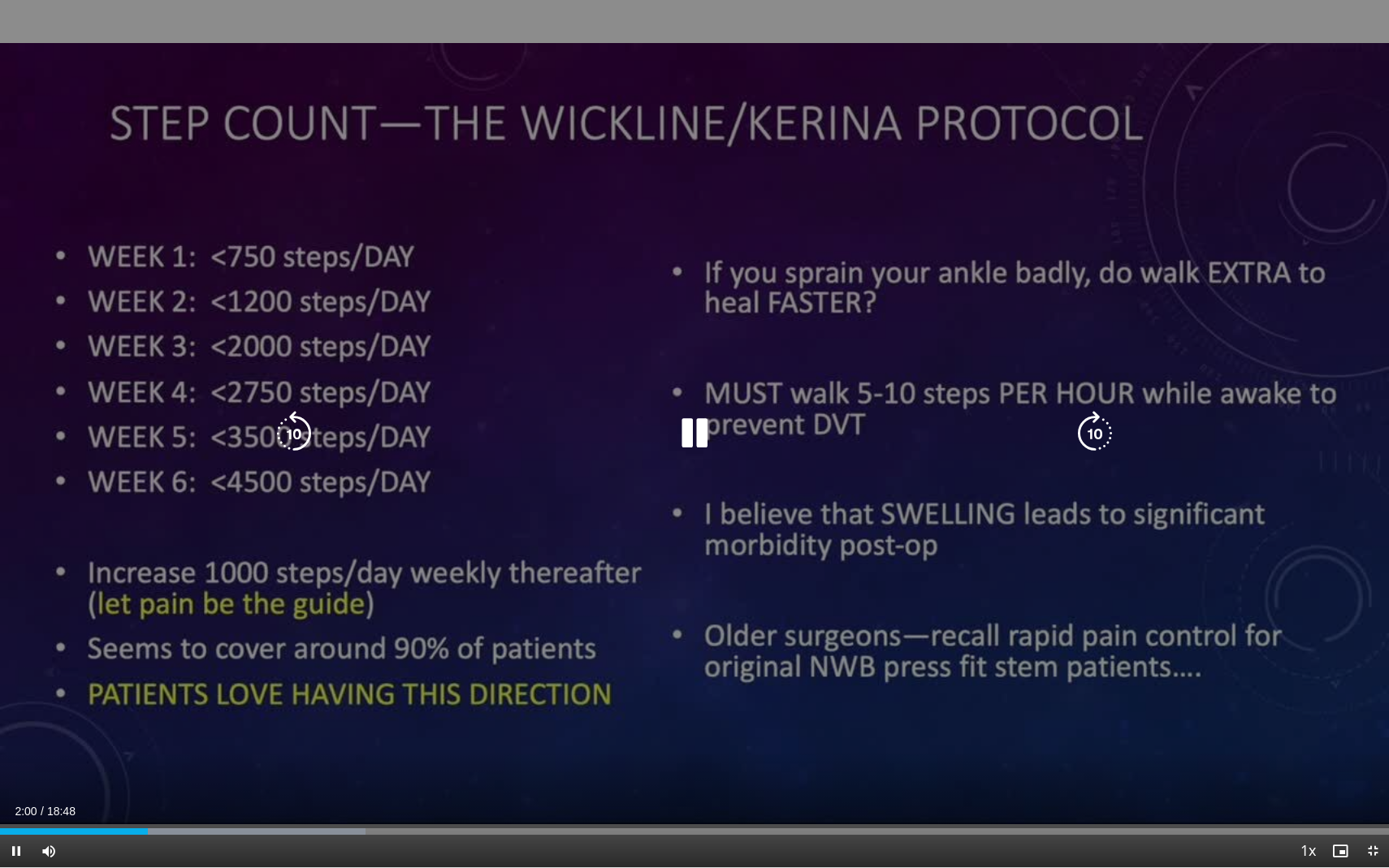 click at bounding box center [294, 434] 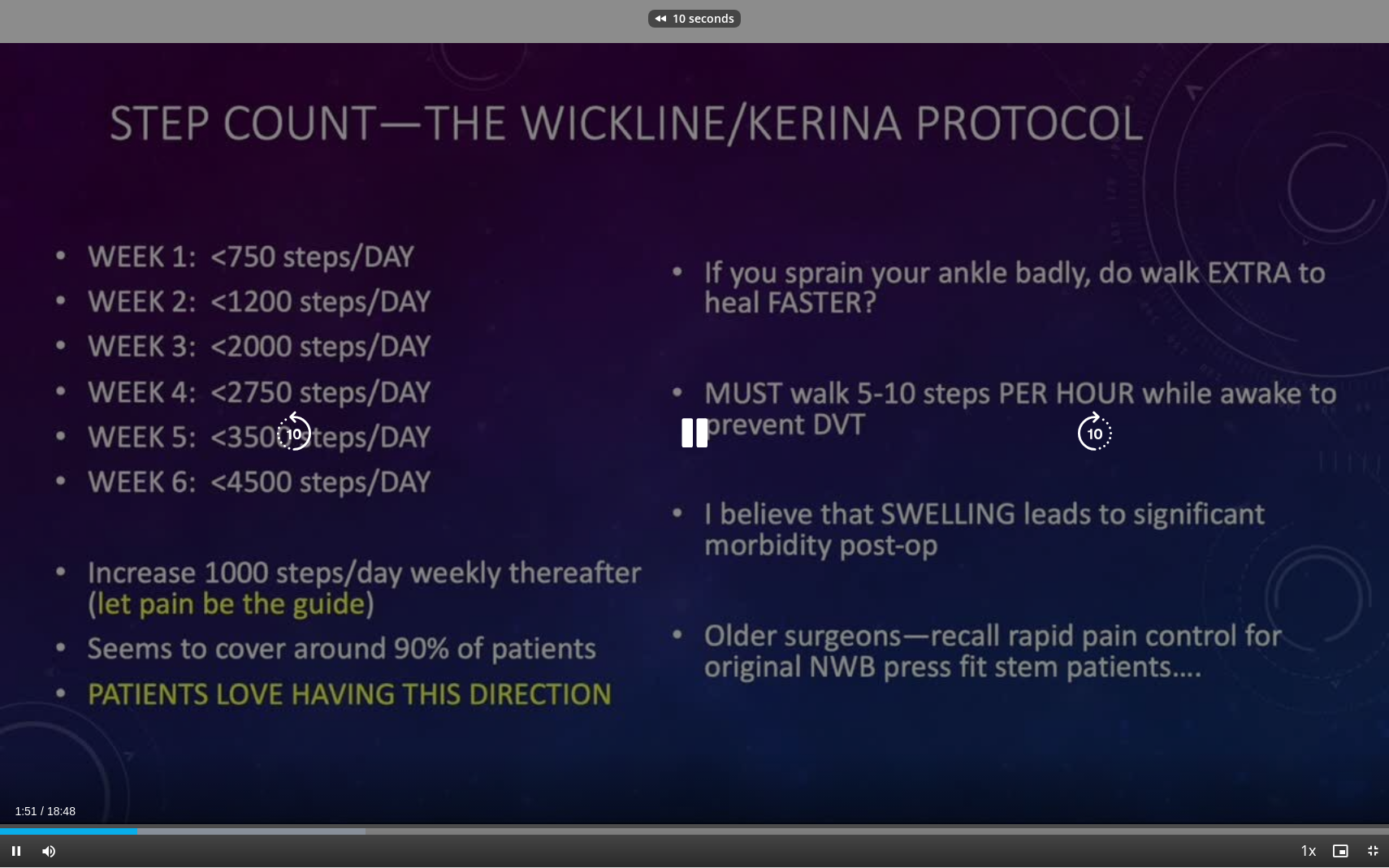click at bounding box center (294, 434) 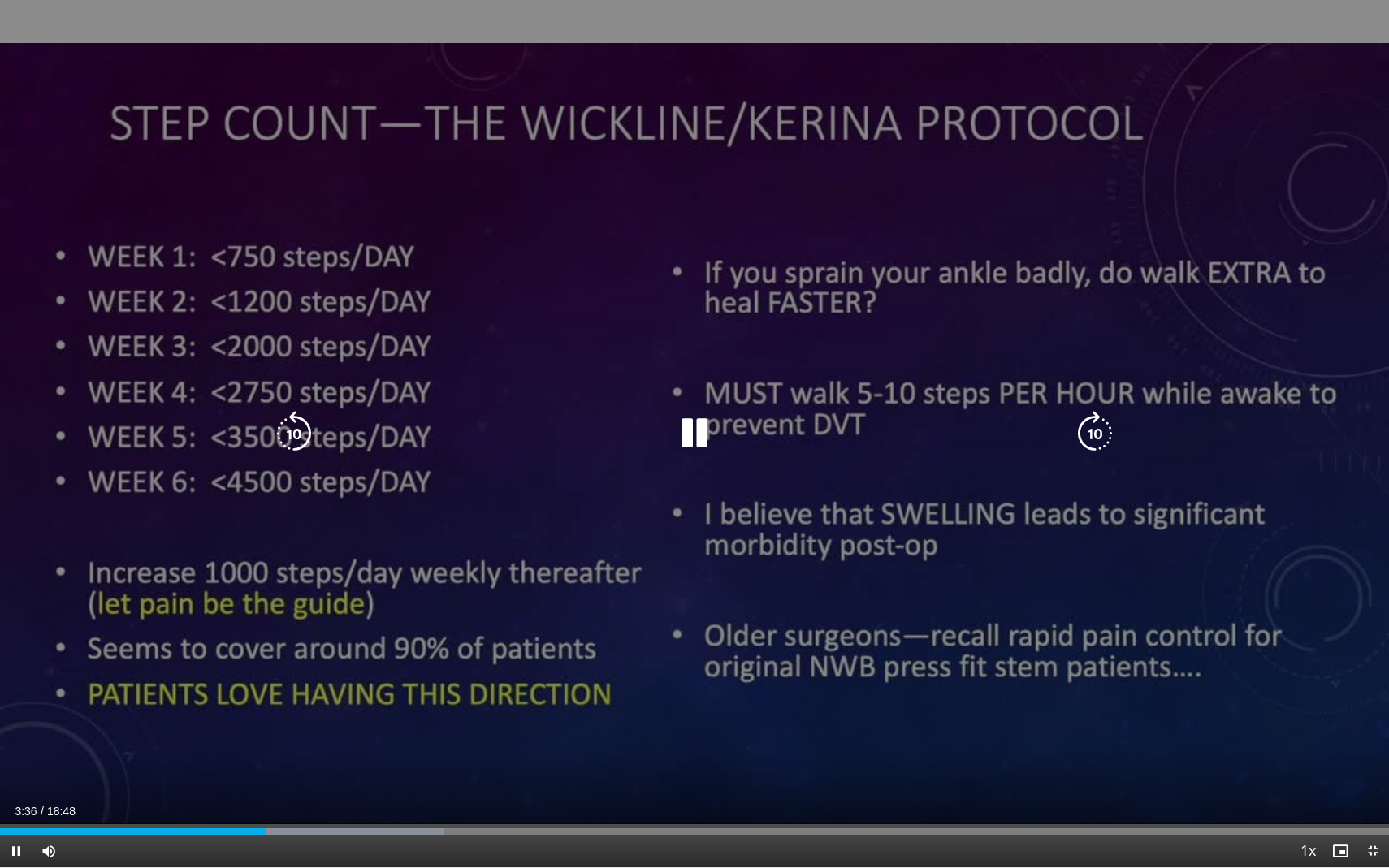 click at bounding box center (694, 434) 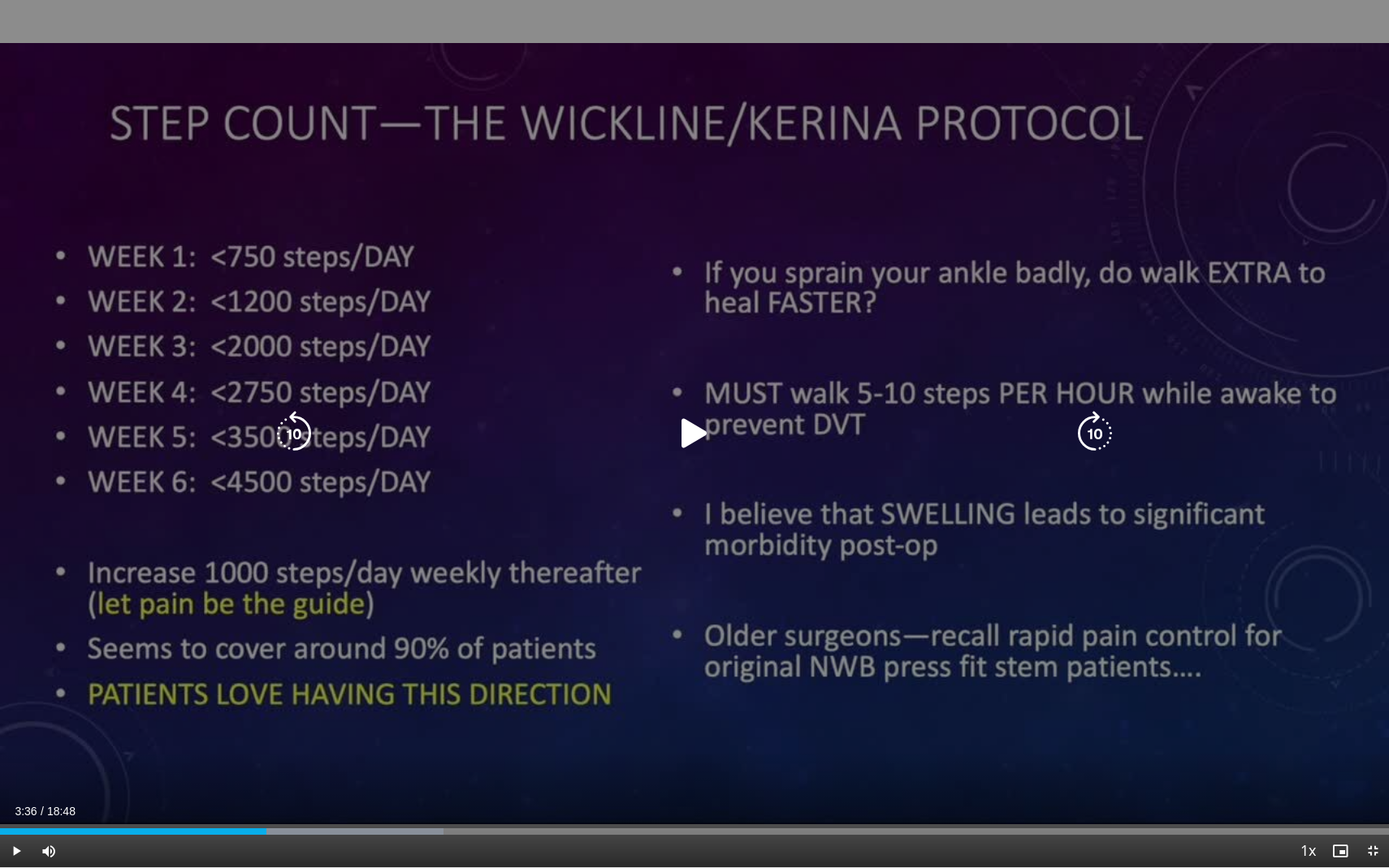 click at bounding box center (694, 434) 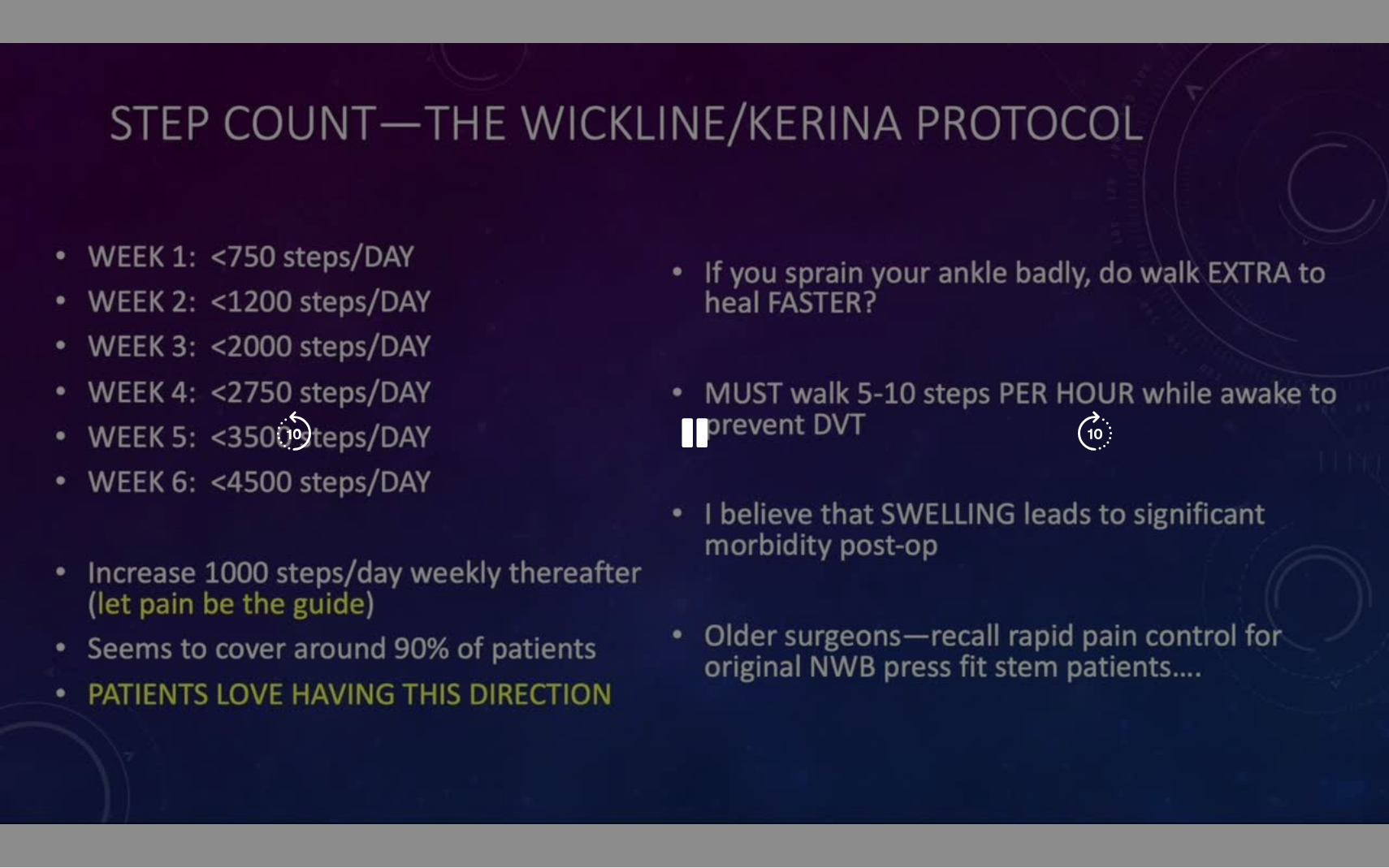 click at bounding box center [694, 434] 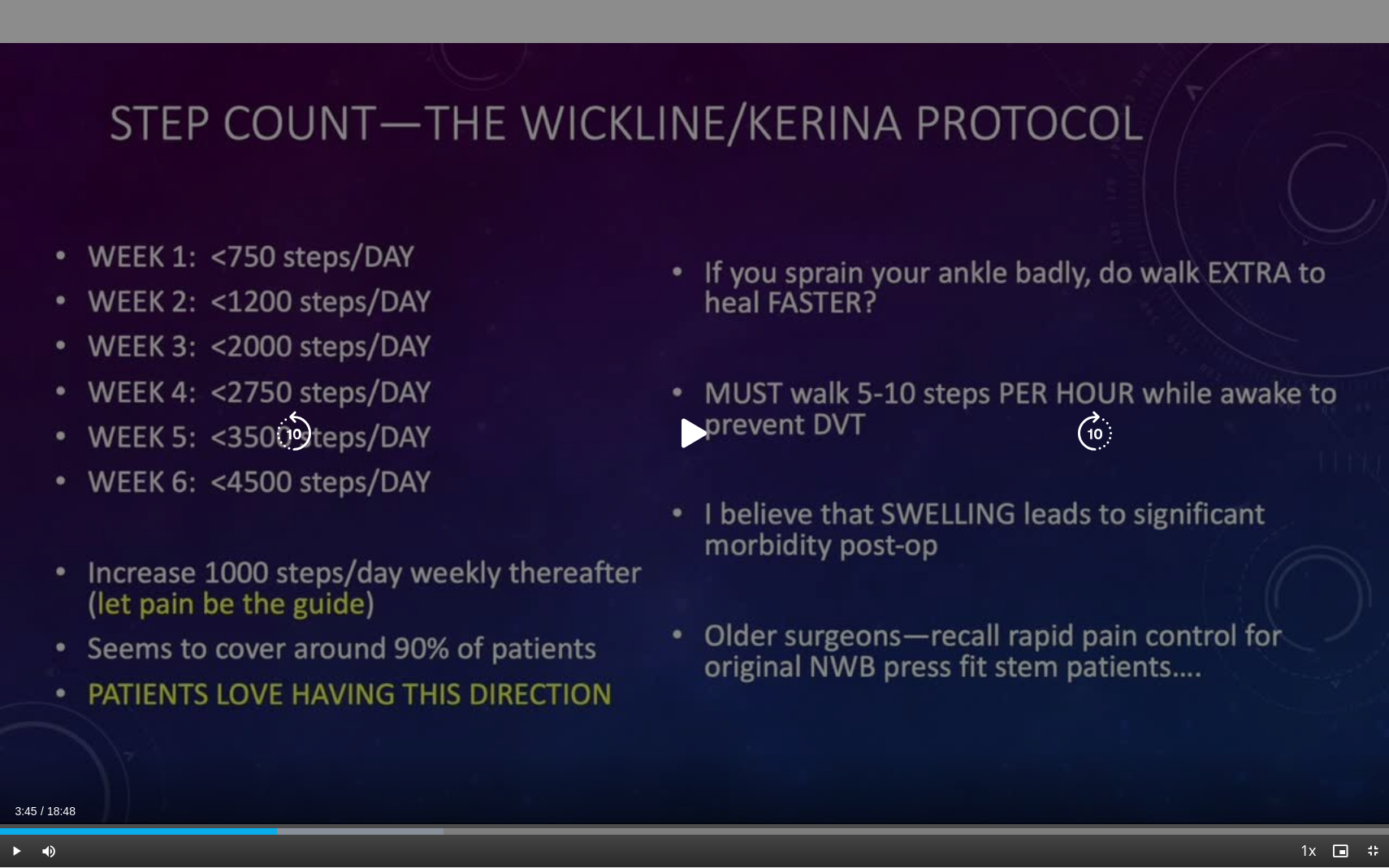 click at bounding box center (694, 434) 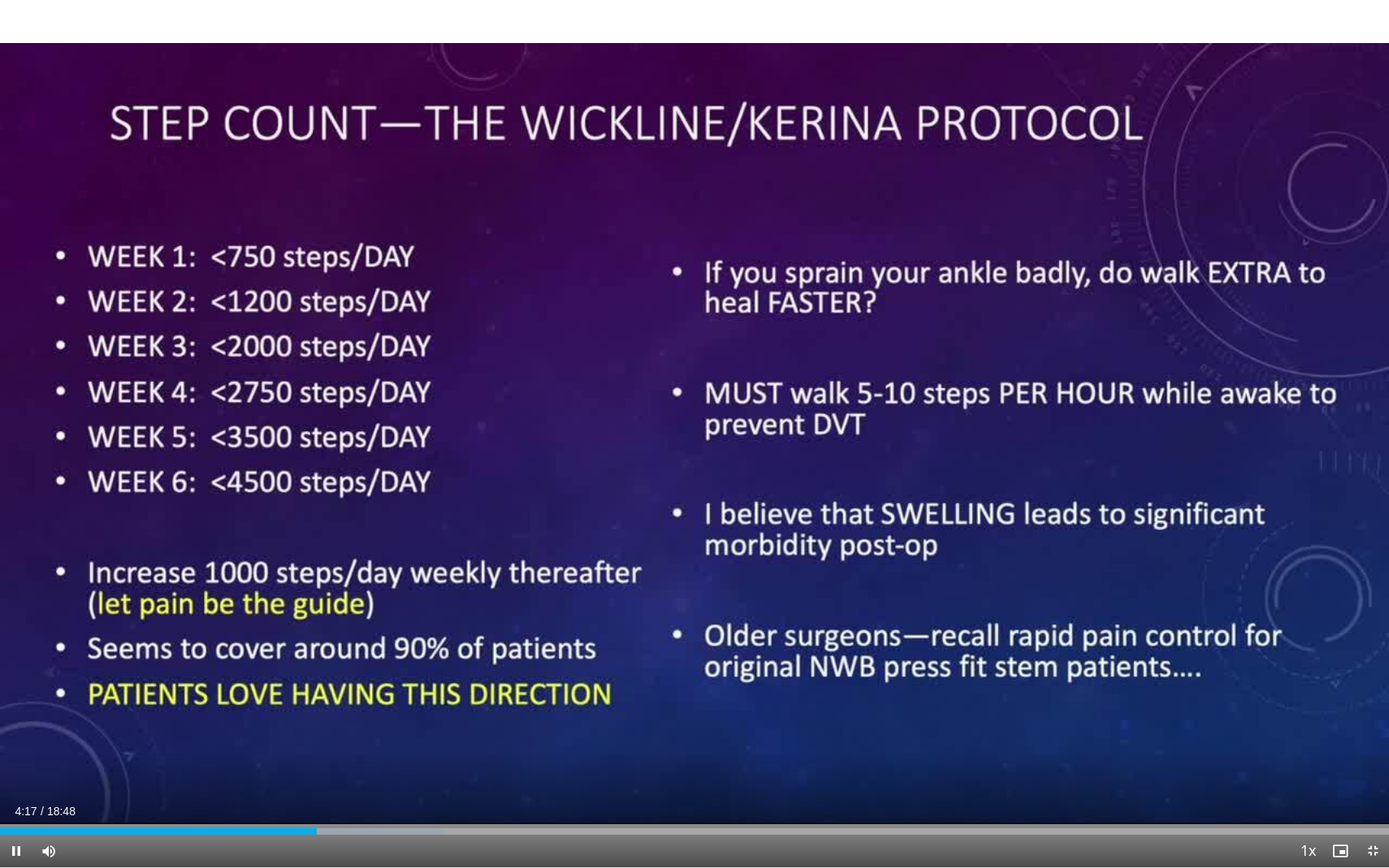 click at bounding box center (16, 851) 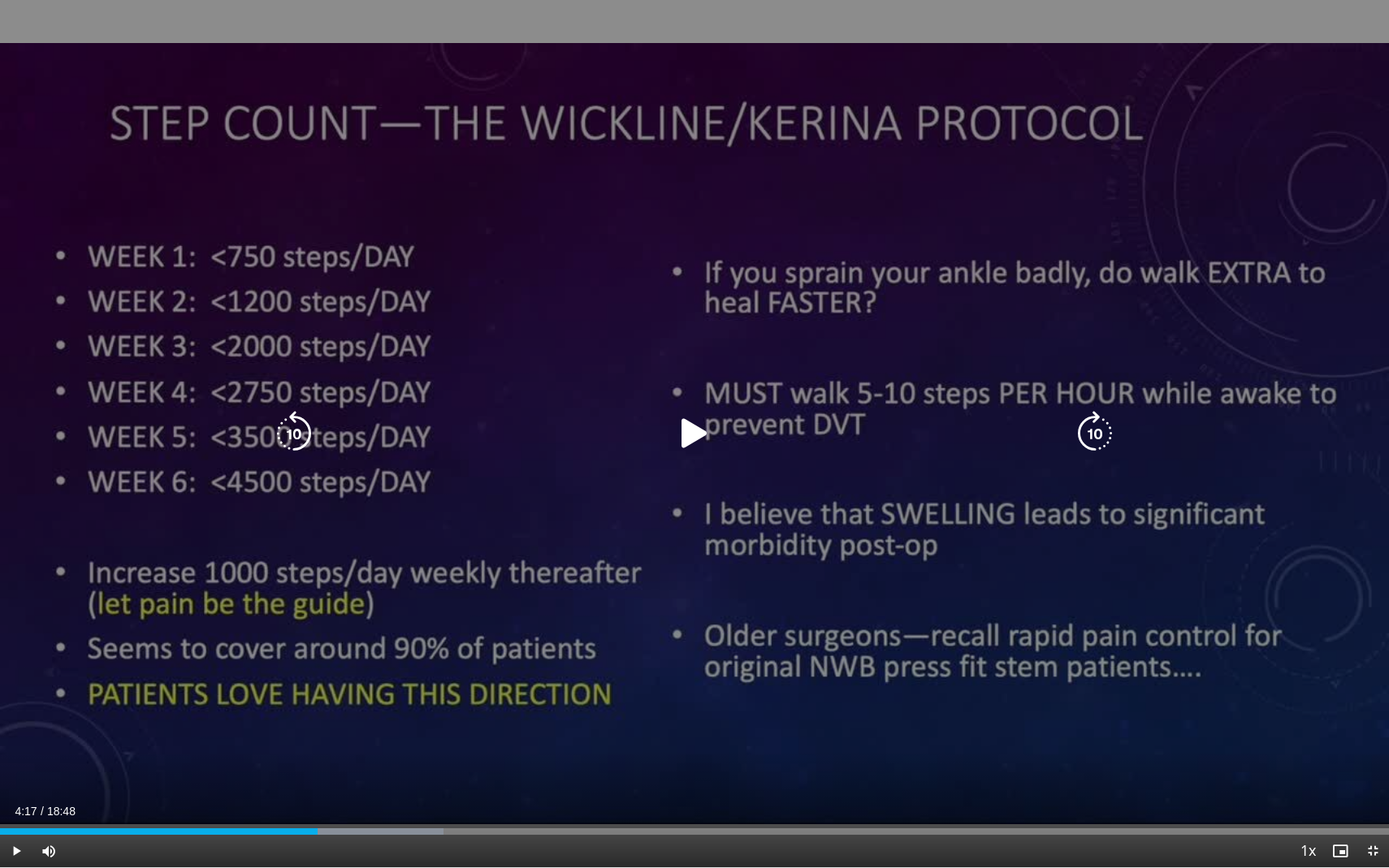 click on "20 seconds
Tap to unmute" at bounding box center [694, 434] 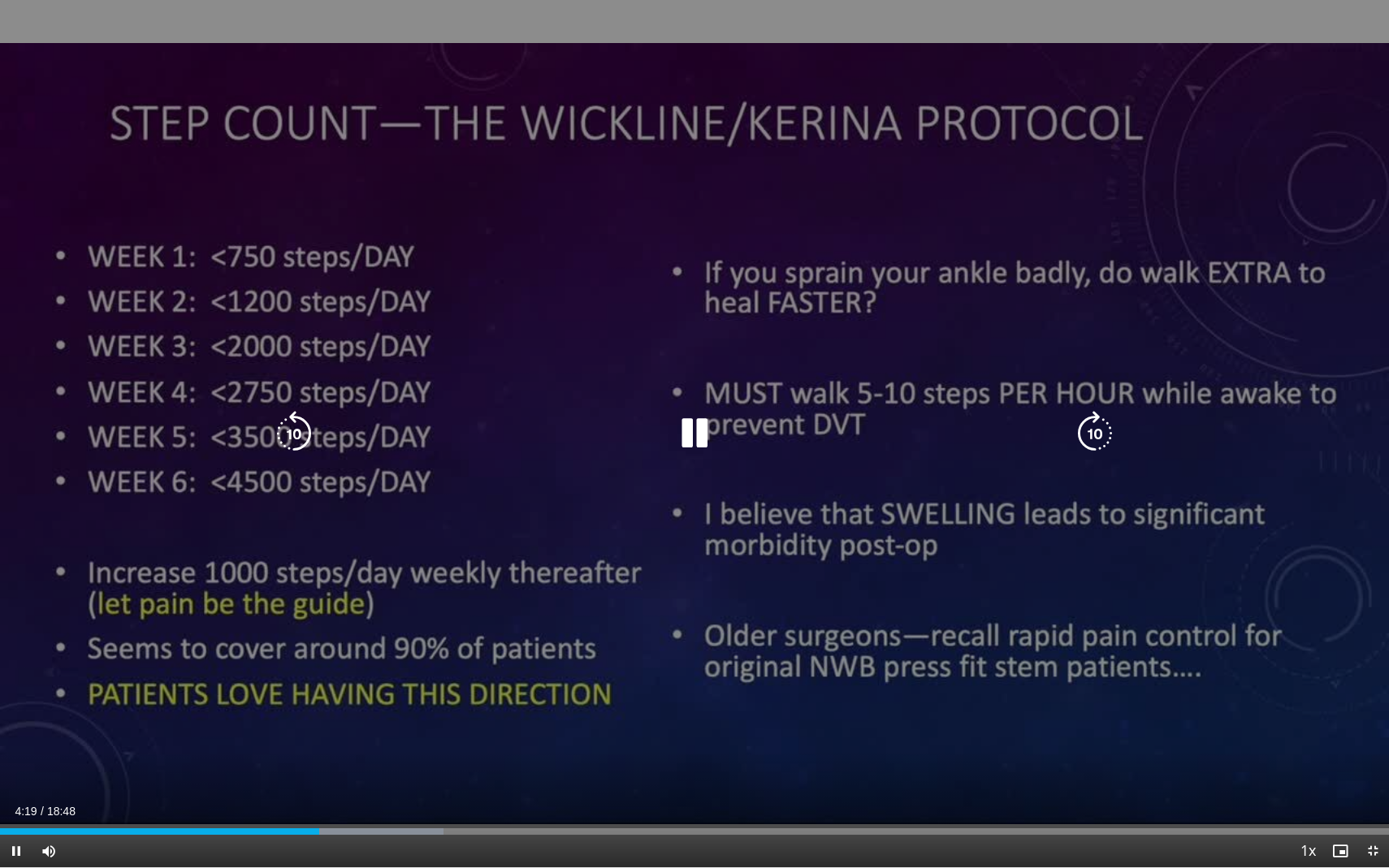 click on "20 seconds
Tap to unmute" at bounding box center (694, 434) 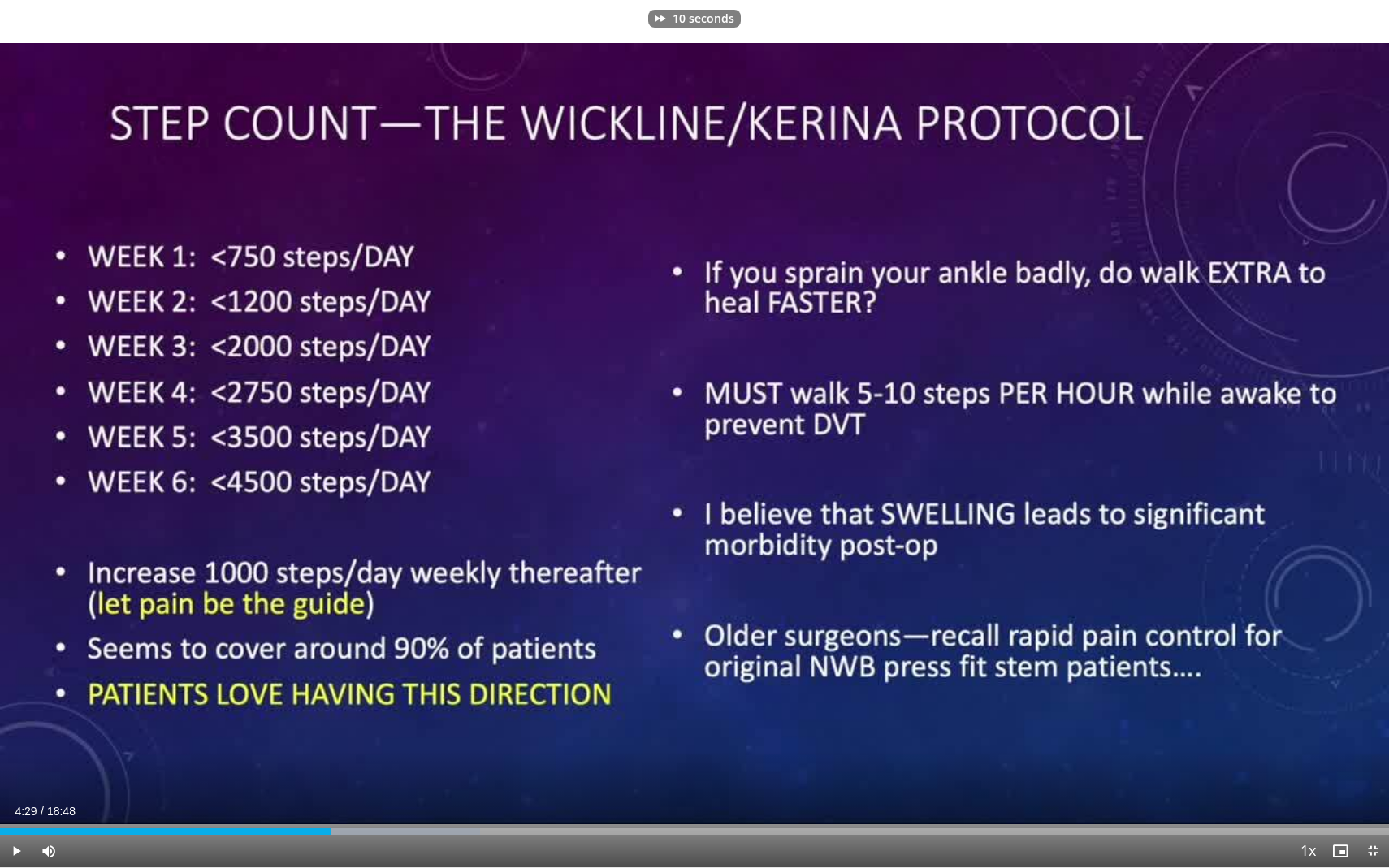 click on "10 seconds
Tap to unmute" at bounding box center (694, 434) 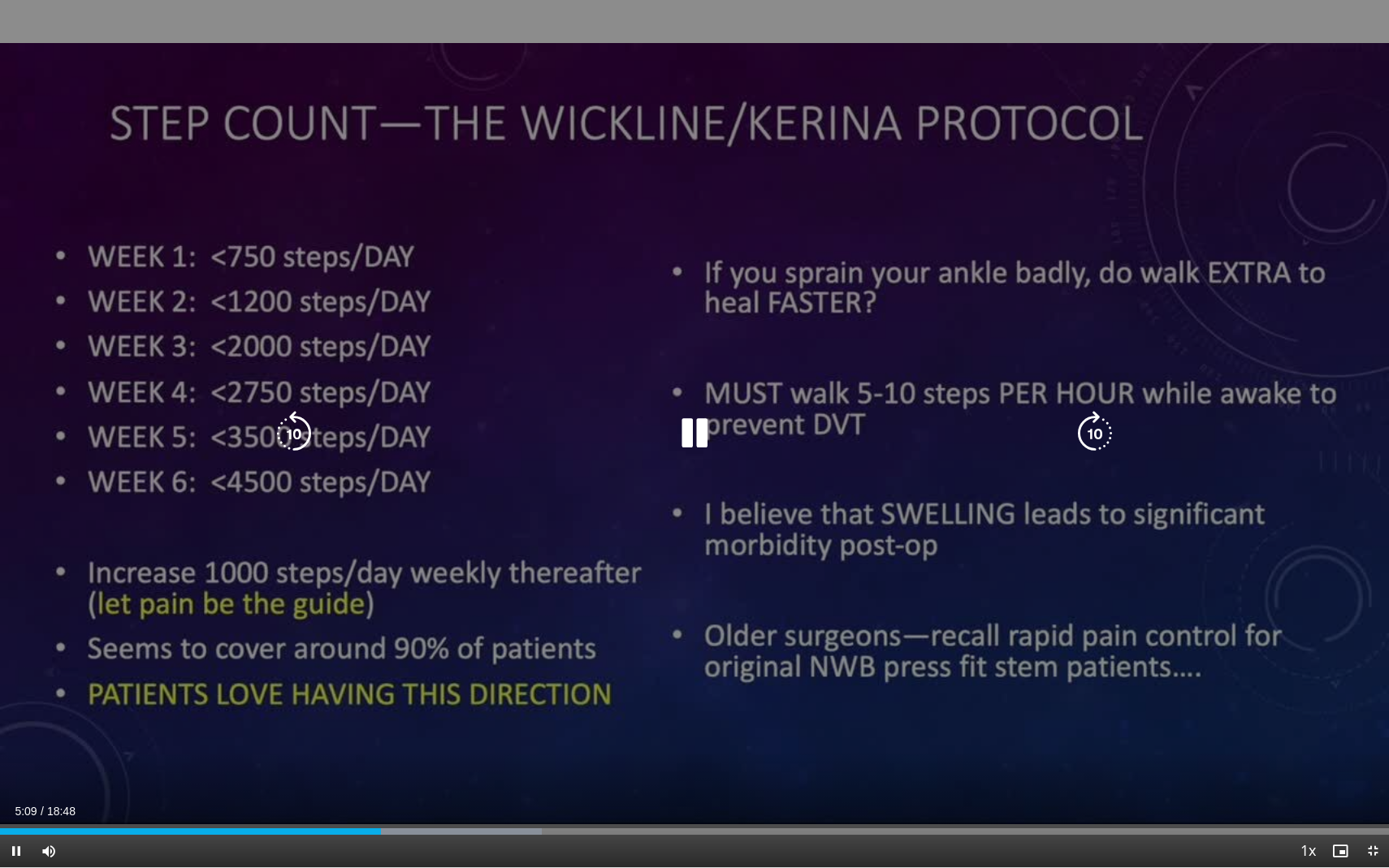 click at bounding box center [694, 434] 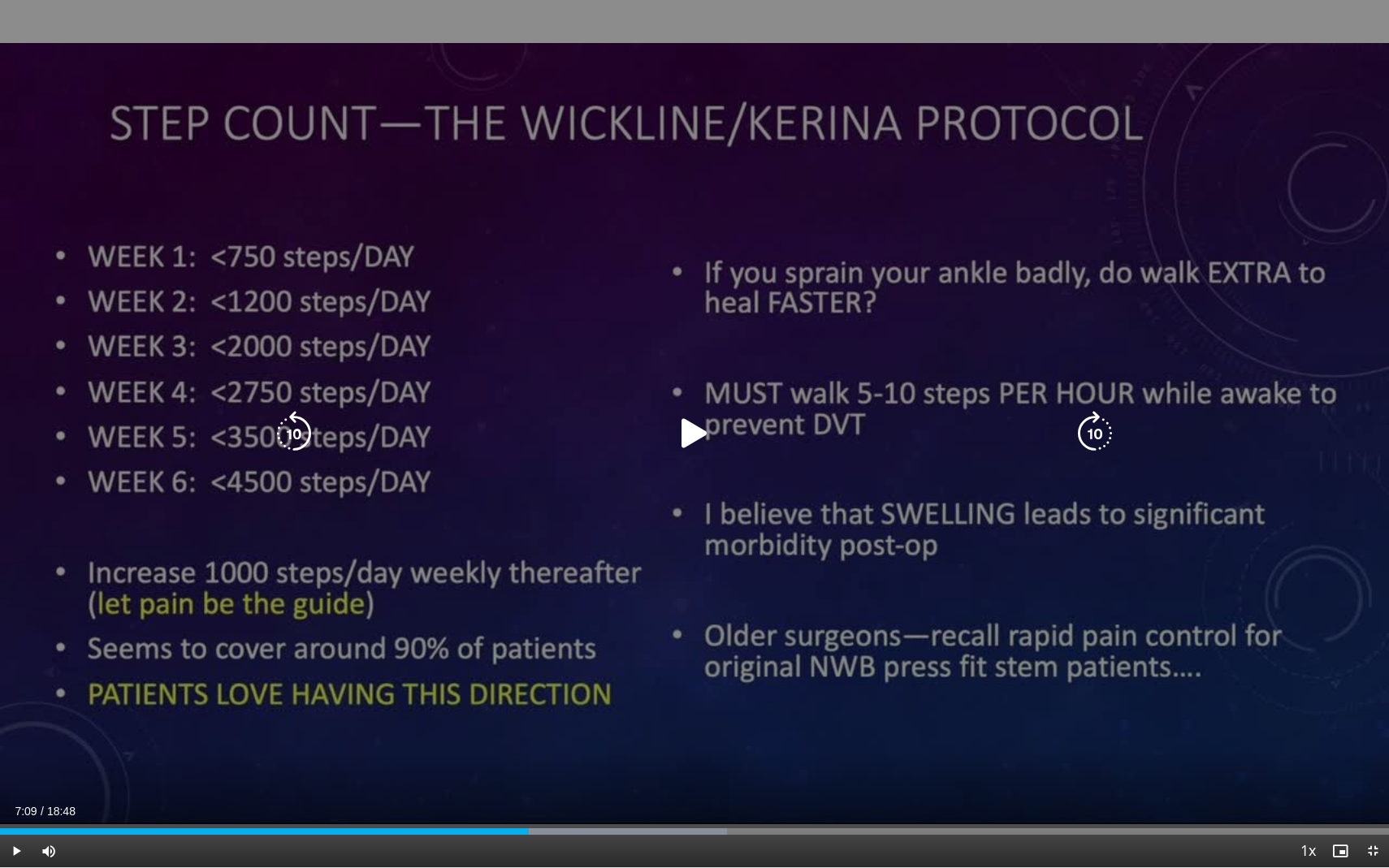 click on "20 seconds
Tap to unmute" at bounding box center (694, 434) 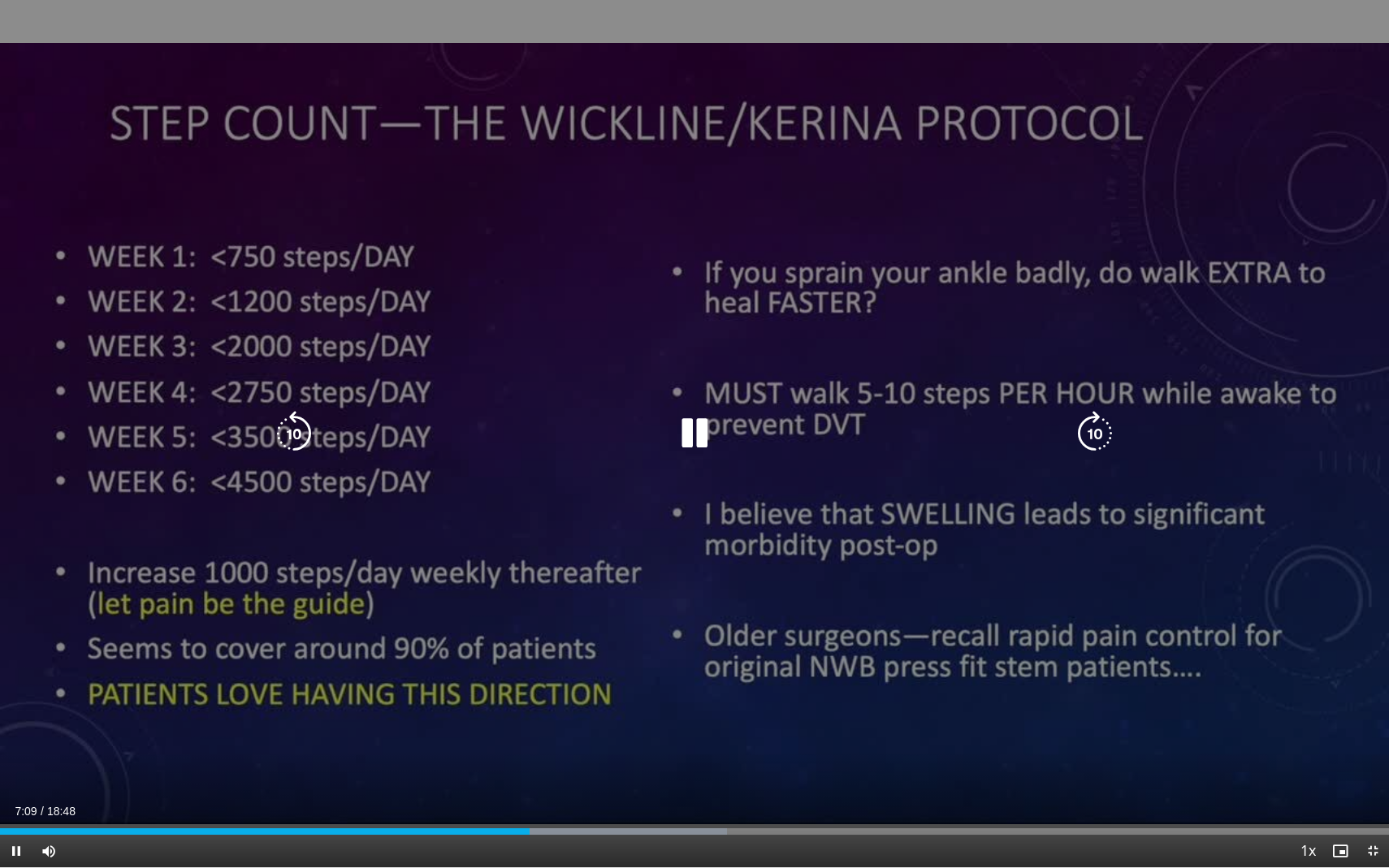 click on "20 seconds
Tap to unmute" at bounding box center (694, 434) 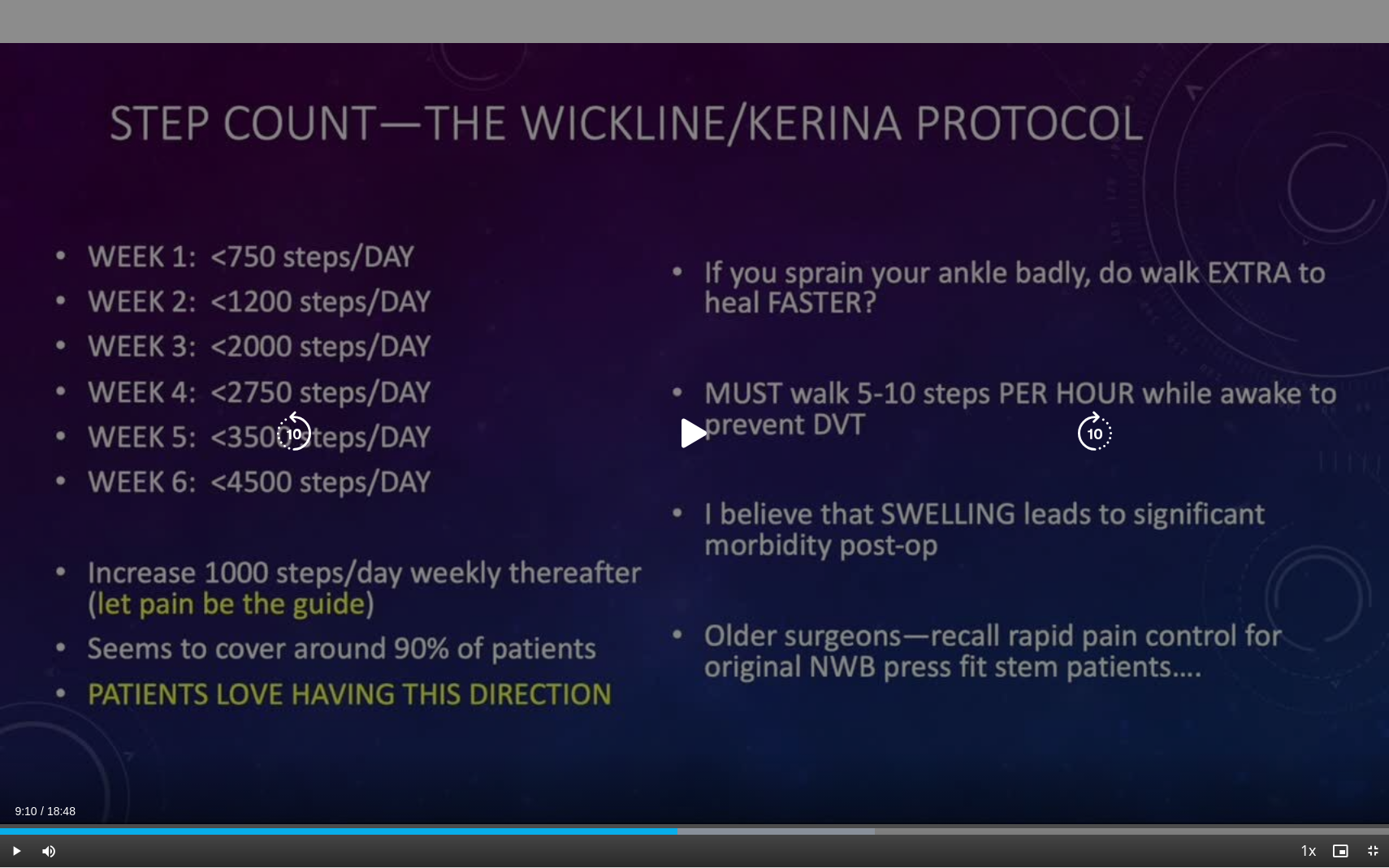 click on "40 seconds
Tap to unmute" at bounding box center [694, 434] 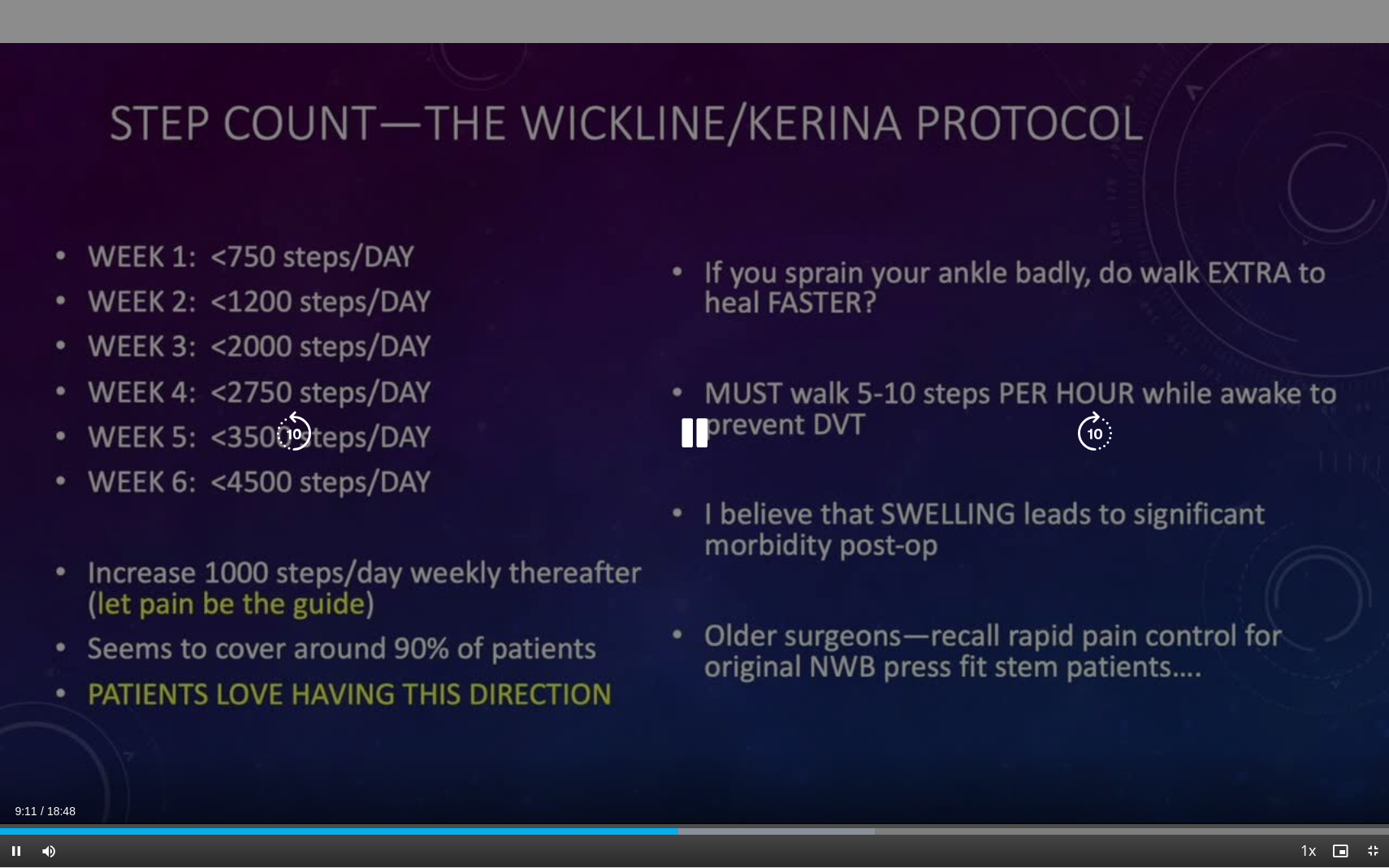 click on "40 seconds
Tap to unmute" at bounding box center [694, 434] 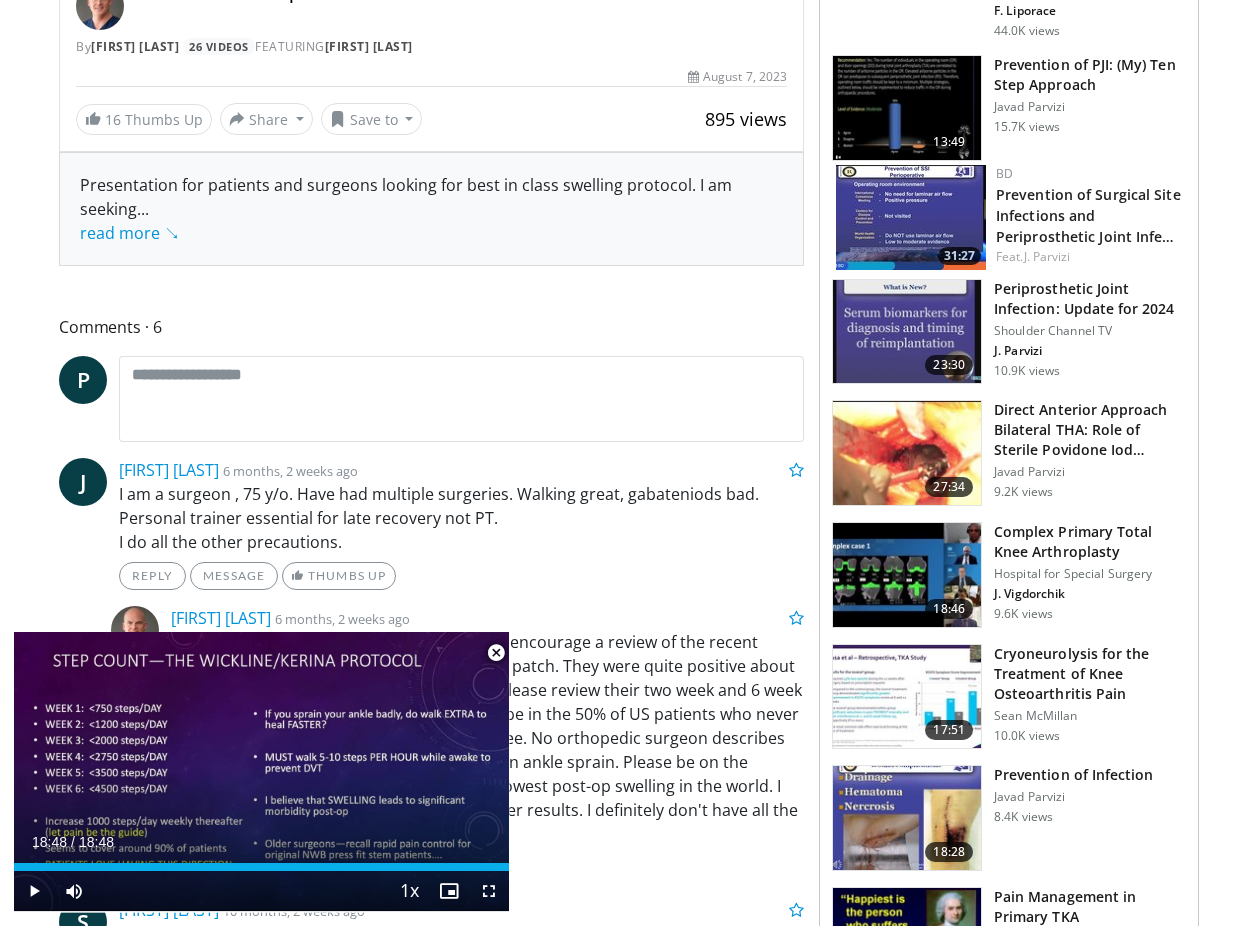 scroll, scrollTop: 651, scrollLeft: 0, axis: vertical 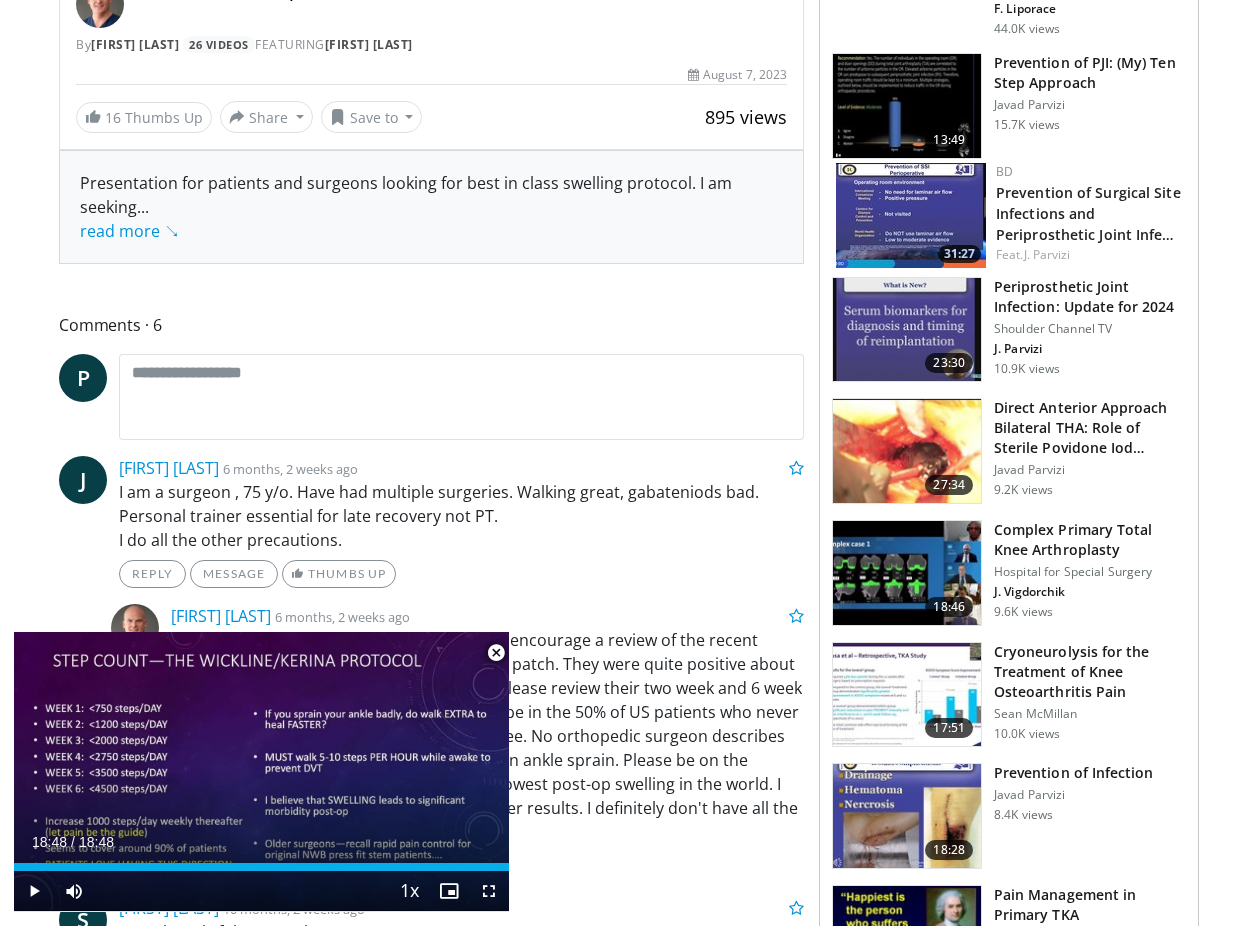 click at bounding box center [496, 653] 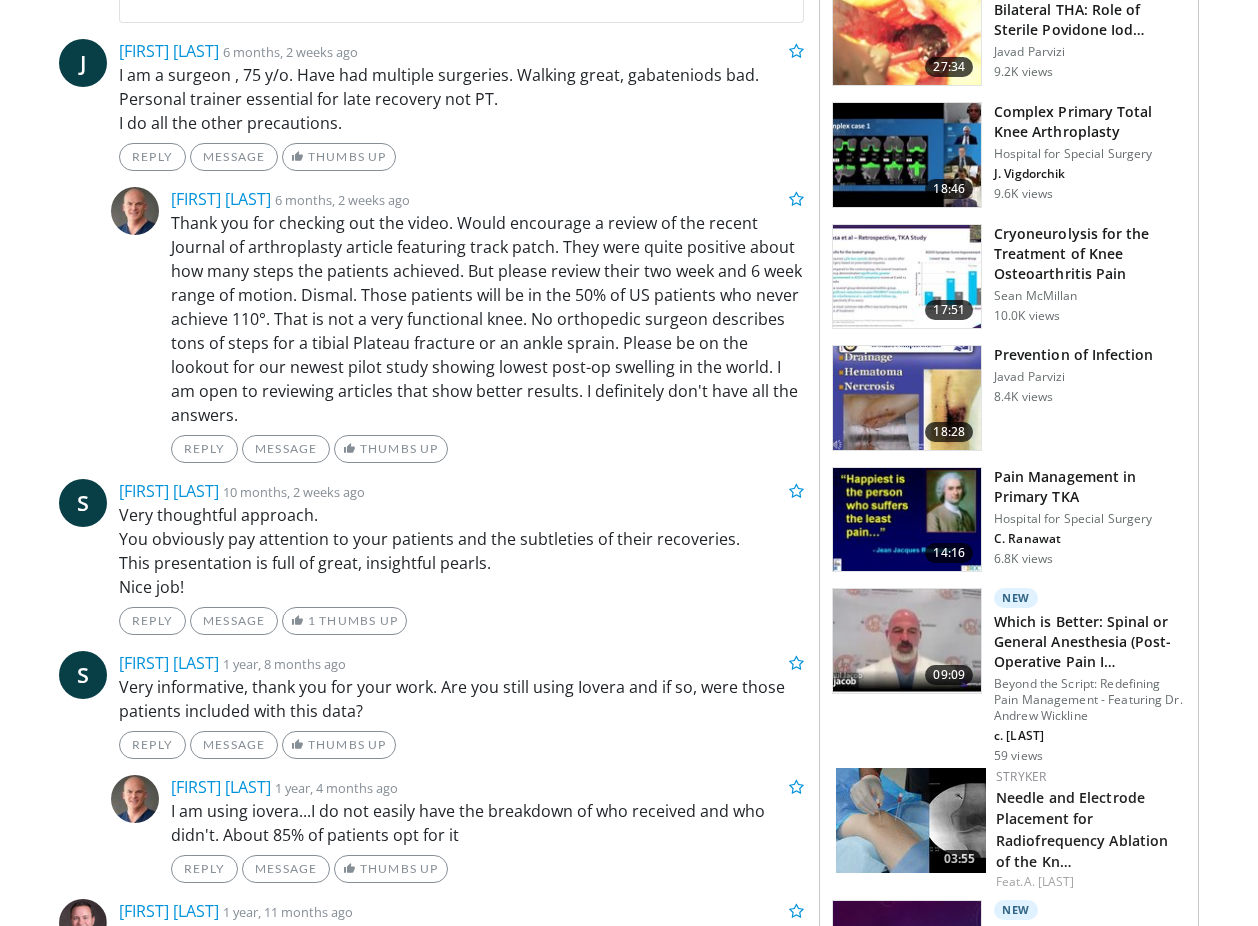 scroll, scrollTop: 1069, scrollLeft: 0, axis: vertical 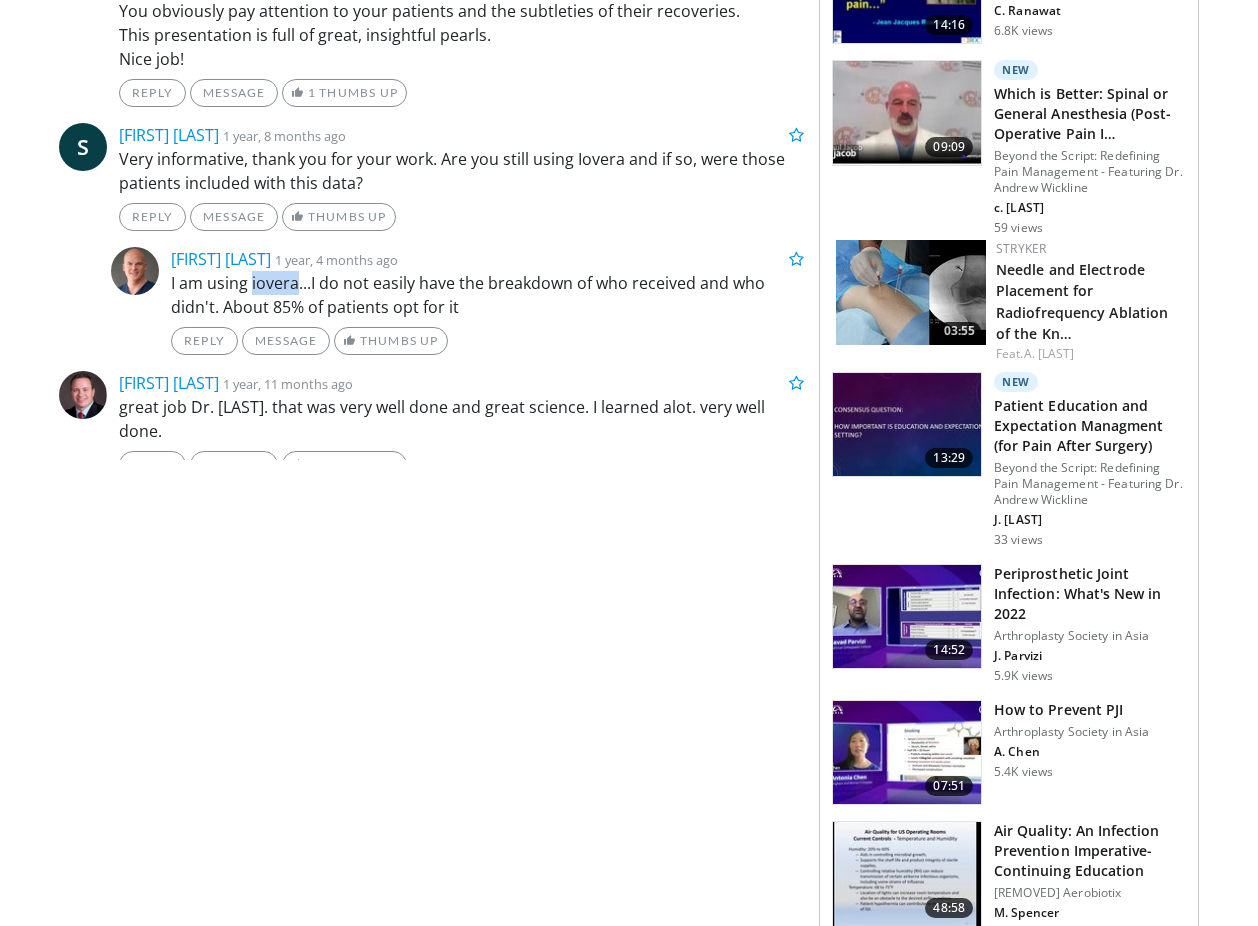 drag, startPoint x: 253, startPoint y: 262, endPoint x: 296, endPoint y: 263, distance: 43.011627 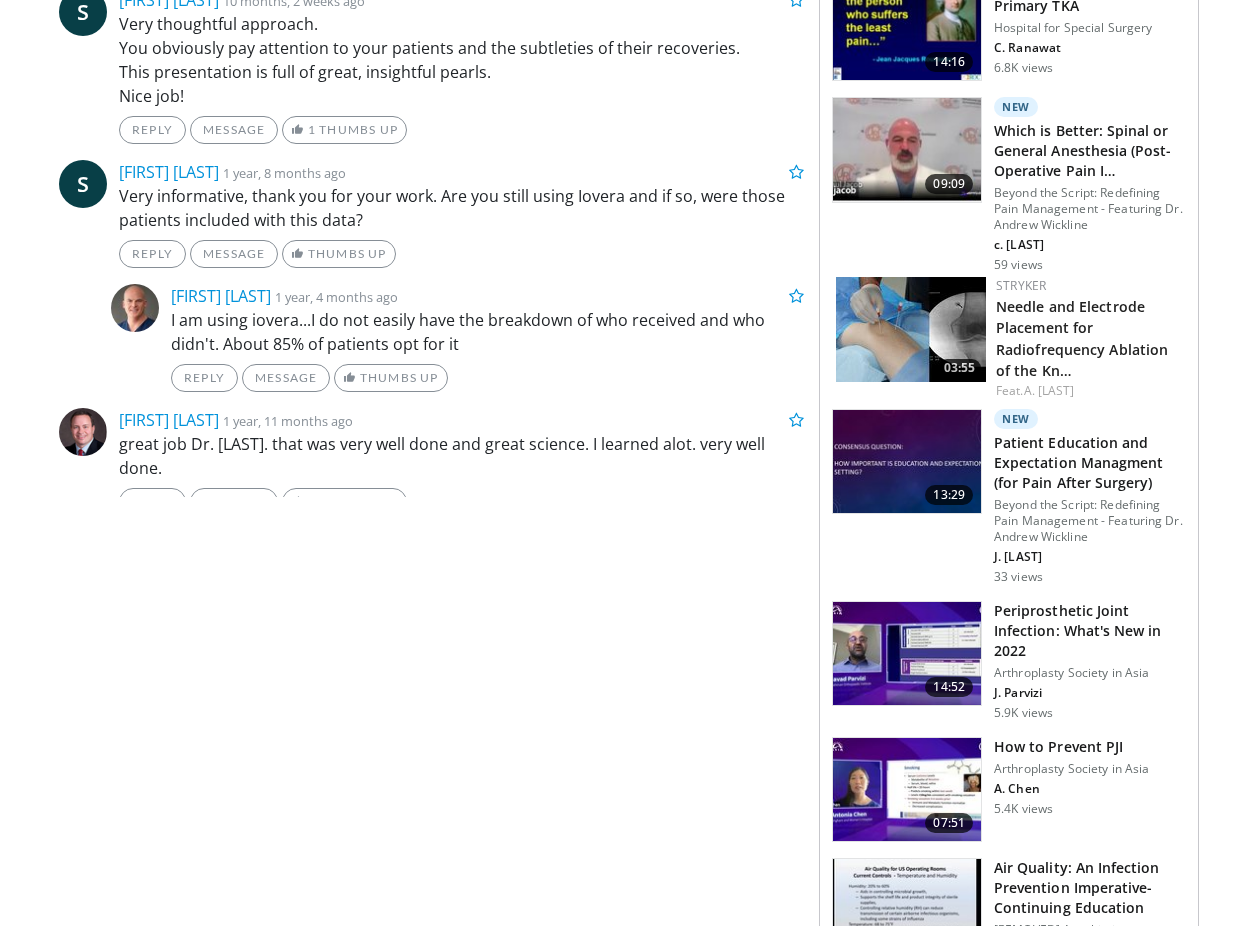 click on "I am using iovera...I do not easily have the breakdown of who received and who didn't. About 85% of patients opt for it" at bounding box center [487, 332] 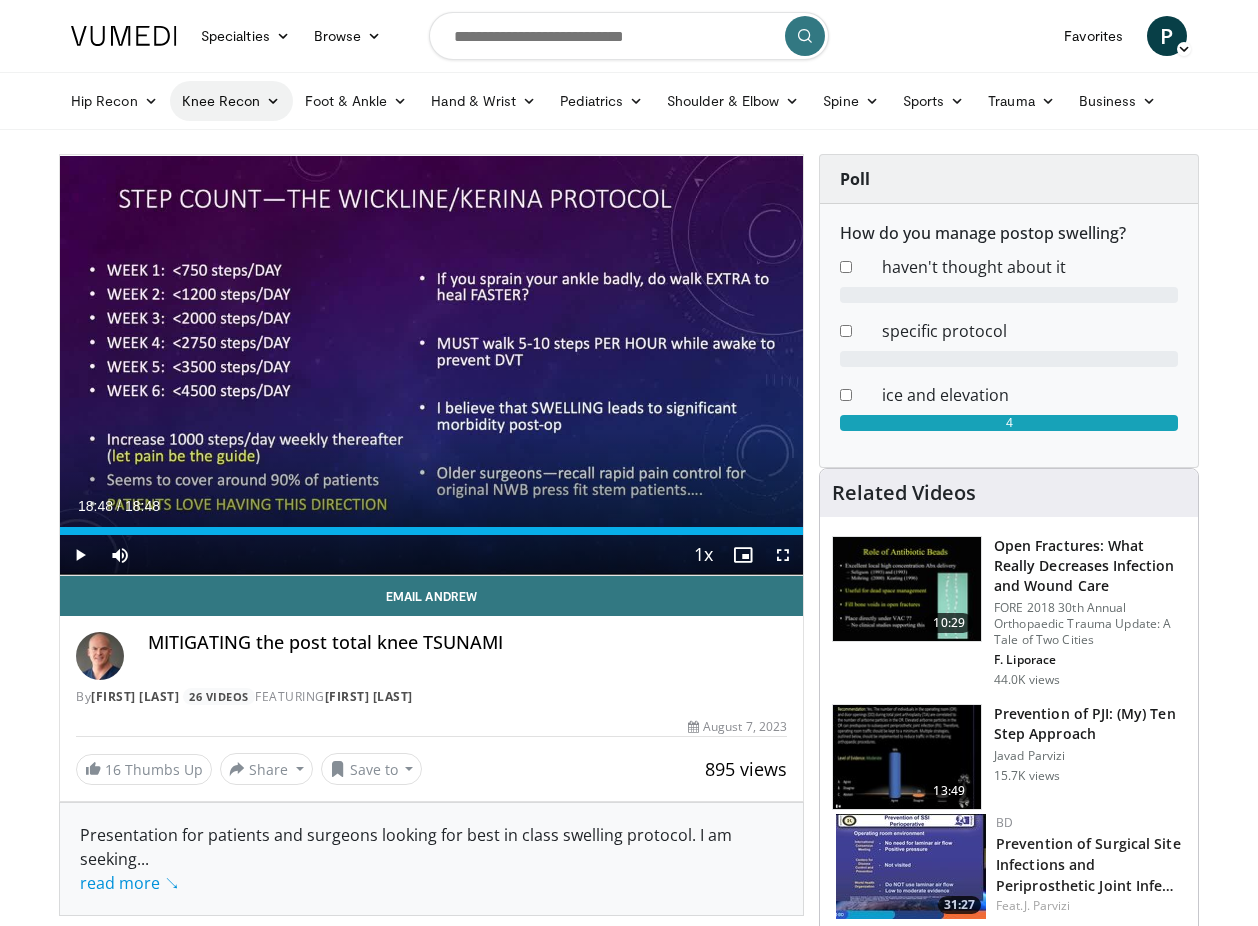 click on "Knee Recon" at bounding box center [231, 101] 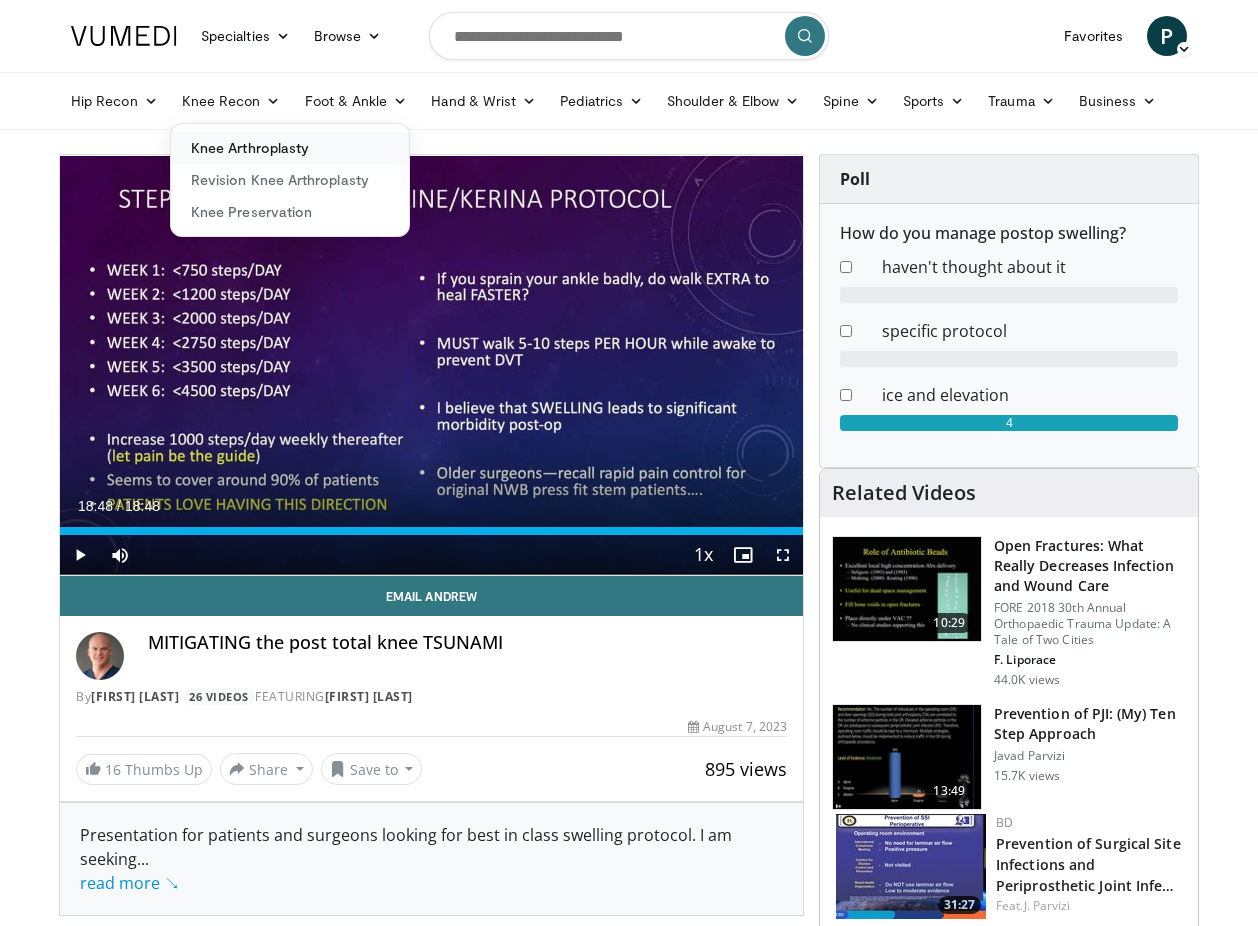click on "Knee Arthroplasty" at bounding box center (290, 148) 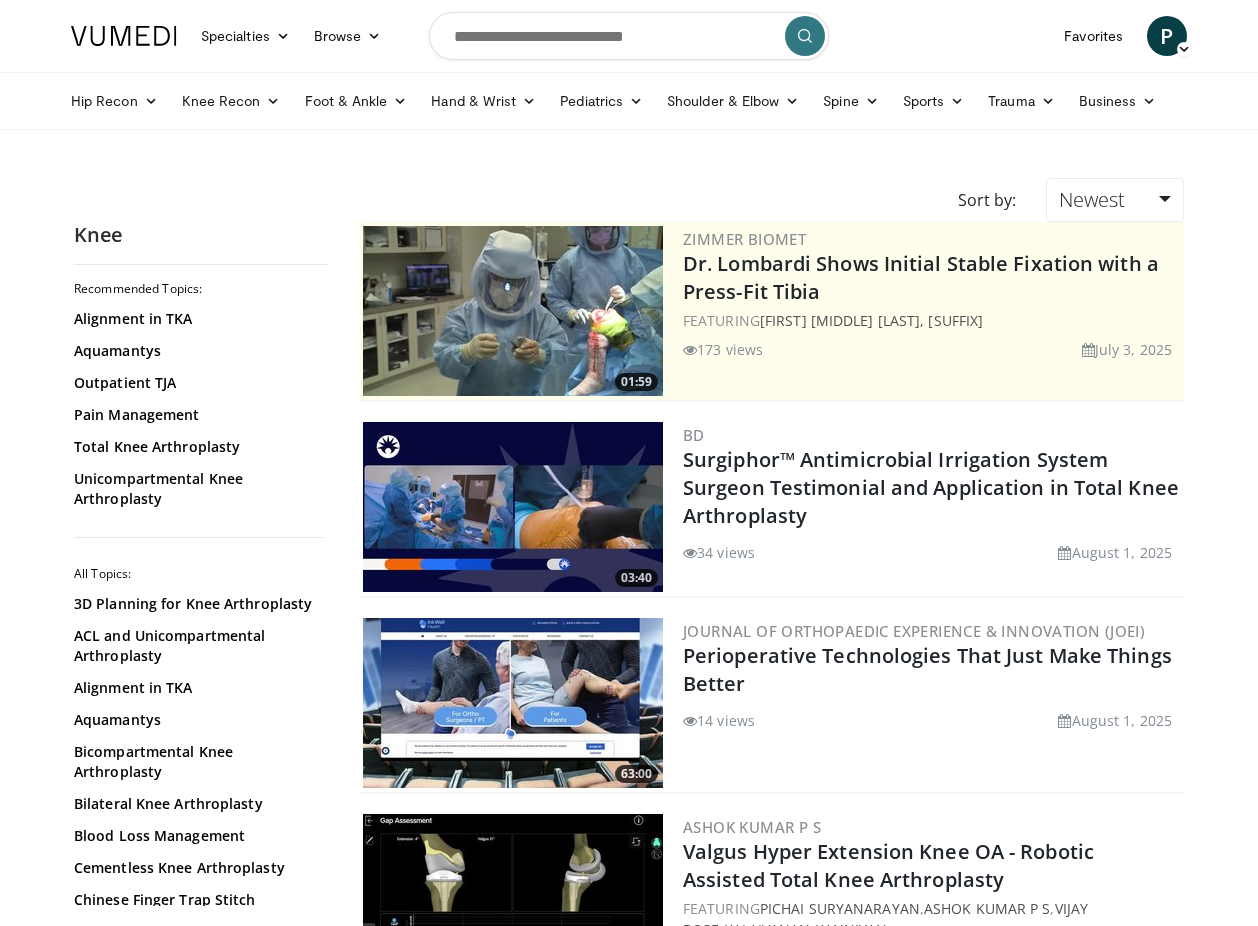 scroll, scrollTop: 0, scrollLeft: 0, axis: both 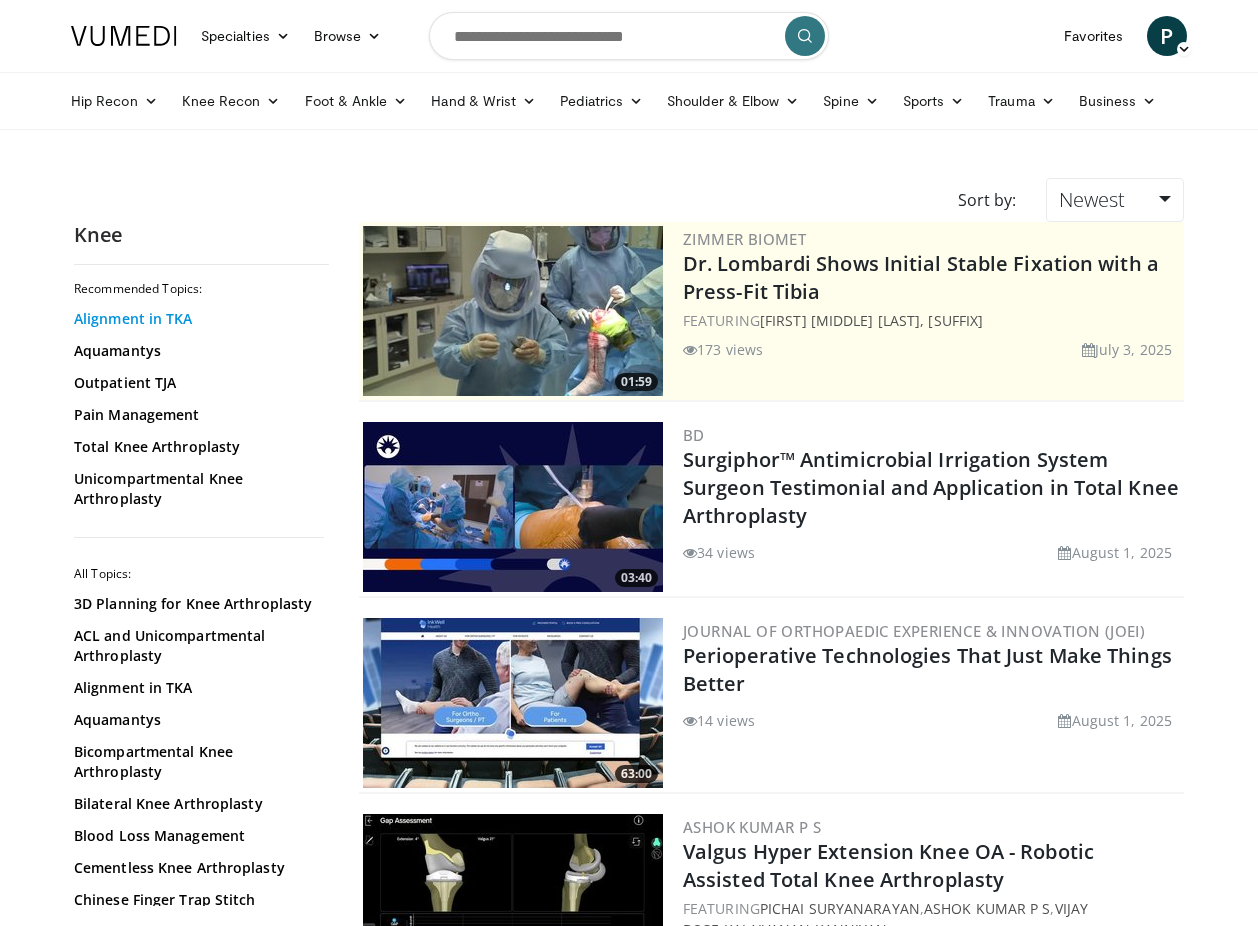 click on "Alignment in TKA" at bounding box center (196, 319) 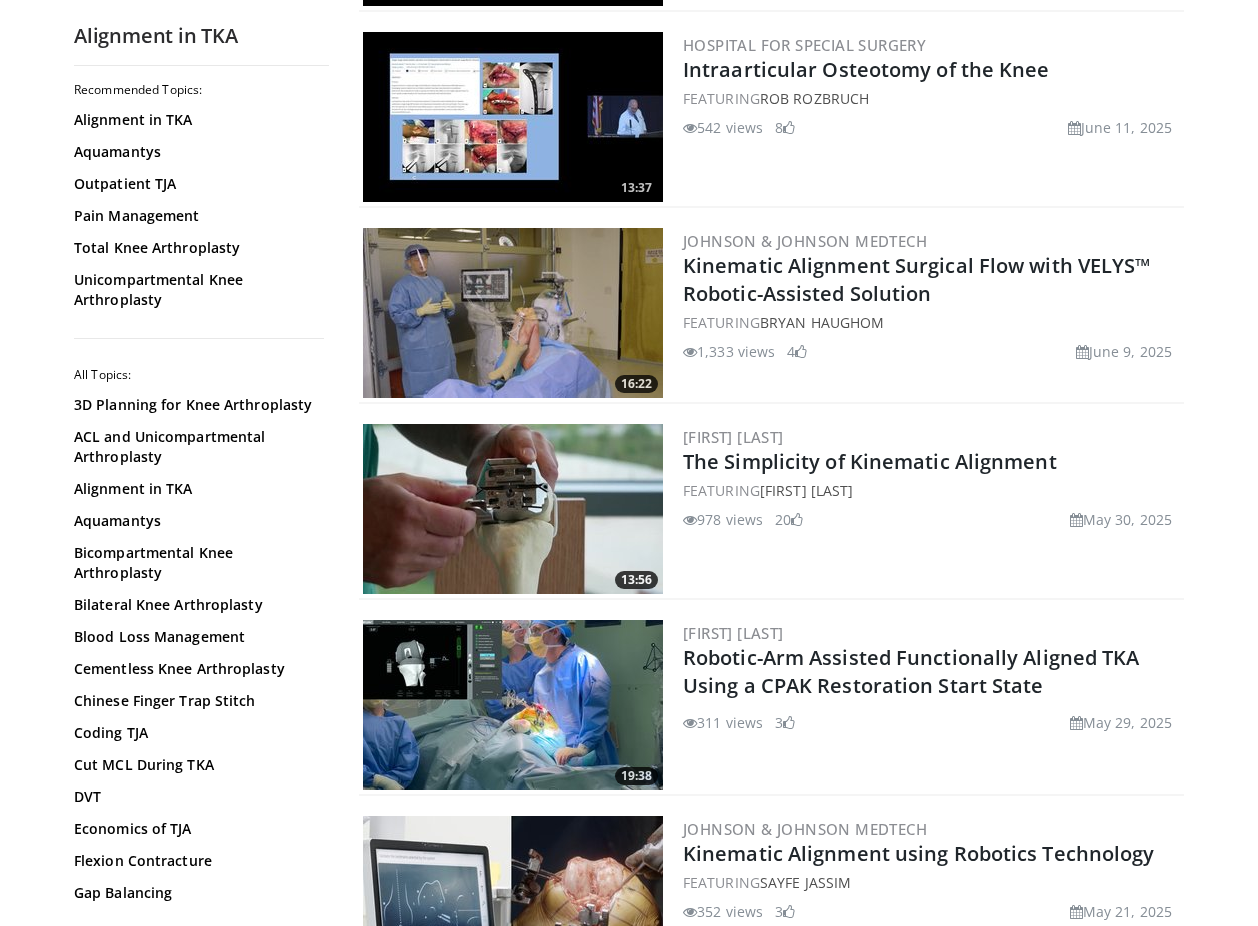 scroll, scrollTop: 1766, scrollLeft: 0, axis: vertical 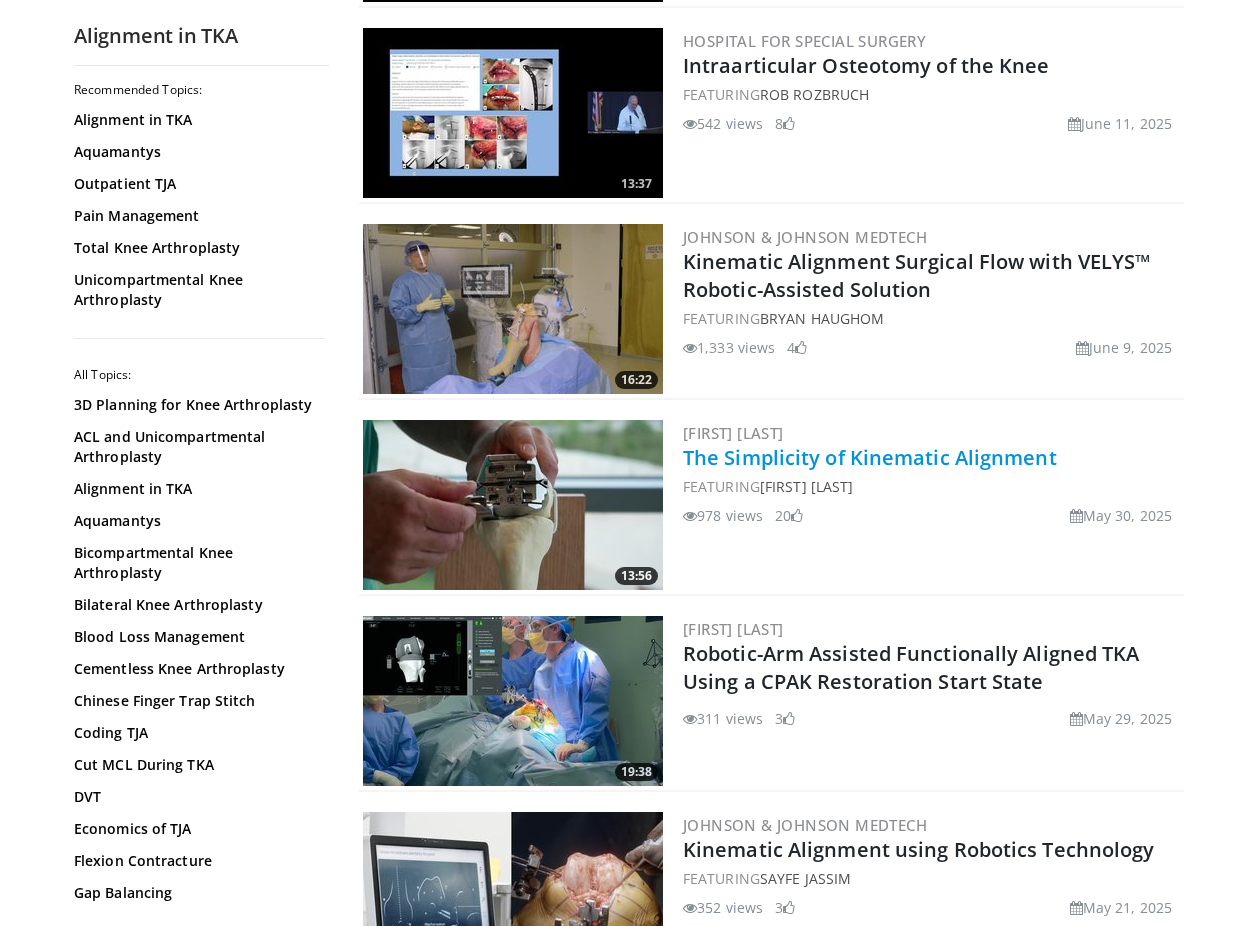 click on "The Simplicity of Kinematic Alignment" at bounding box center [870, 457] 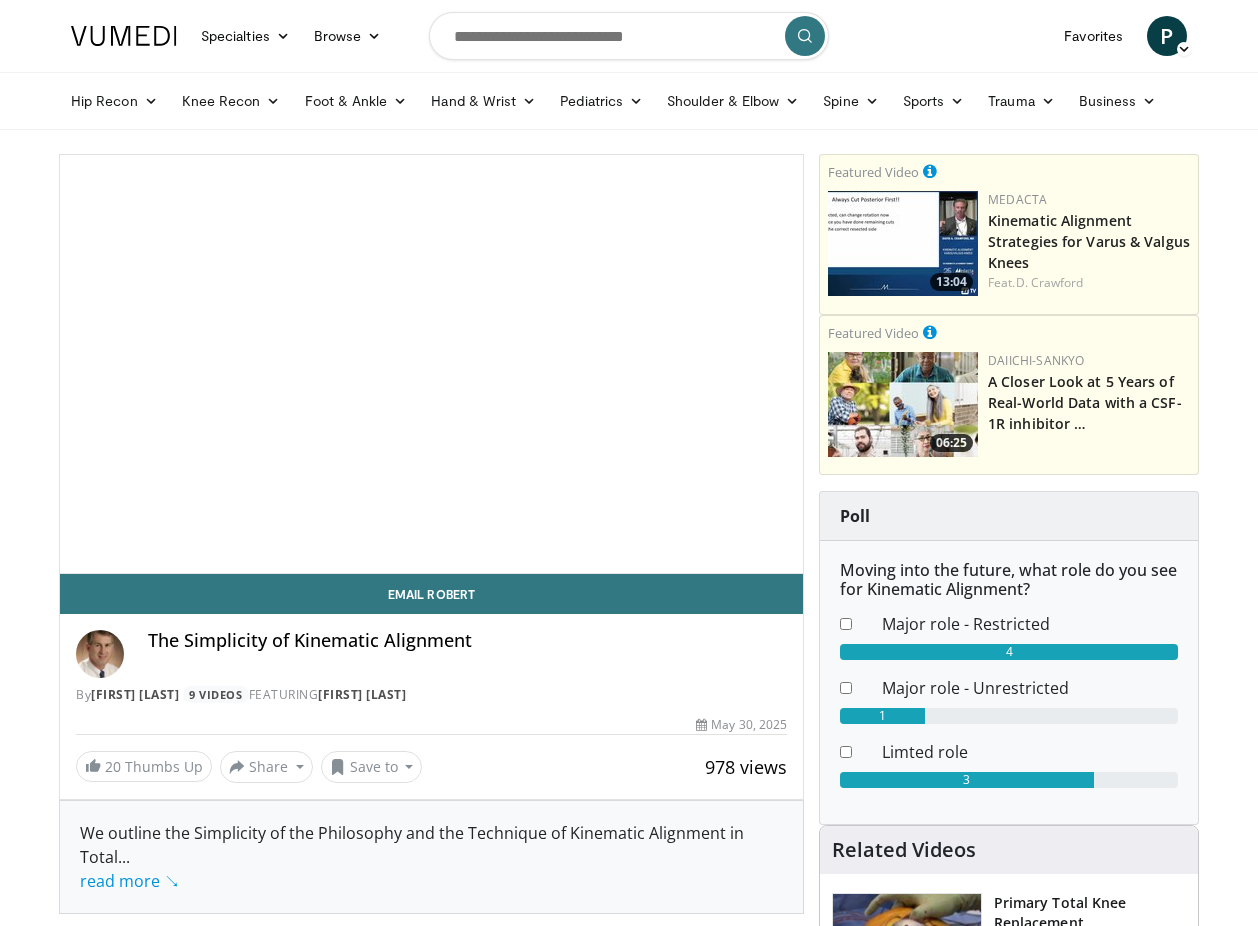 scroll, scrollTop: 0, scrollLeft: 0, axis: both 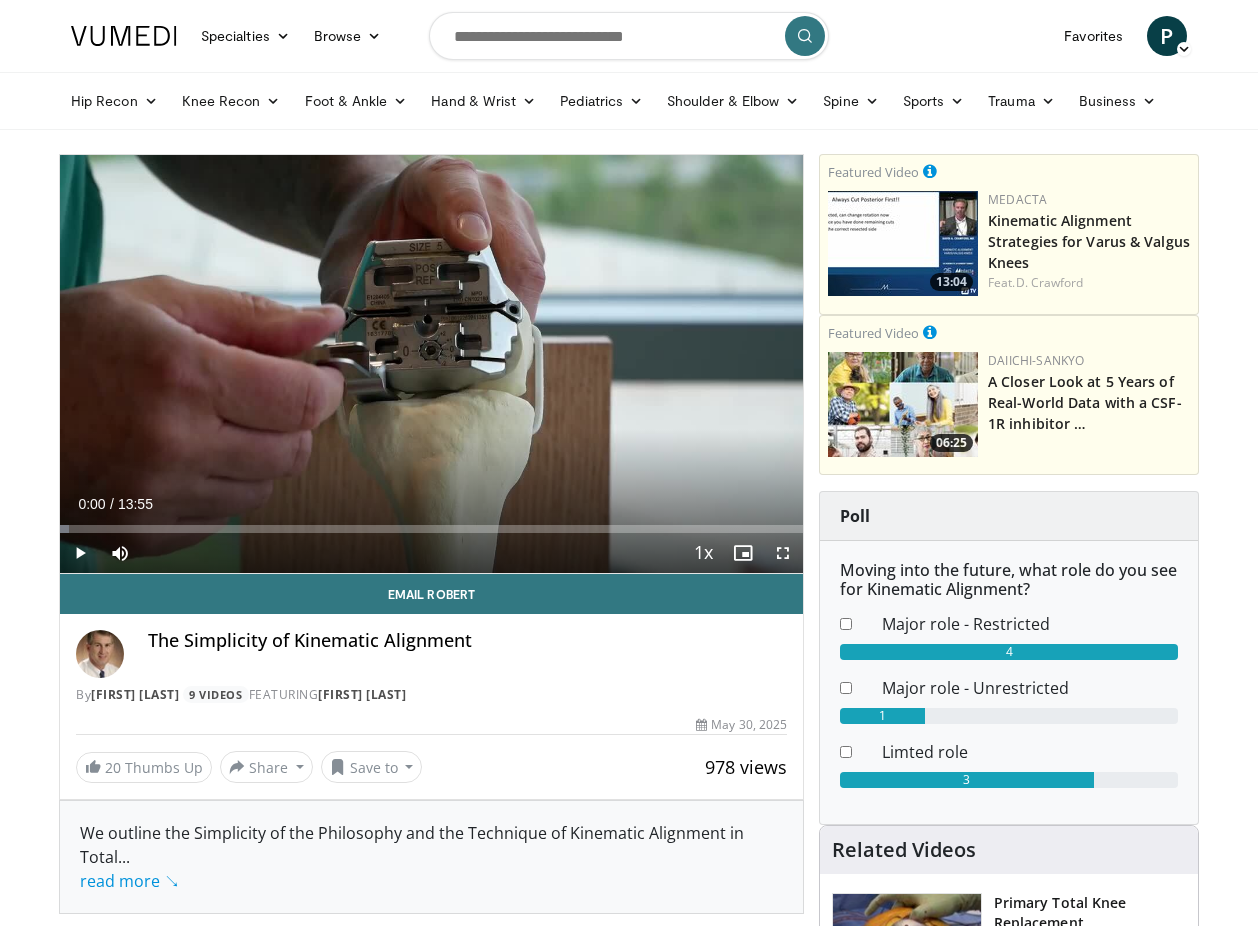 click at bounding box center [783, 553] 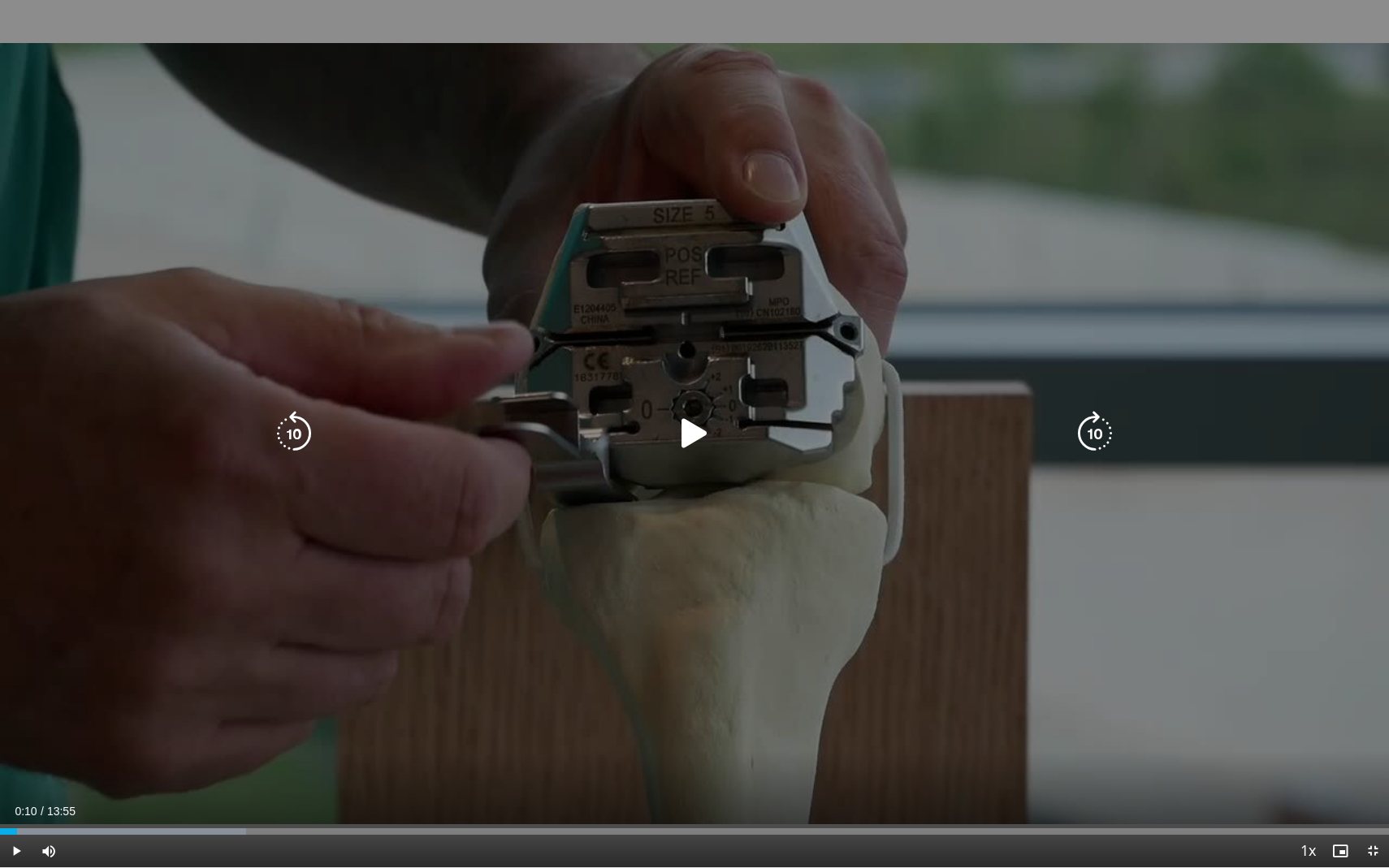 click at bounding box center (694, 434) 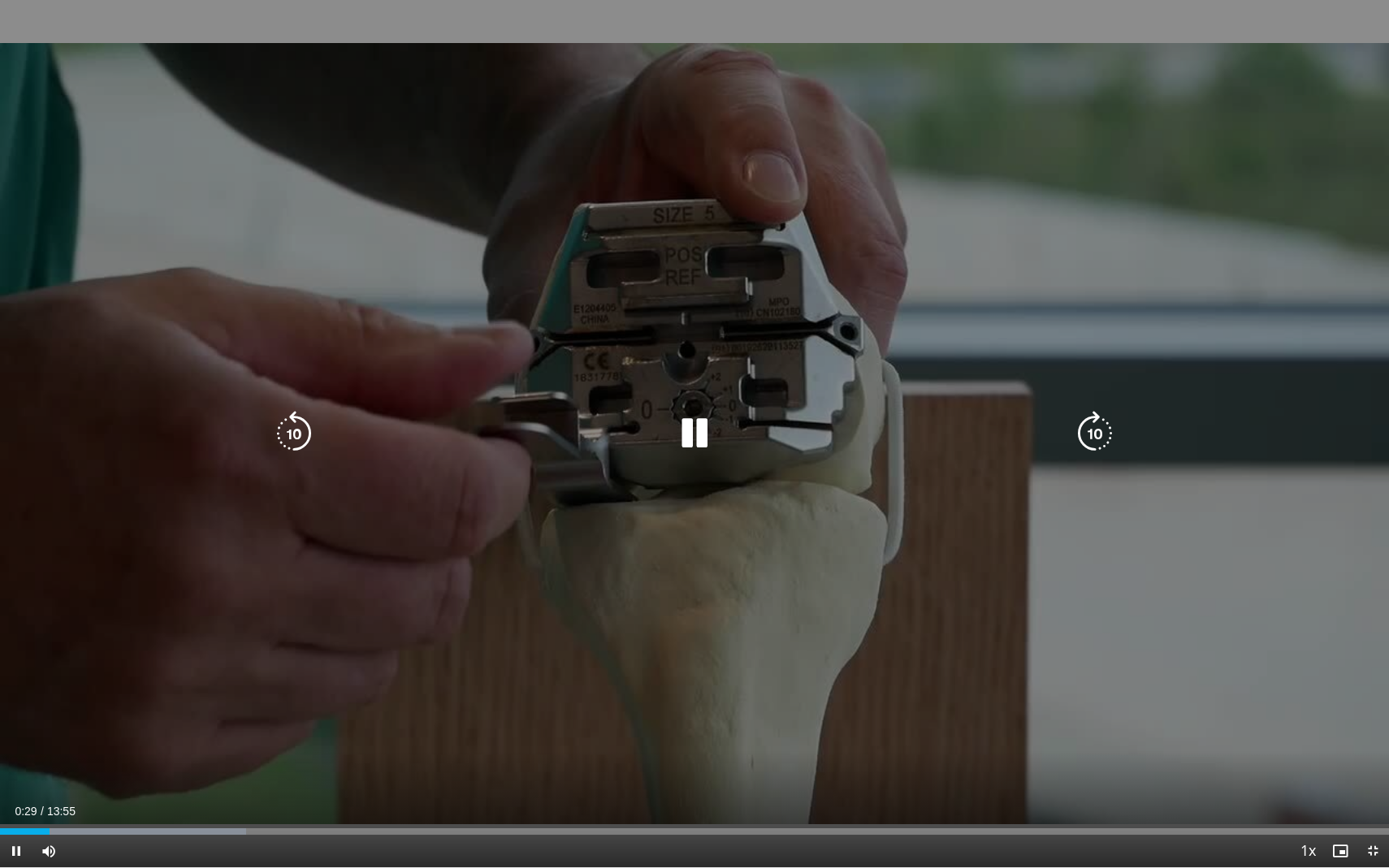 click at bounding box center (1095, 434) 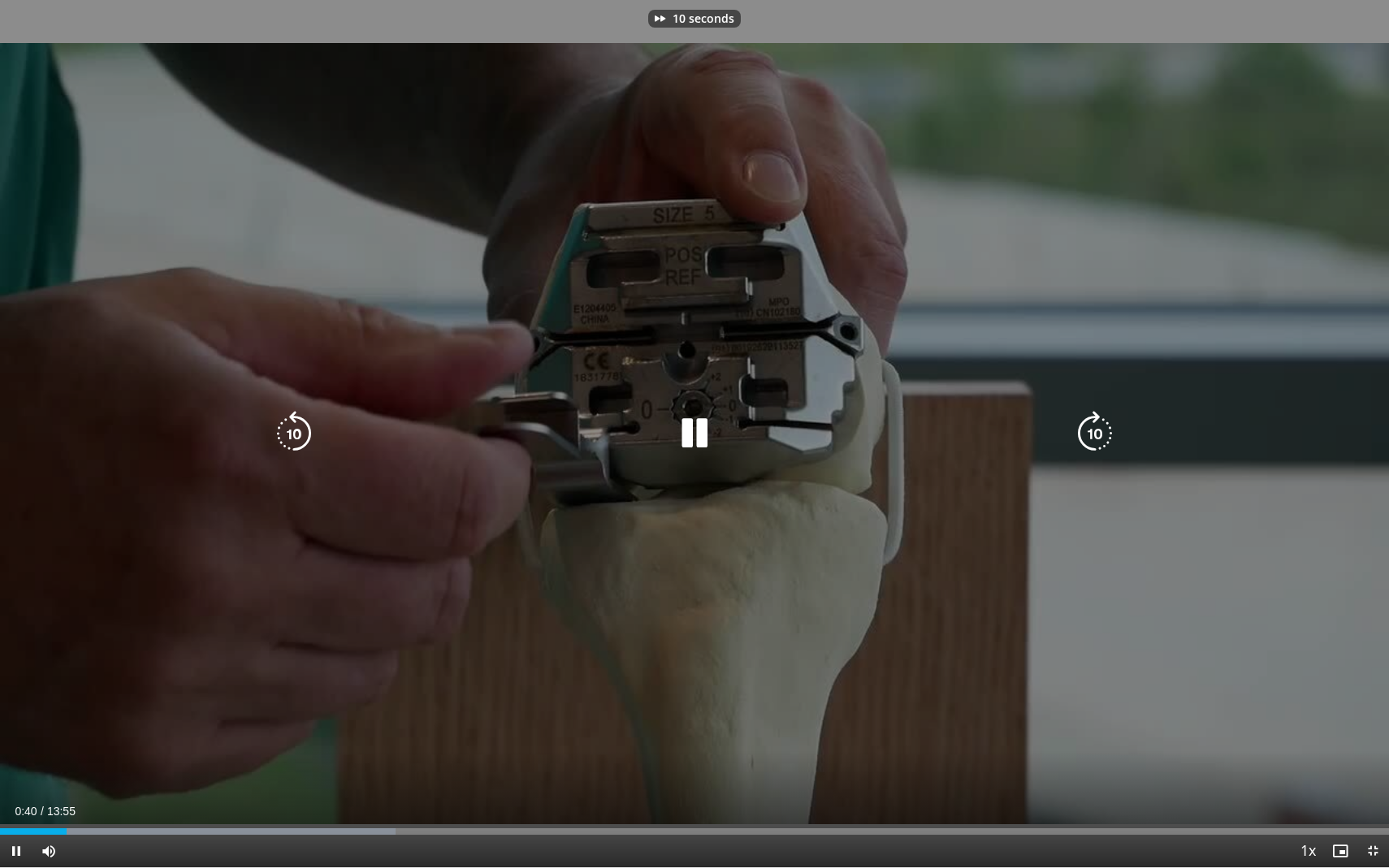 click at bounding box center [1095, 434] 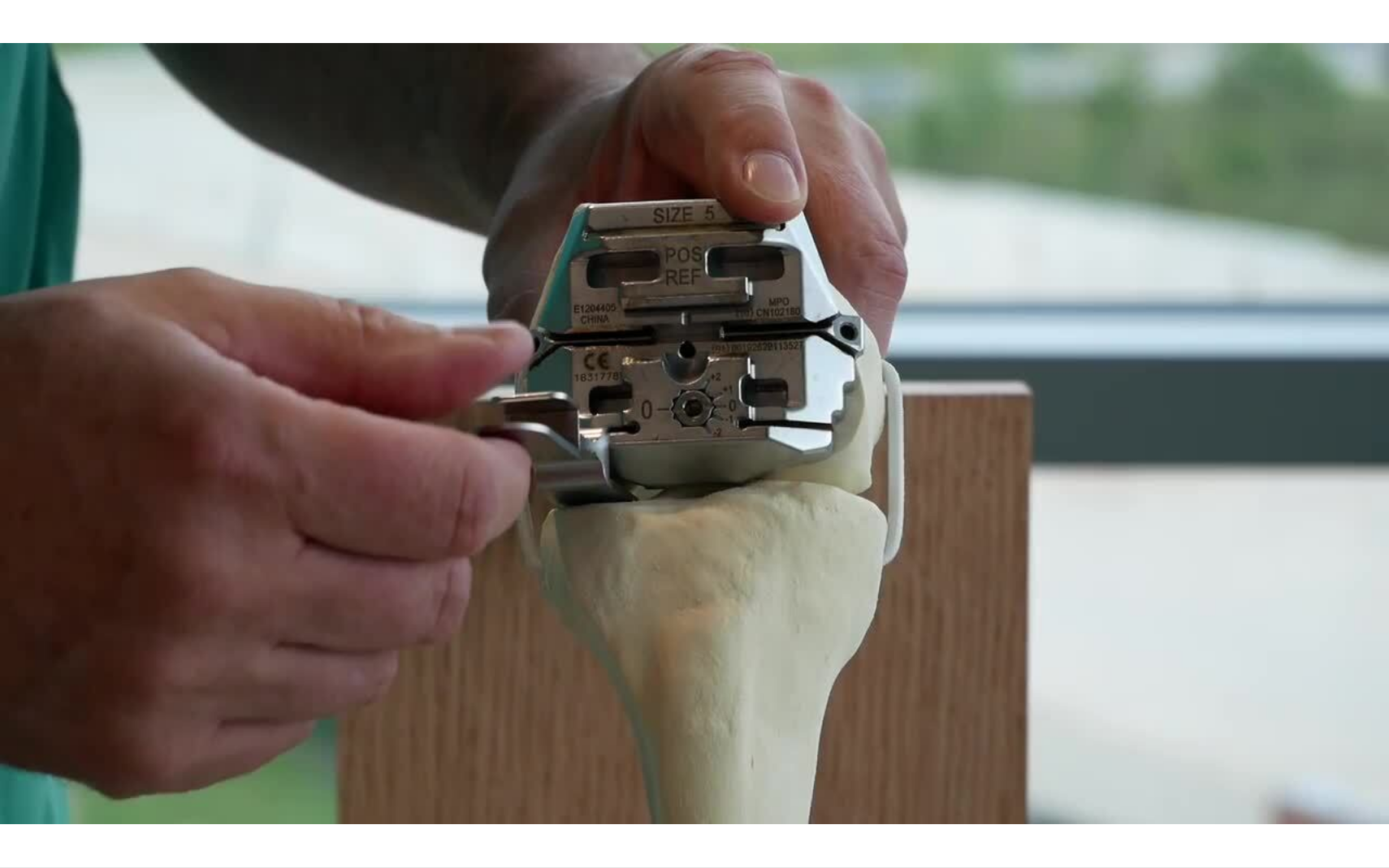 click on "20 seconds
Tap to unmute" at bounding box center (694, 434) 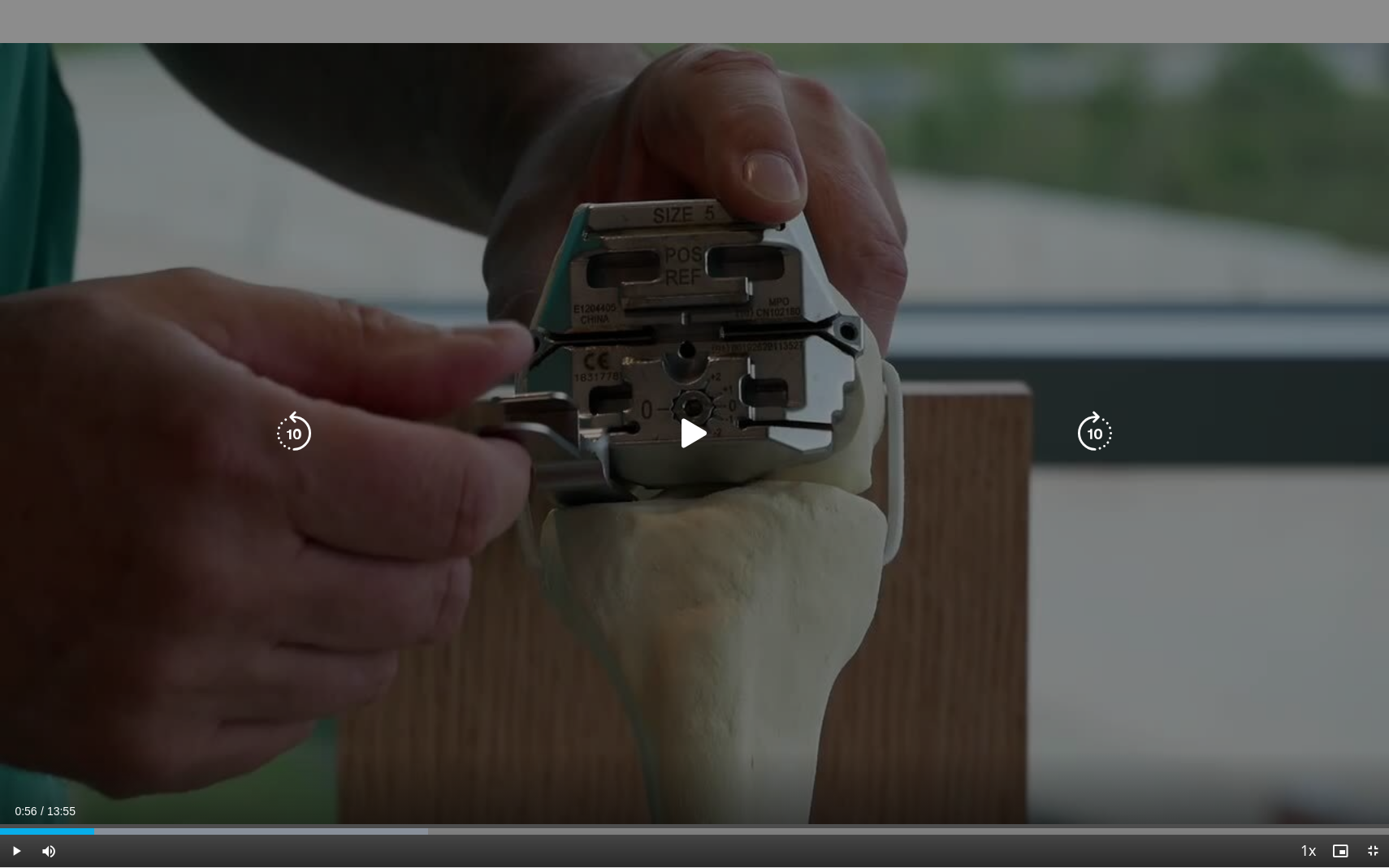 click at bounding box center (1095, 434) 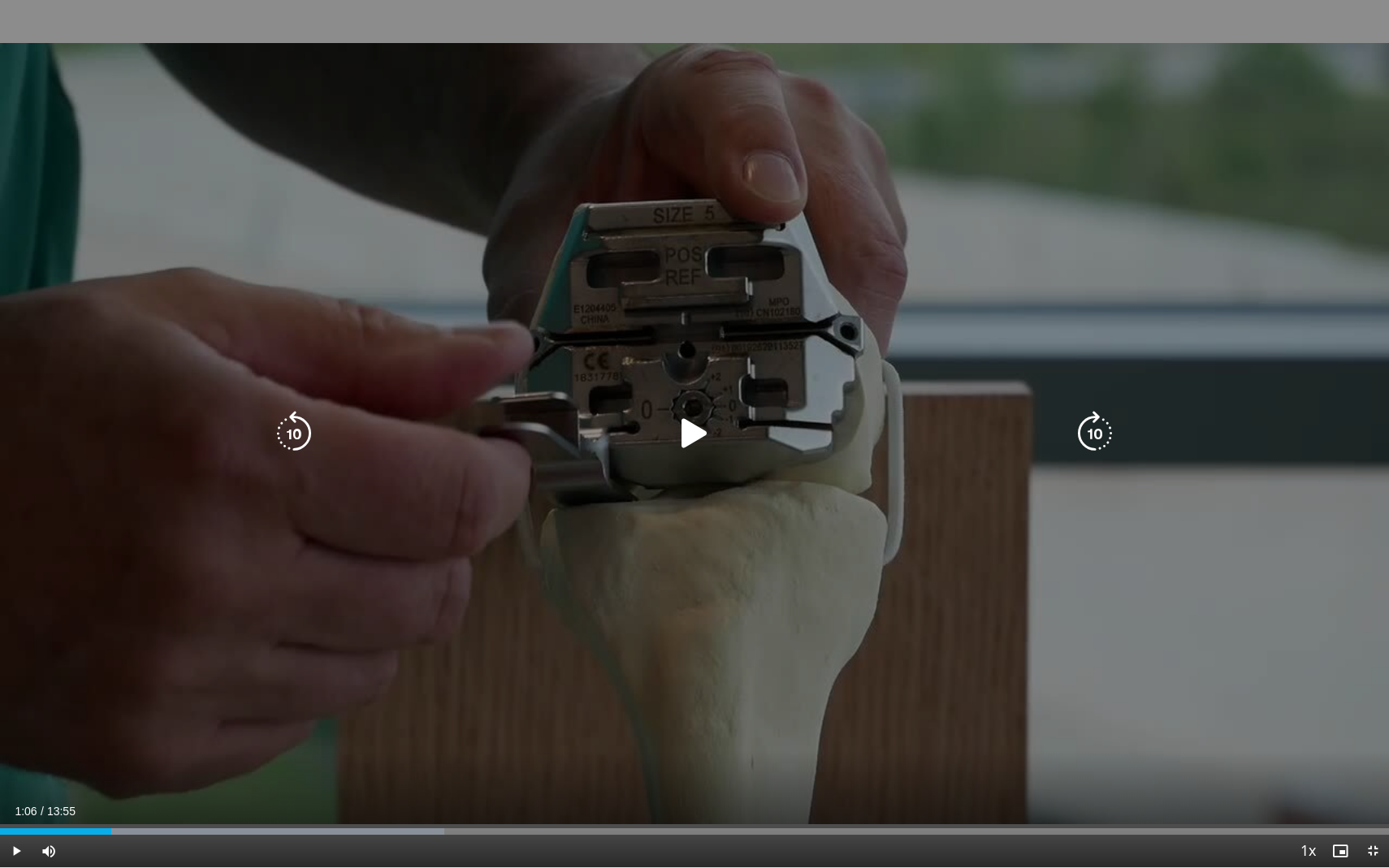 click at bounding box center (1095, 434) 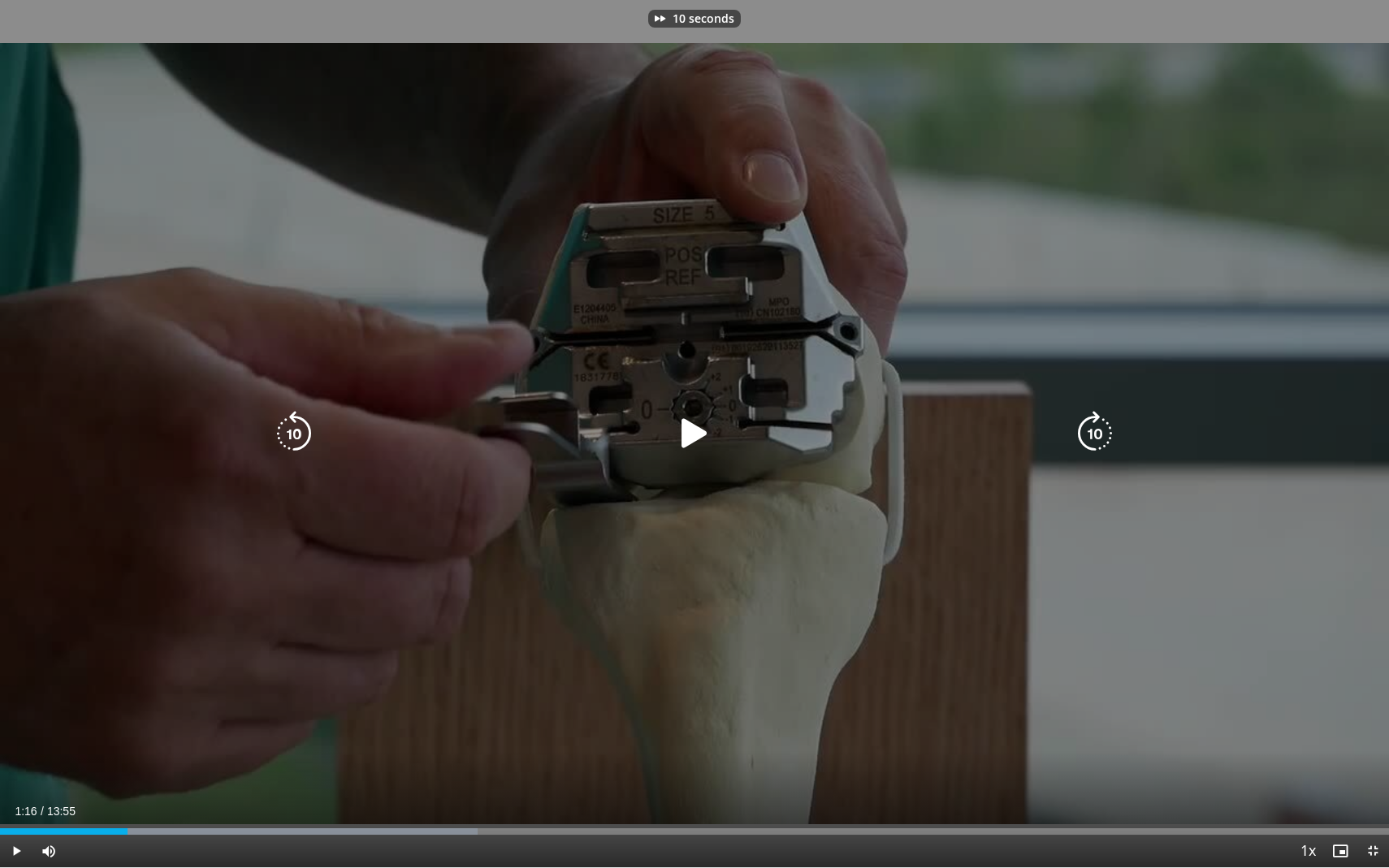 click at bounding box center (694, 434) 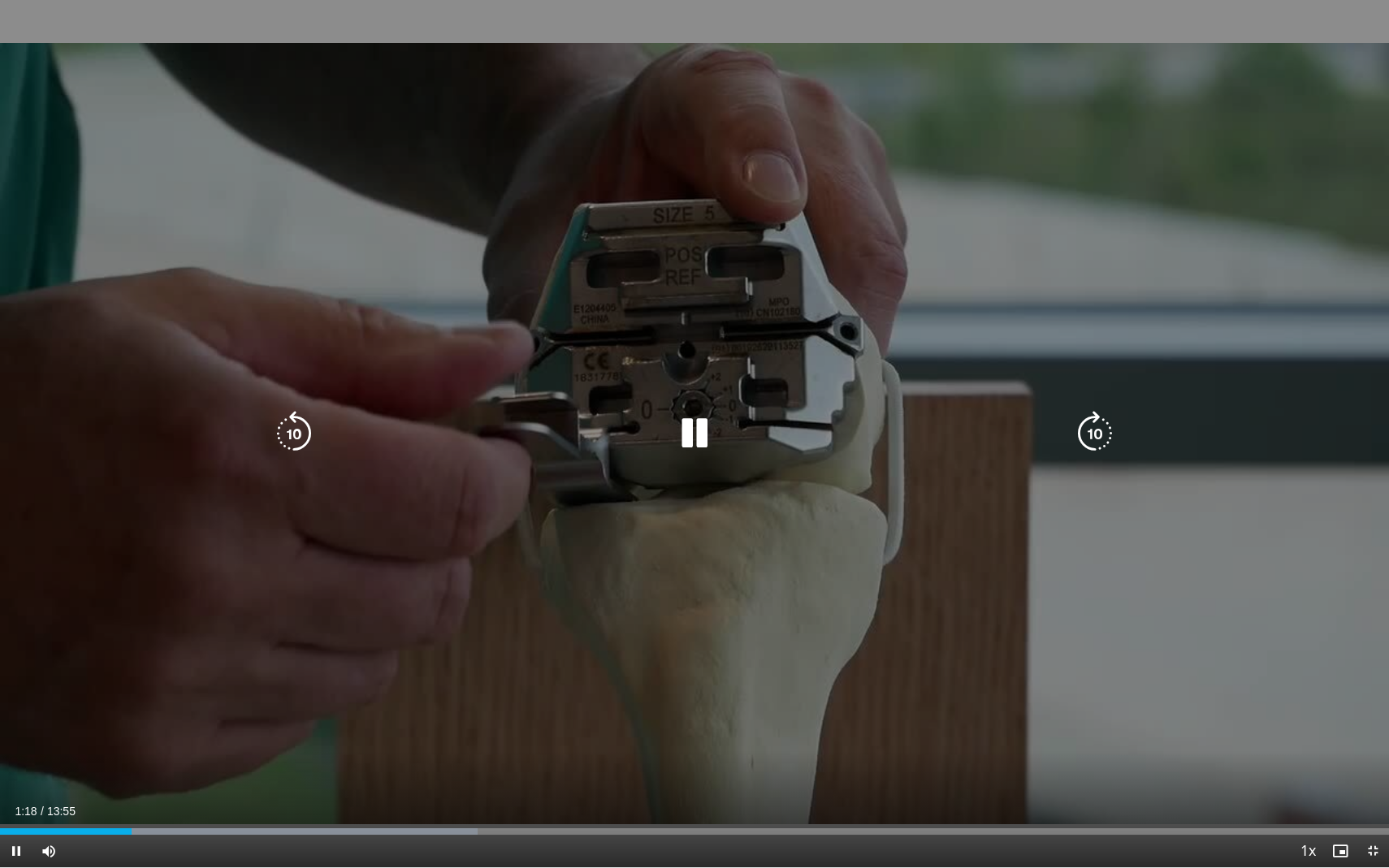 click at bounding box center (1095, 434) 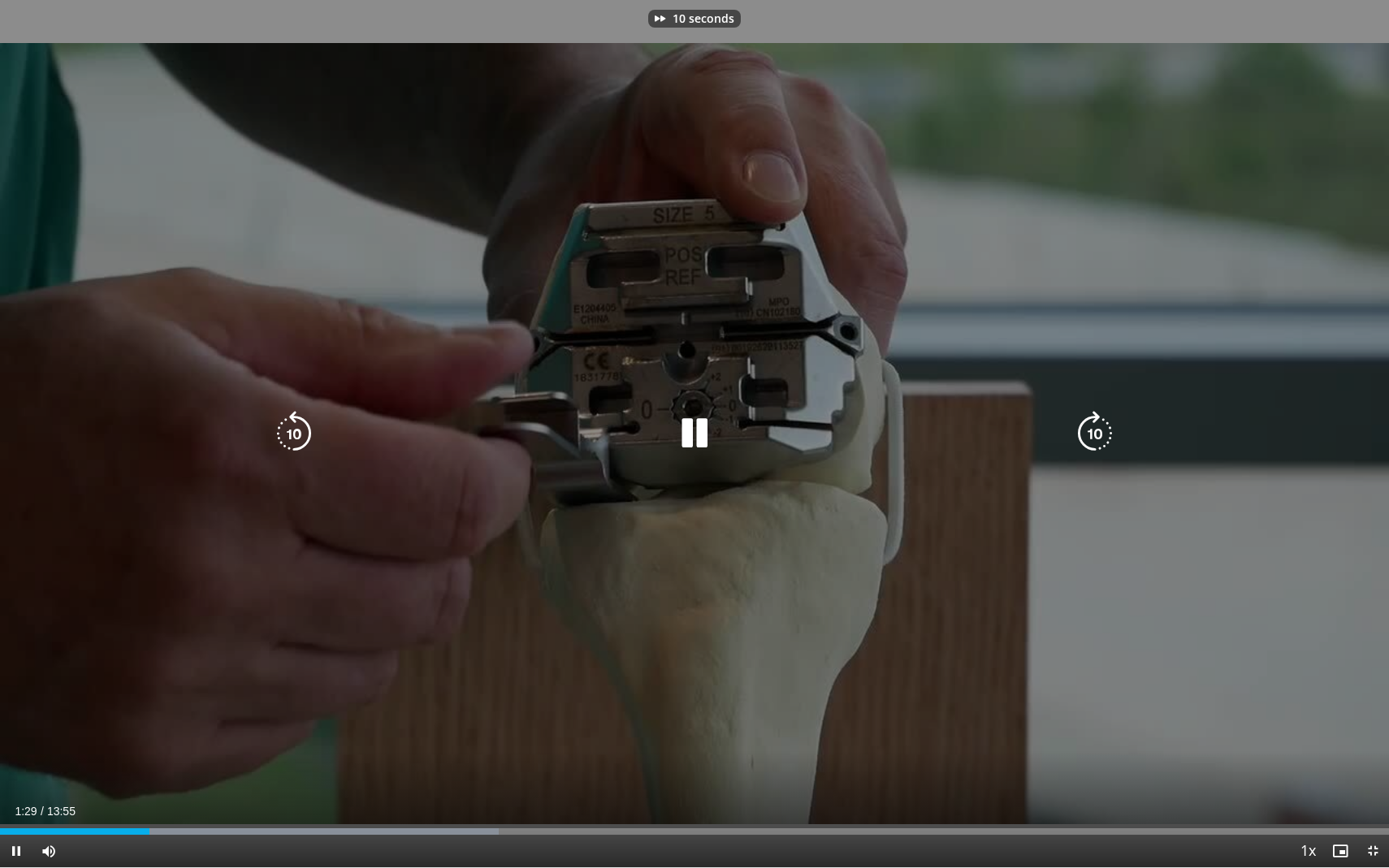 click at bounding box center (1095, 434) 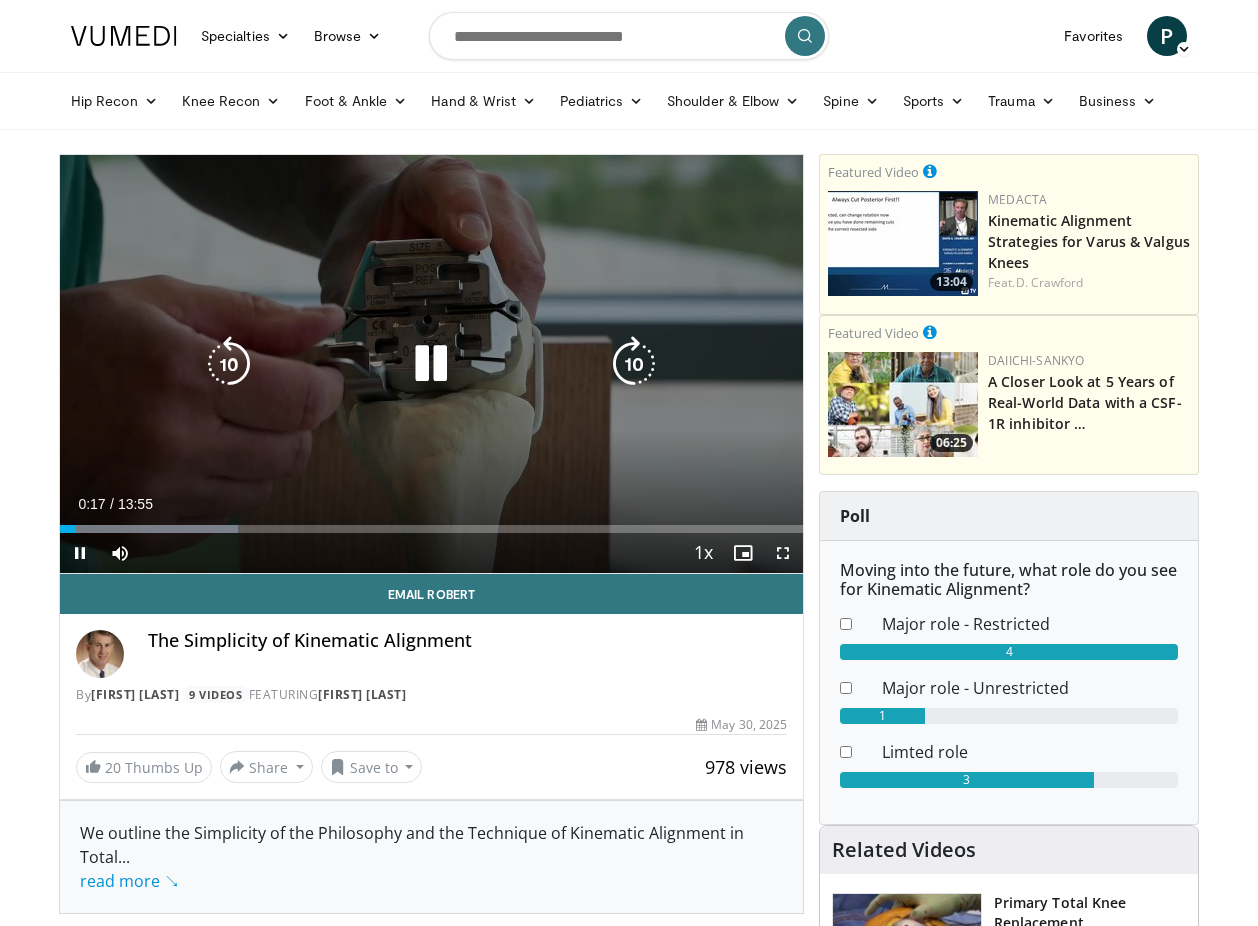 click at bounding box center (431, 364) 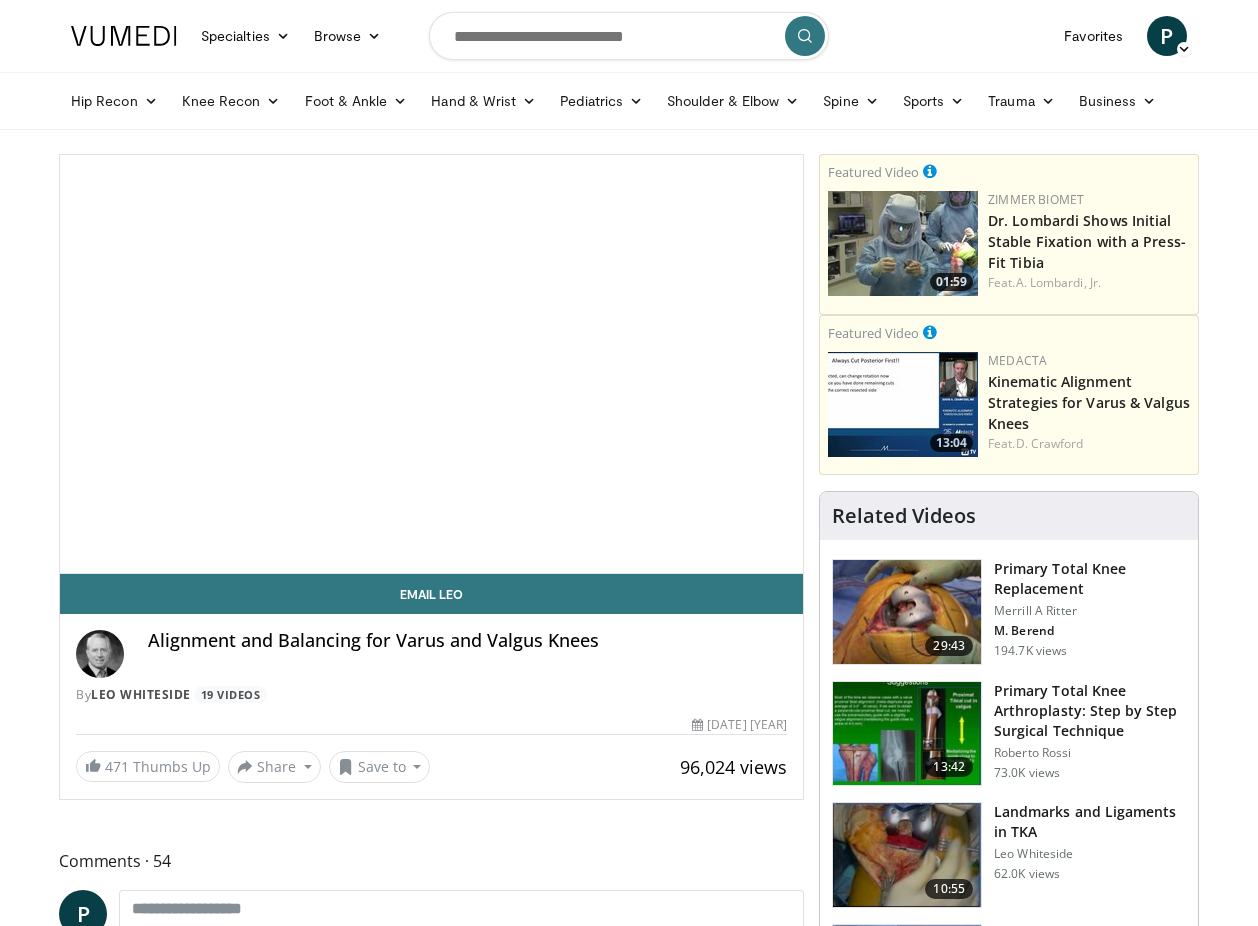 scroll, scrollTop: 0, scrollLeft: 0, axis: both 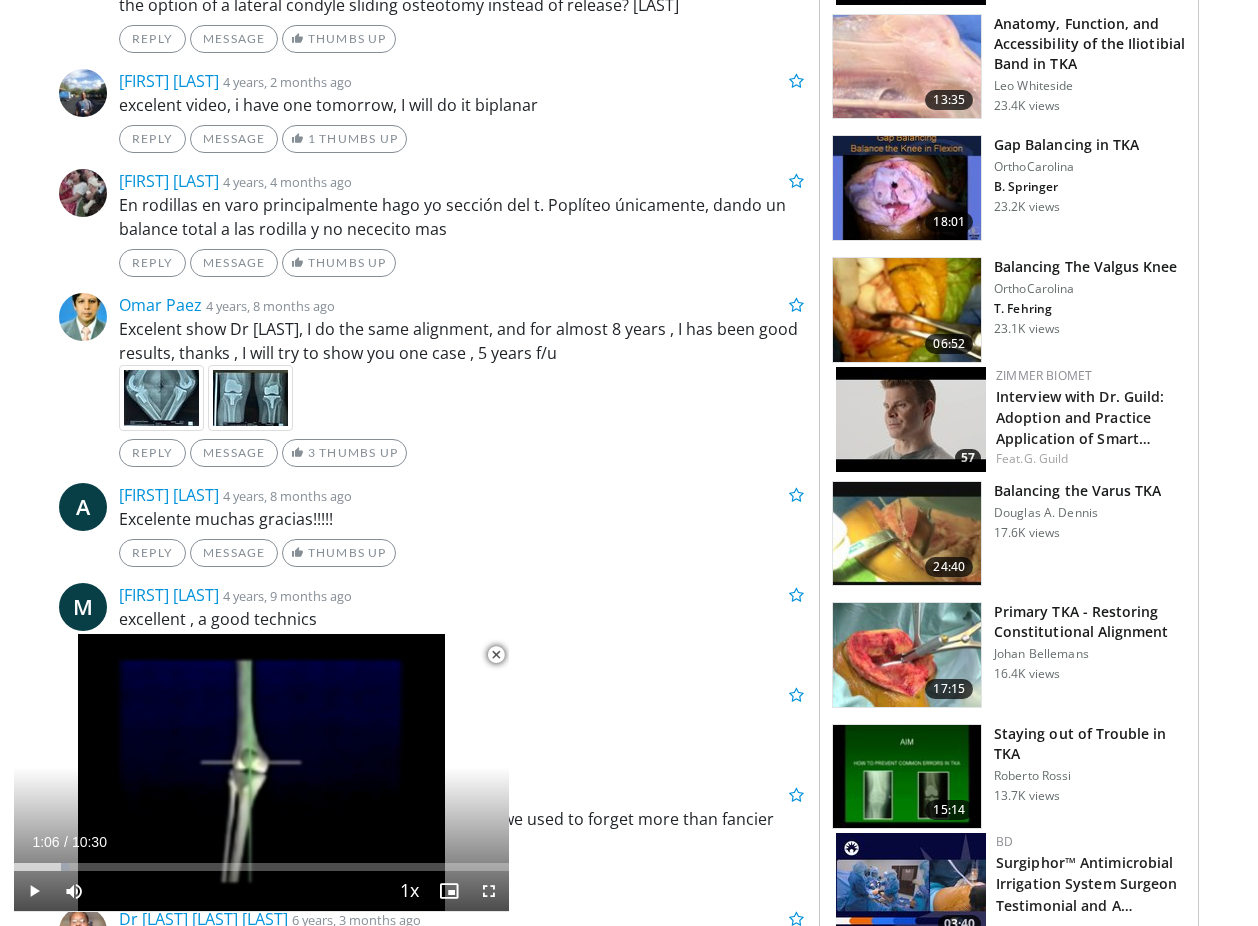 click at bounding box center [161, 398] 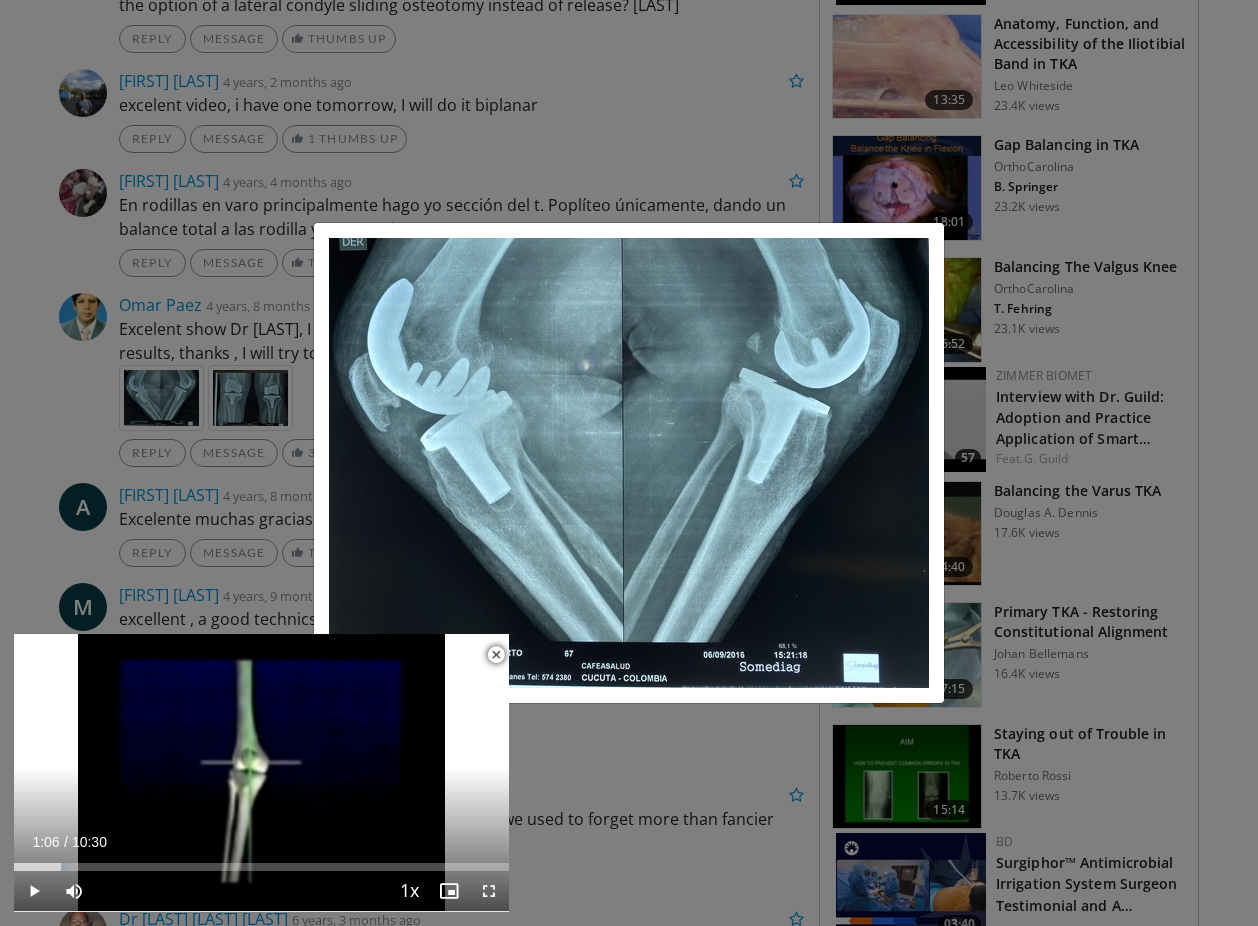 click on "× ❮ ❯" at bounding box center [629, 463] 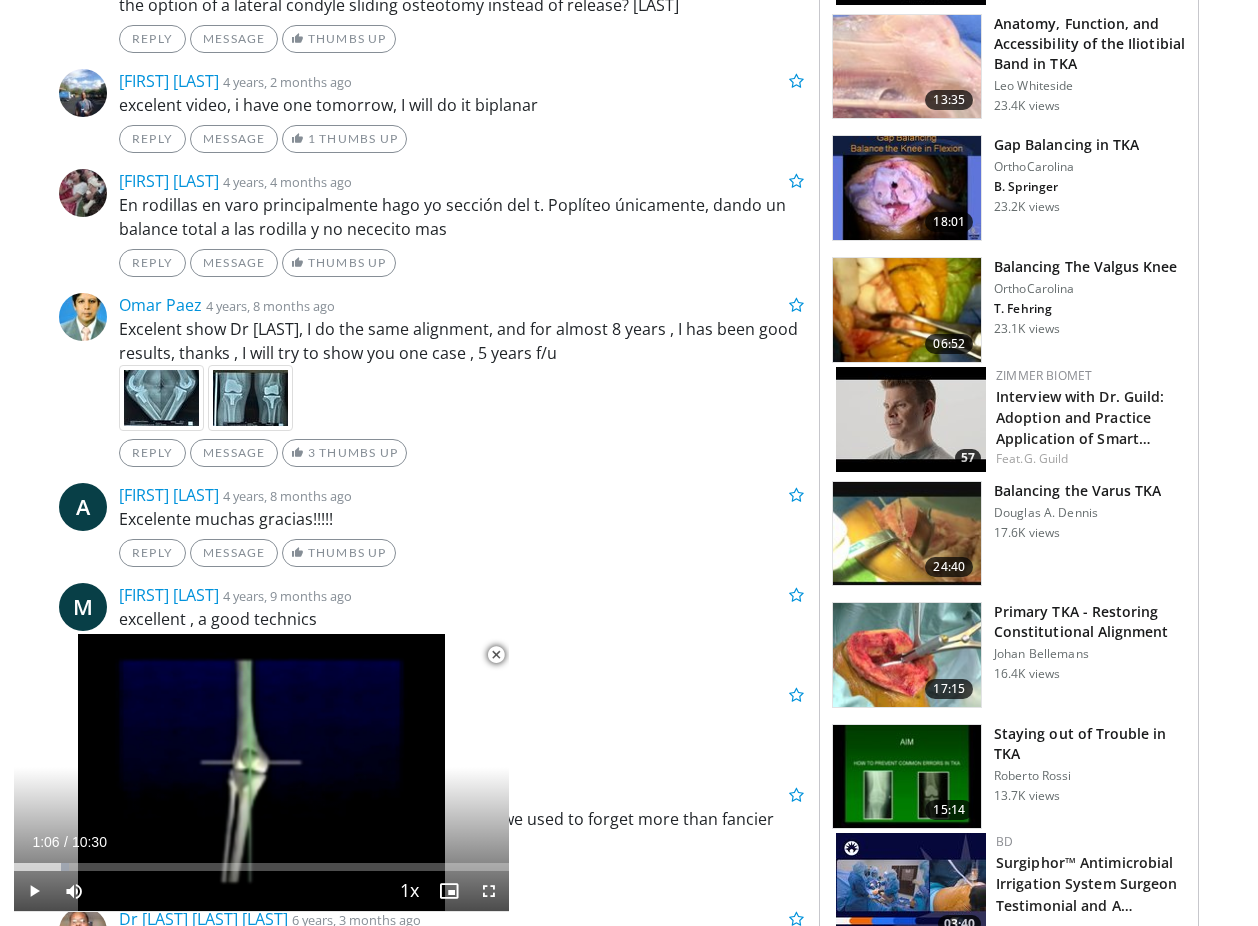 click at bounding box center [250, 398] 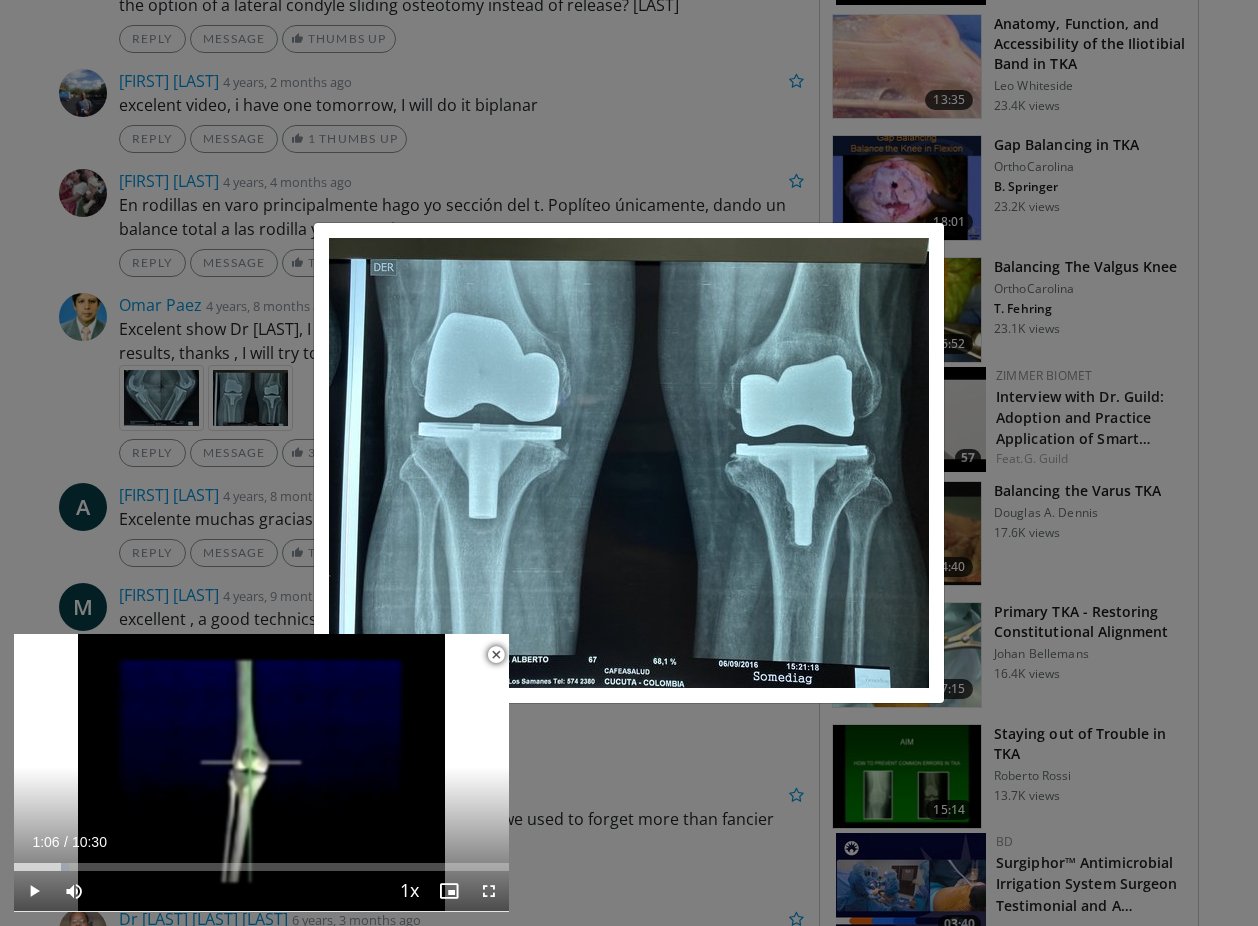 click on "× ❮ ❯" at bounding box center [629, 463] 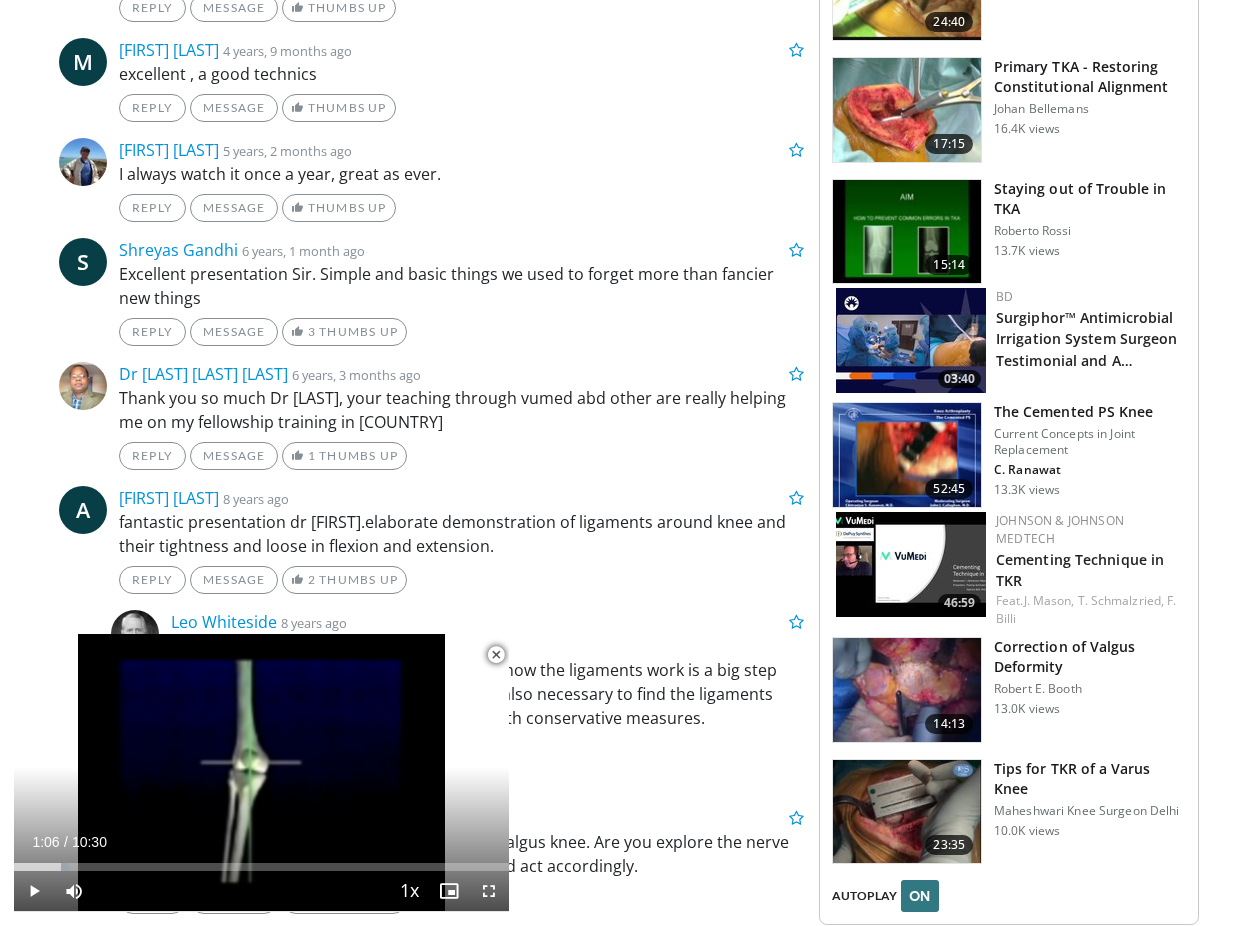 scroll, scrollTop: 2042, scrollLeft: 0, axis: vertical 